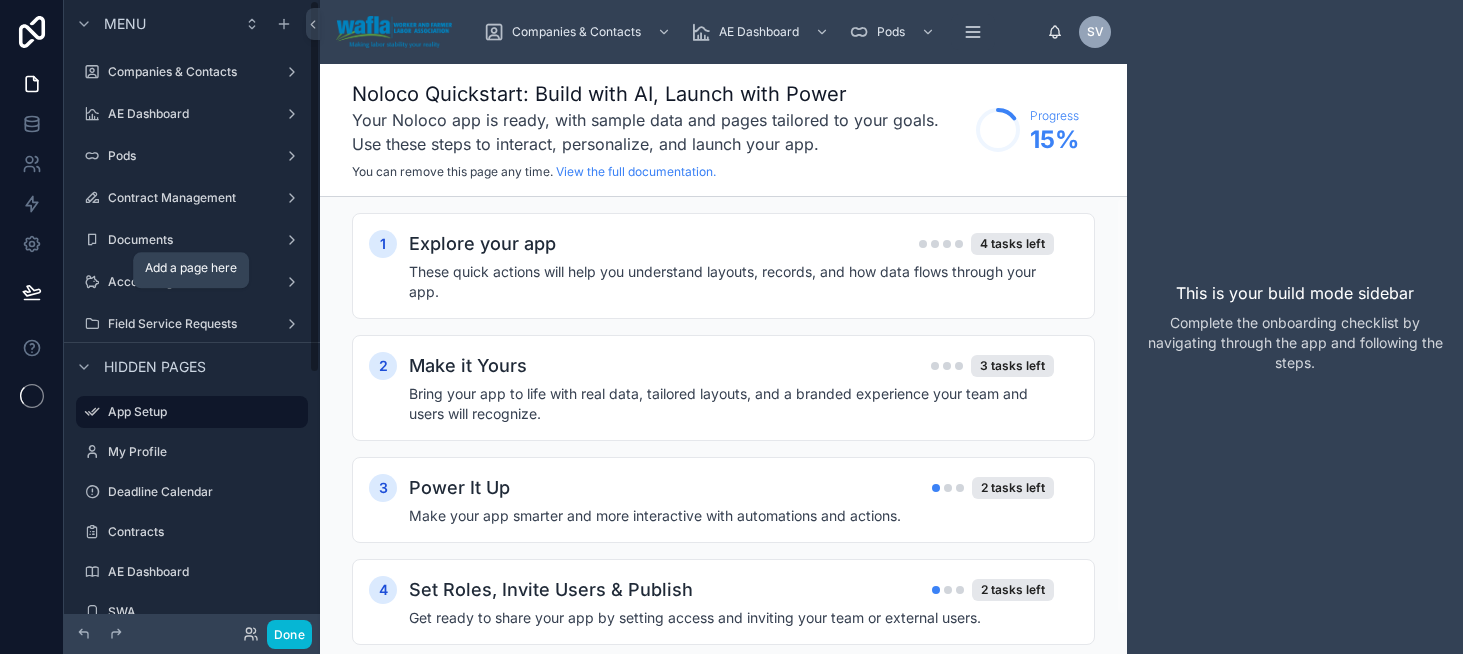 scroll, scrollTop: 0, scrollLeft: 0, axis: both 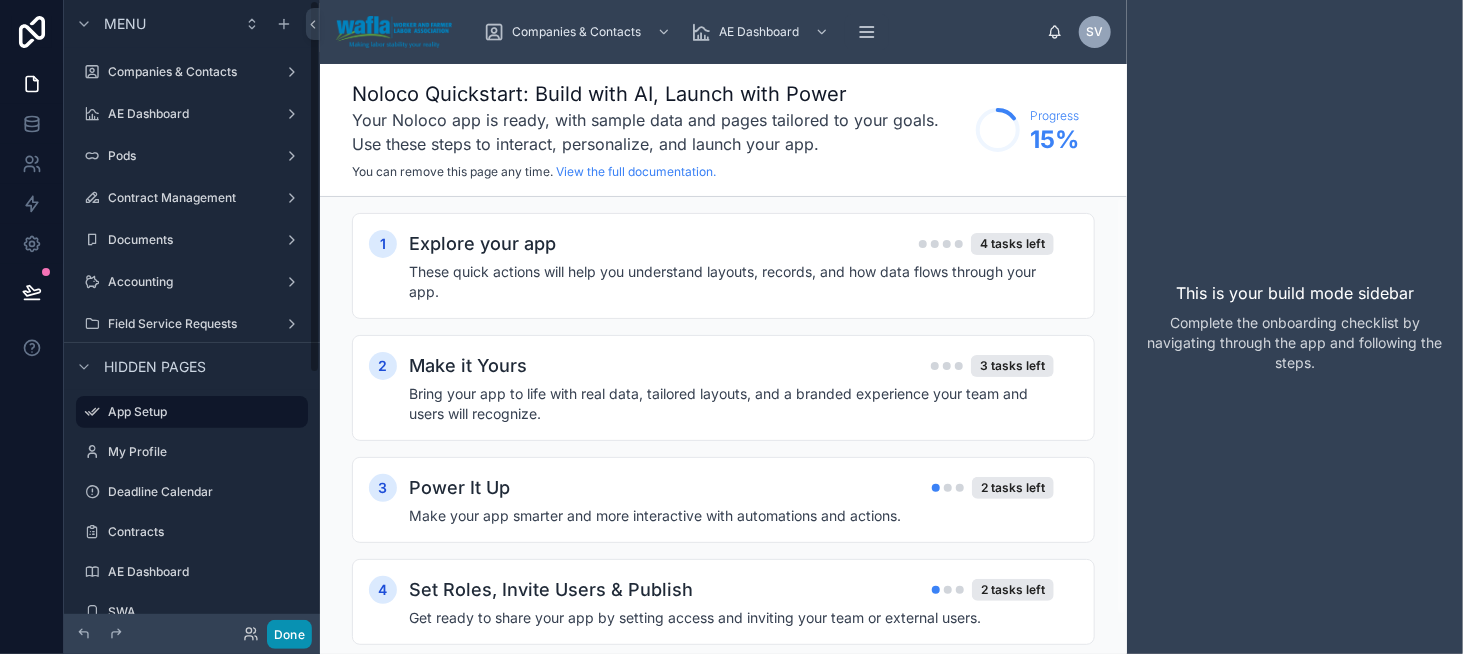 click on "Done" at bounding box center (289, 634) 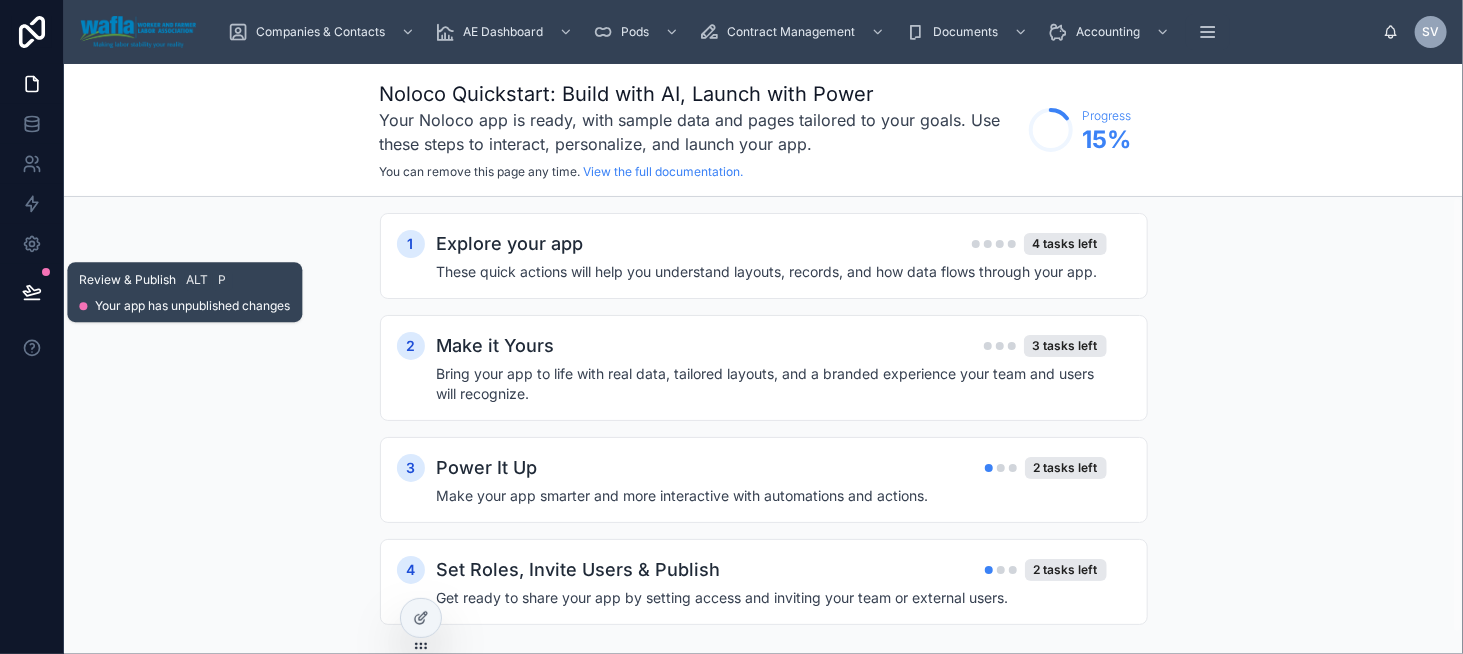 click 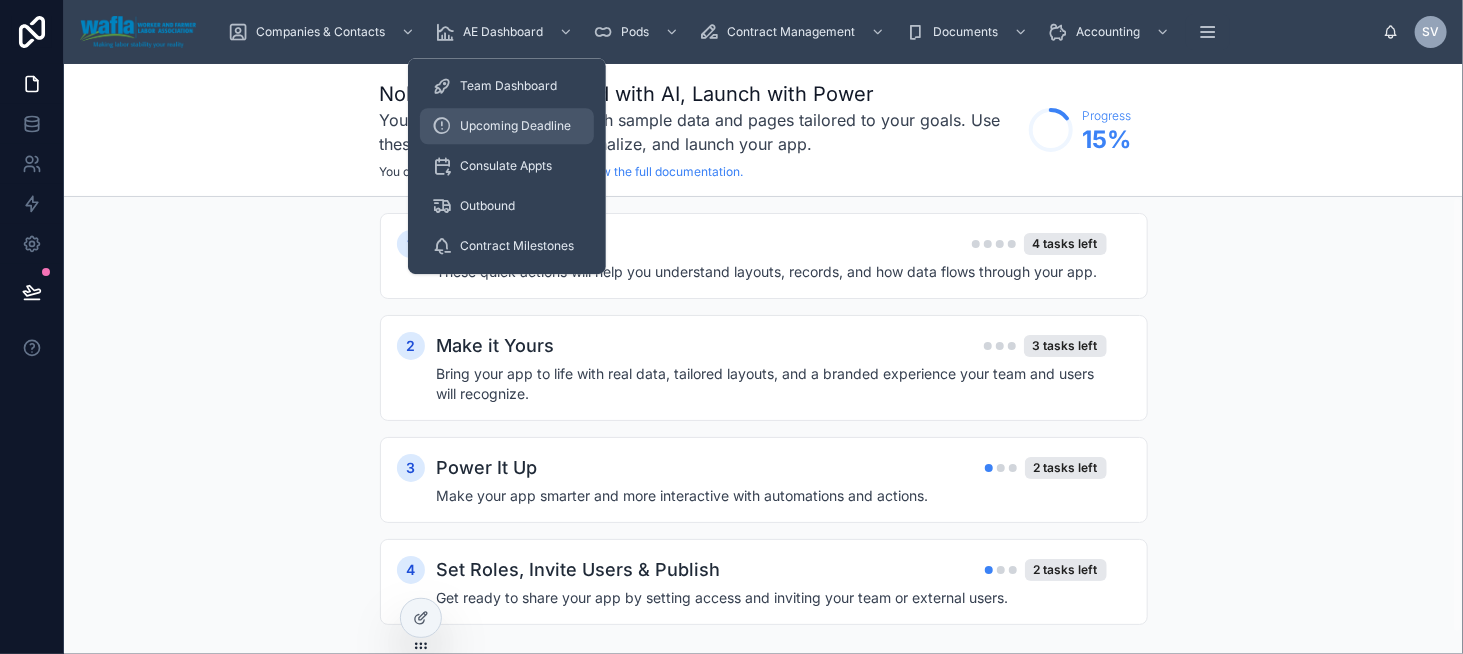click on "Upcoming Deadline" at bounding box center [515, 126] 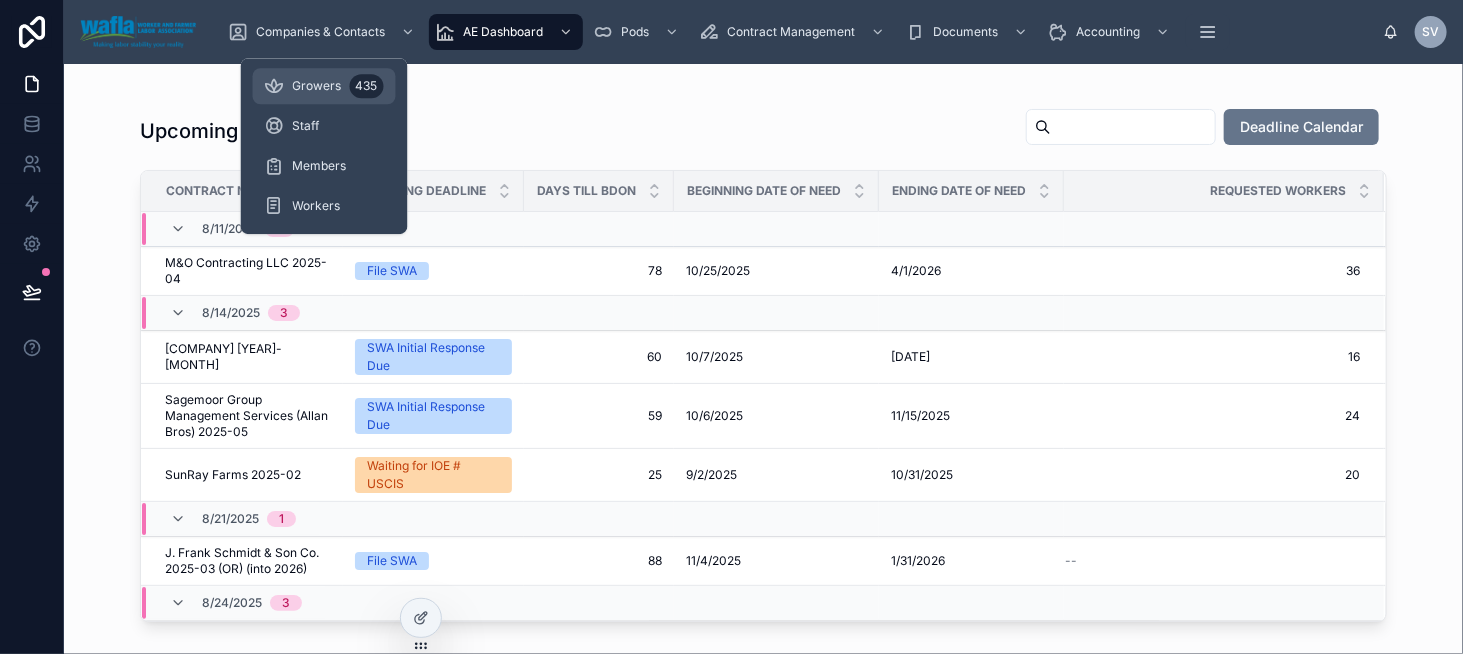 click on "Growers" at bounding box center (317, 86) 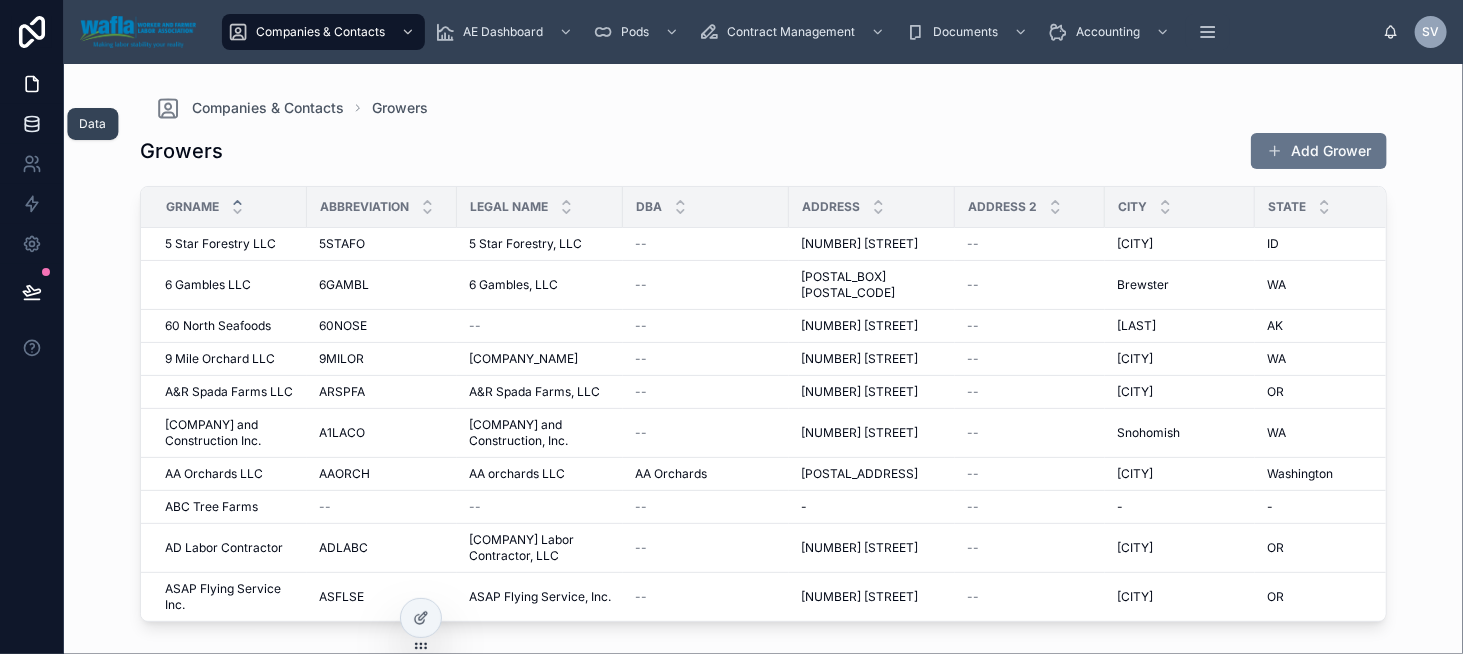 click at bounding box center [31, 124] 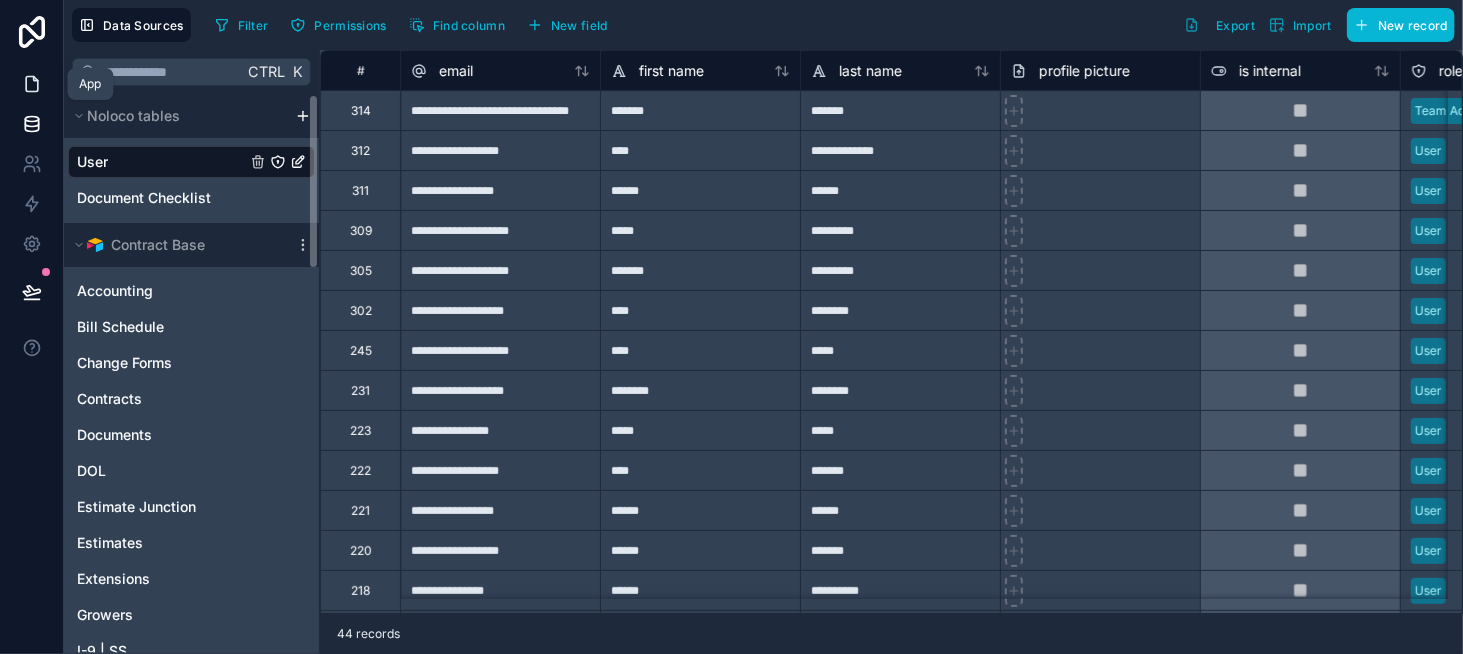 click at bounding box center [31, 84] 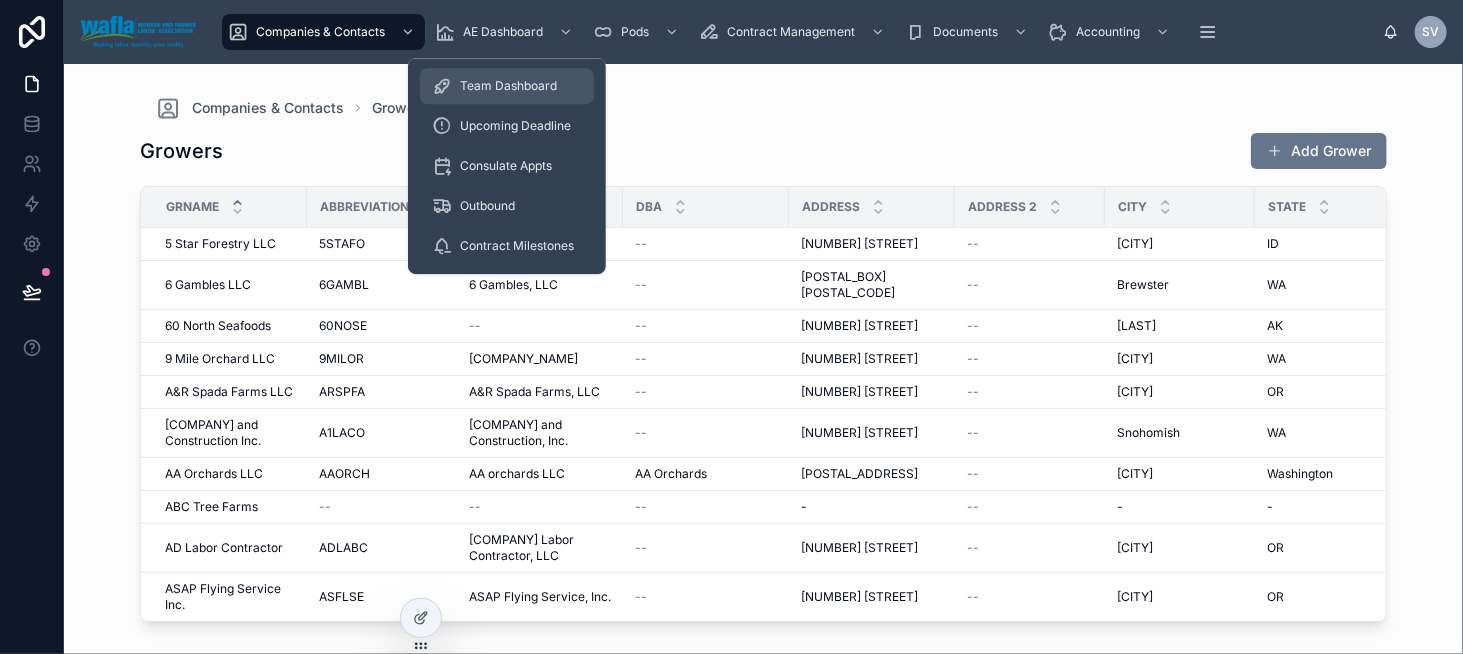 click on "Team Dashboard" at bounding box center [508, 86] 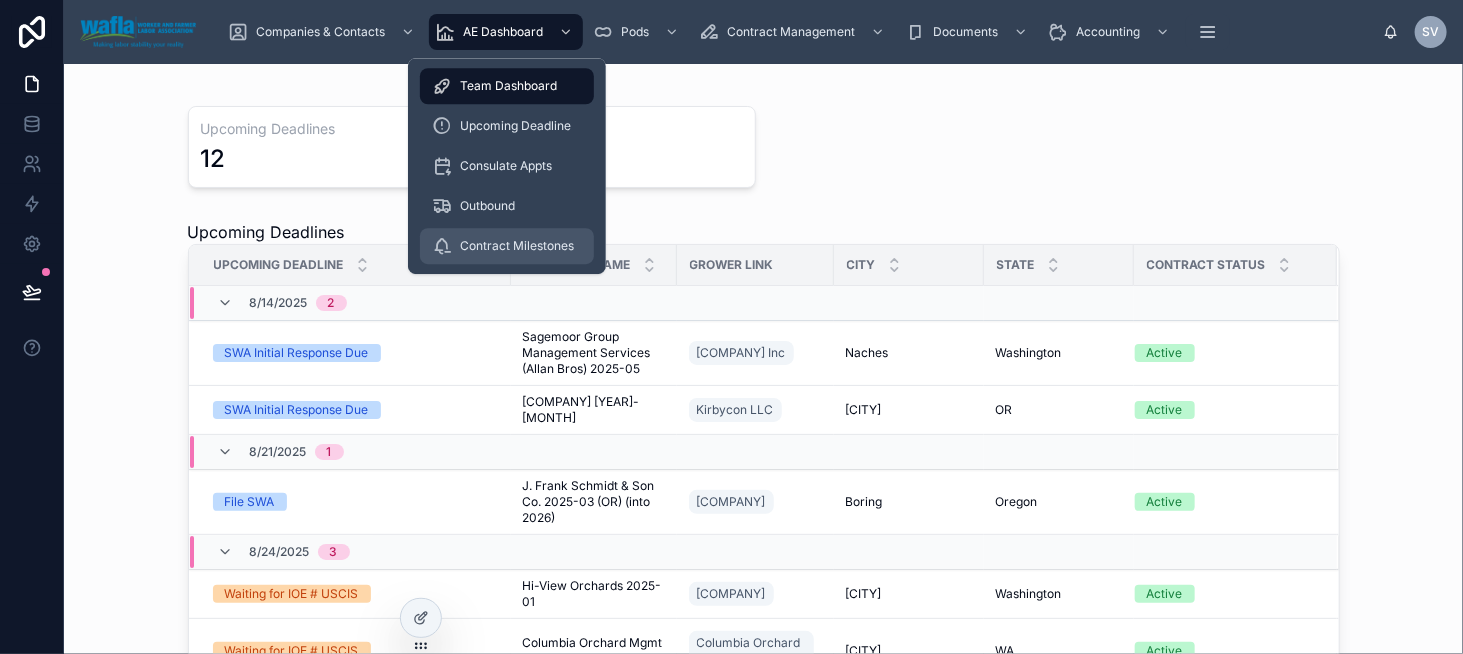 click on "Contract Milestones" at bounding box center (517, 246) 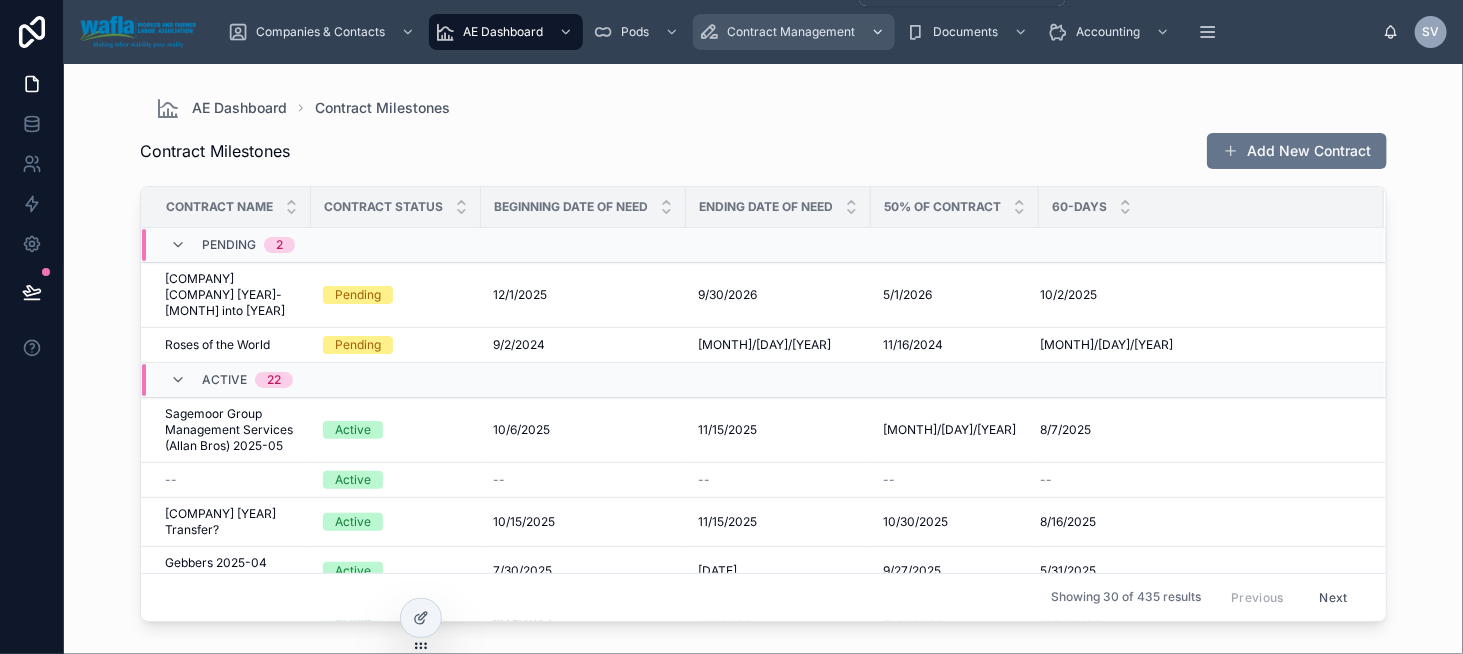 click on "Contract Management" at bounding box center (791, 32) 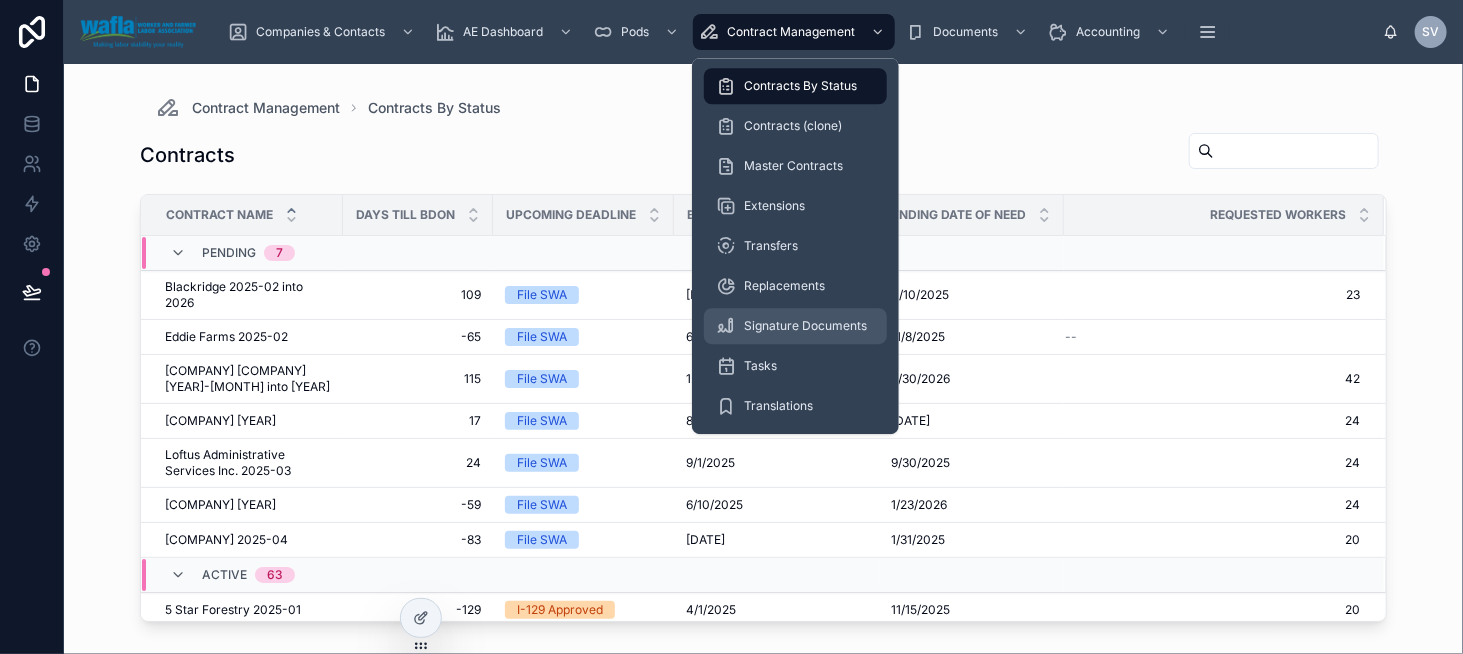 click on "Signature Documents" at bounding box center [805, 326] 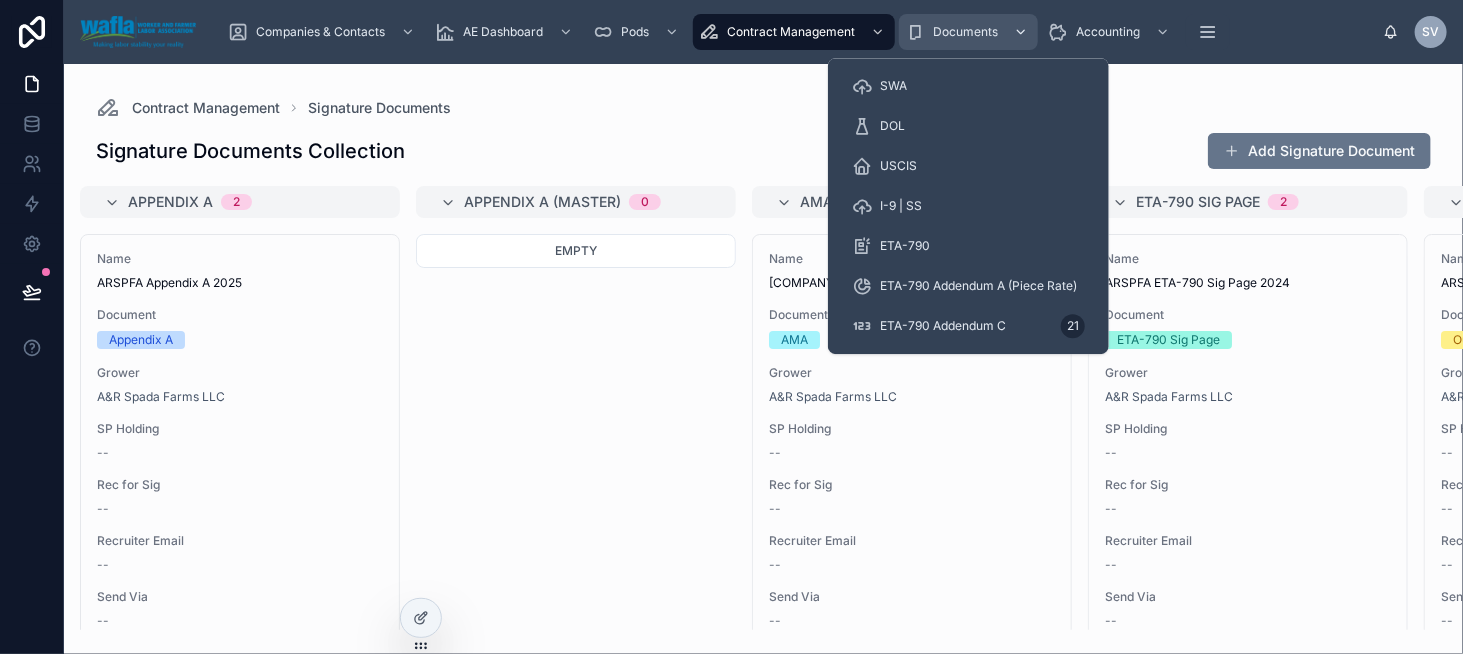 click on "Documents" at bounding box center (965, 32) 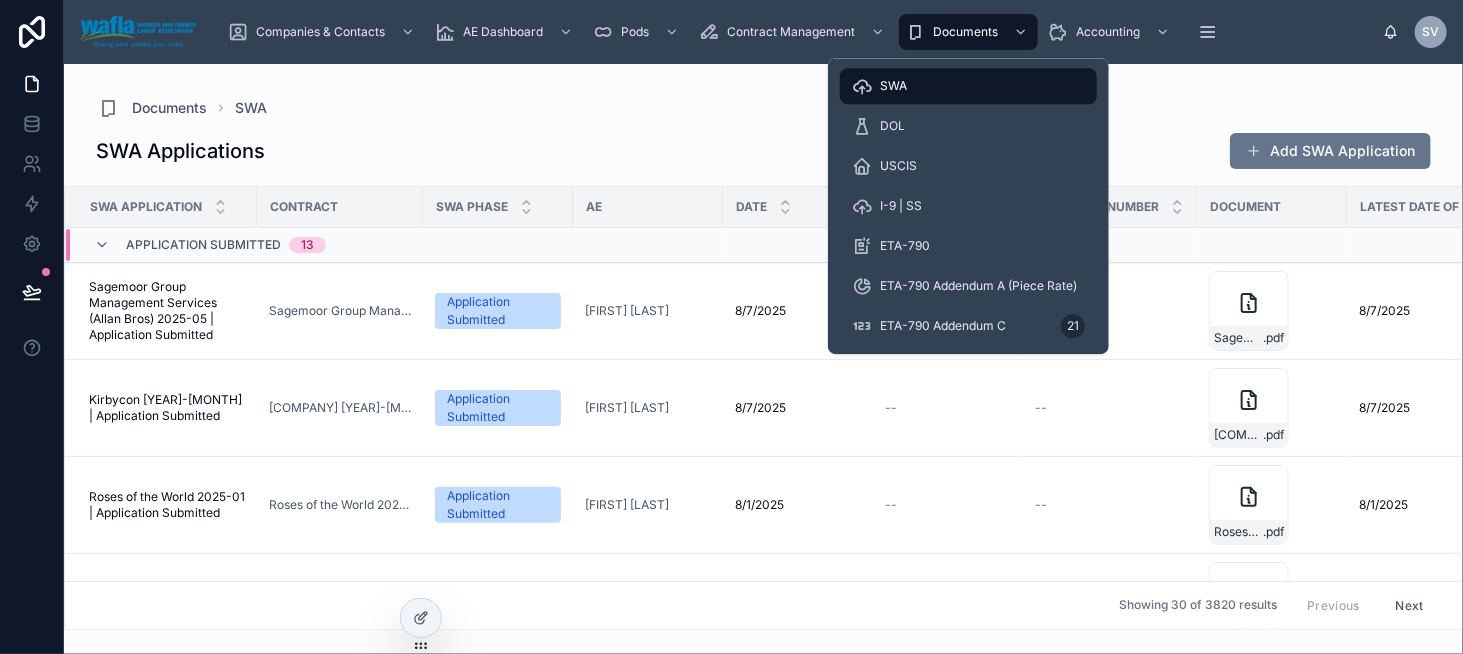 click on "SWA" at bounding box center (968, 86) 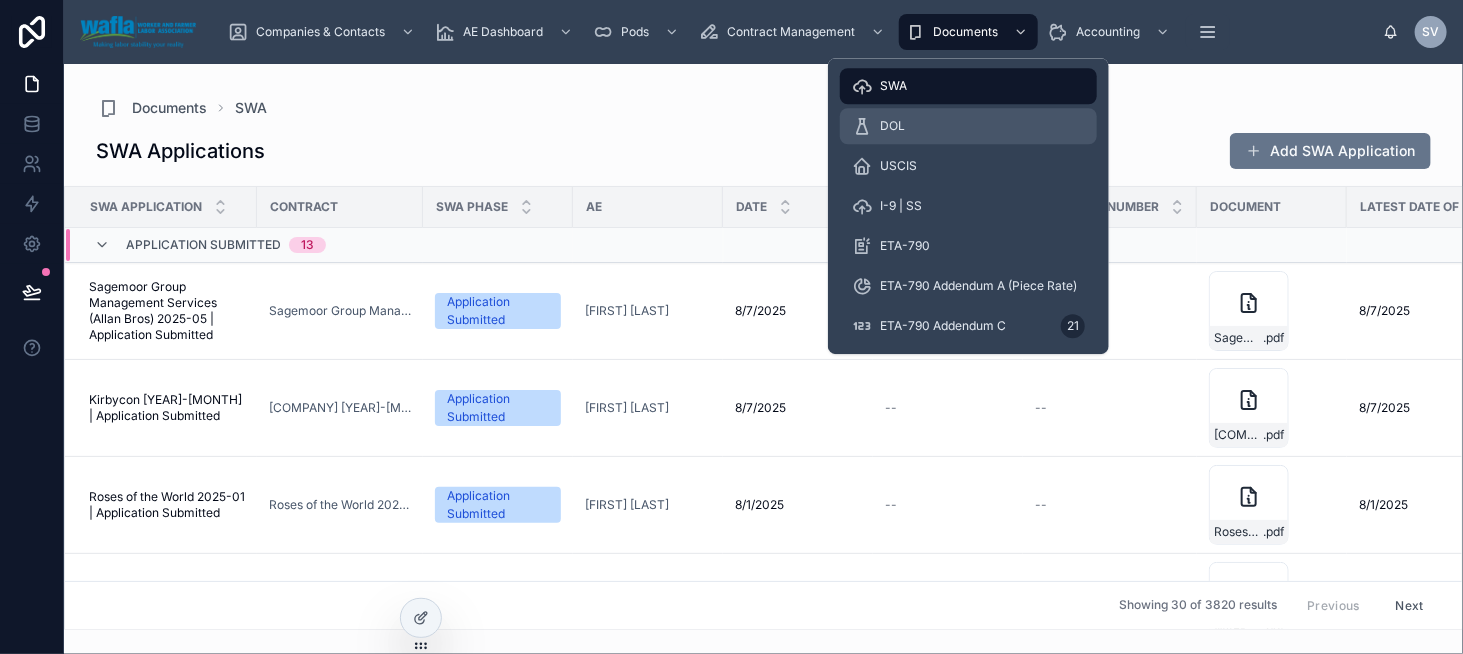 click on "DOL" at bounding box center [968, 126] 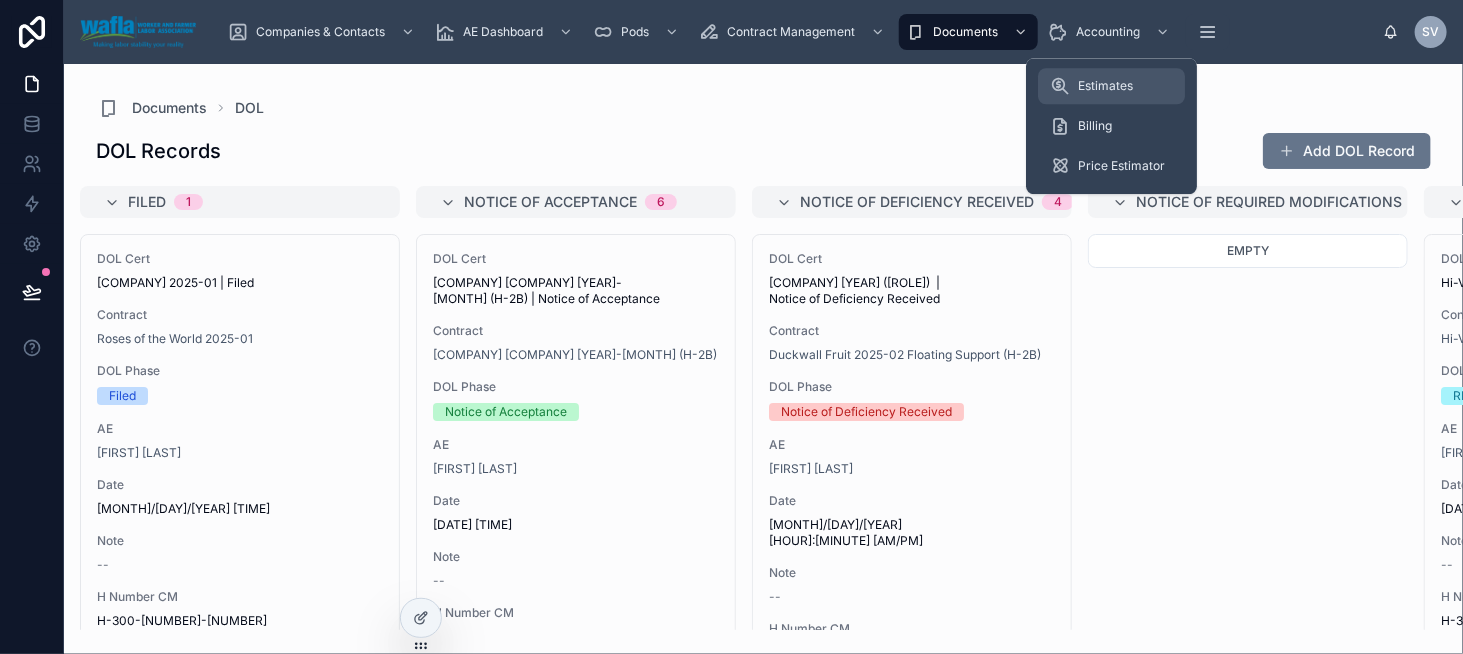 click on "Estimates" at bounding box center (1105, 86) 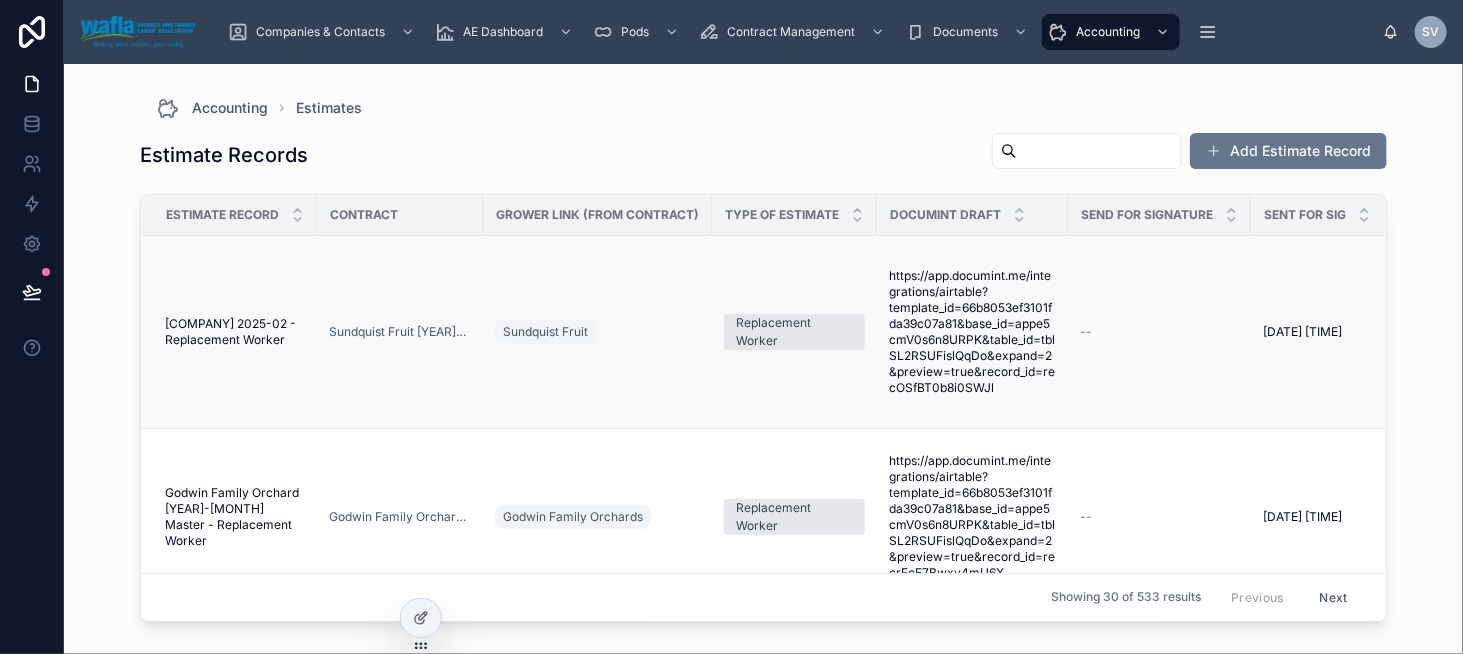 click on "Sundquist Fruit [YEAR]-[MONTH]" at bounding box center [400, 332] 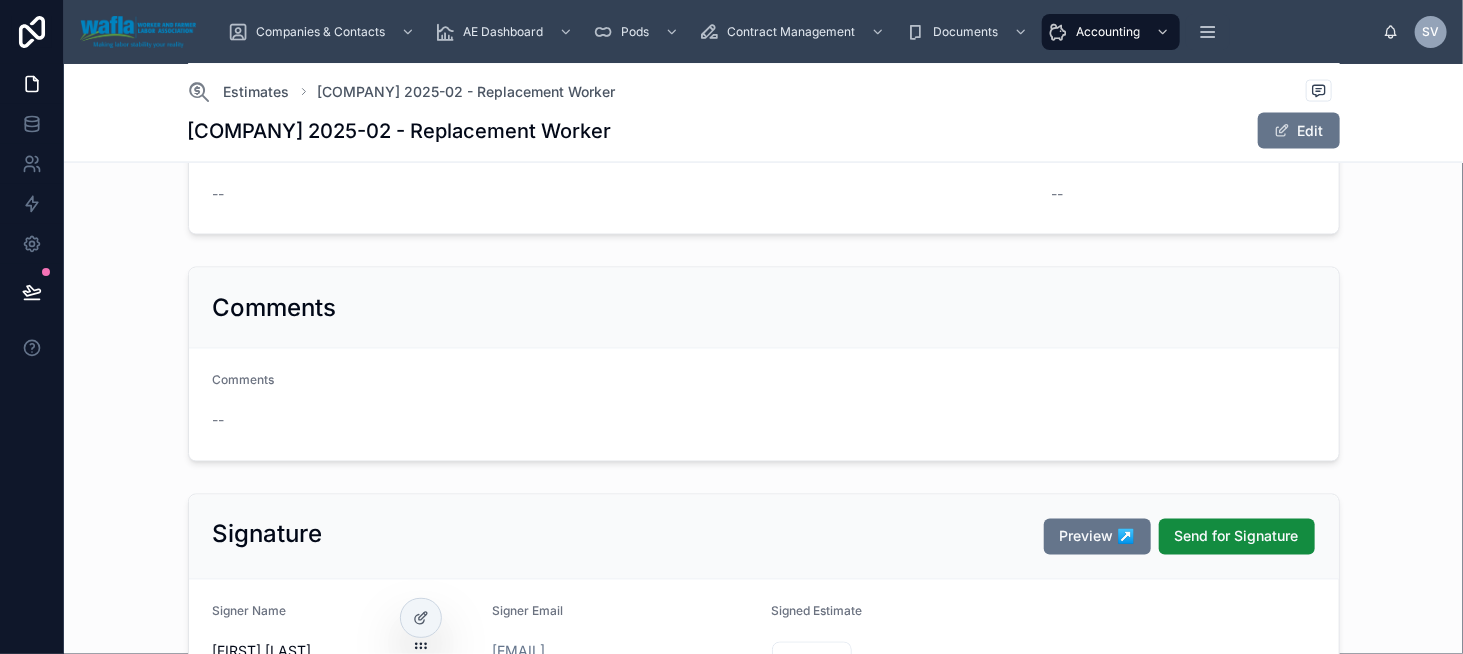 scroll, scrollTop: 1380, scrollLeft: 0, axis: vertical 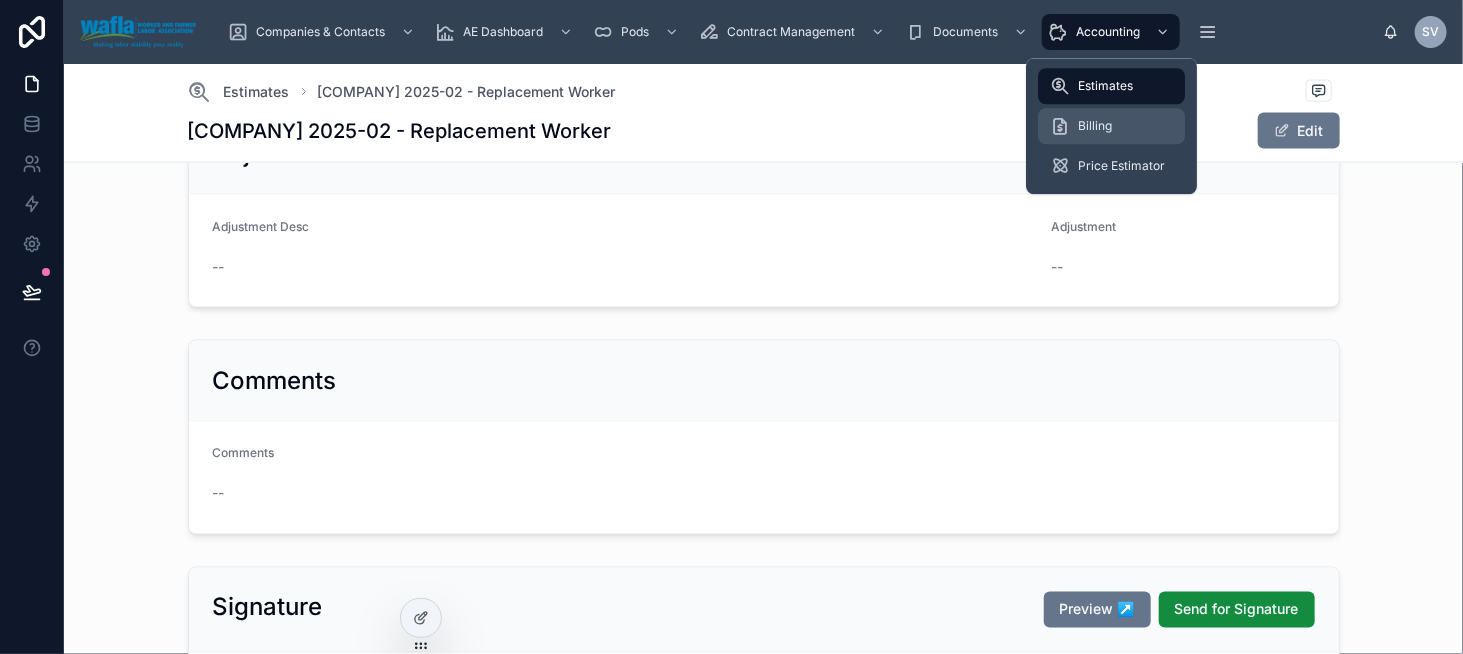 click on "Billing" at bounding box center (1111, 126) 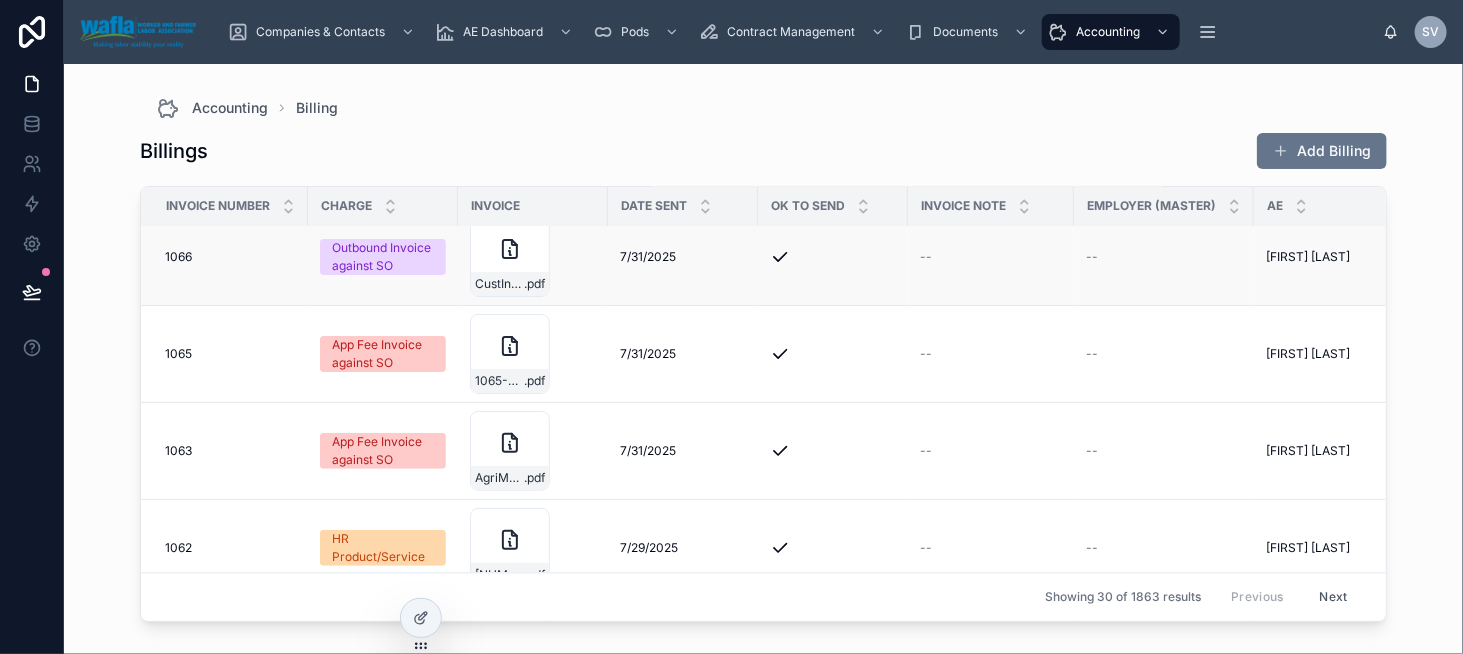 scroll, scrollTop: 1804, scrollLeft: 0, axis: vertical 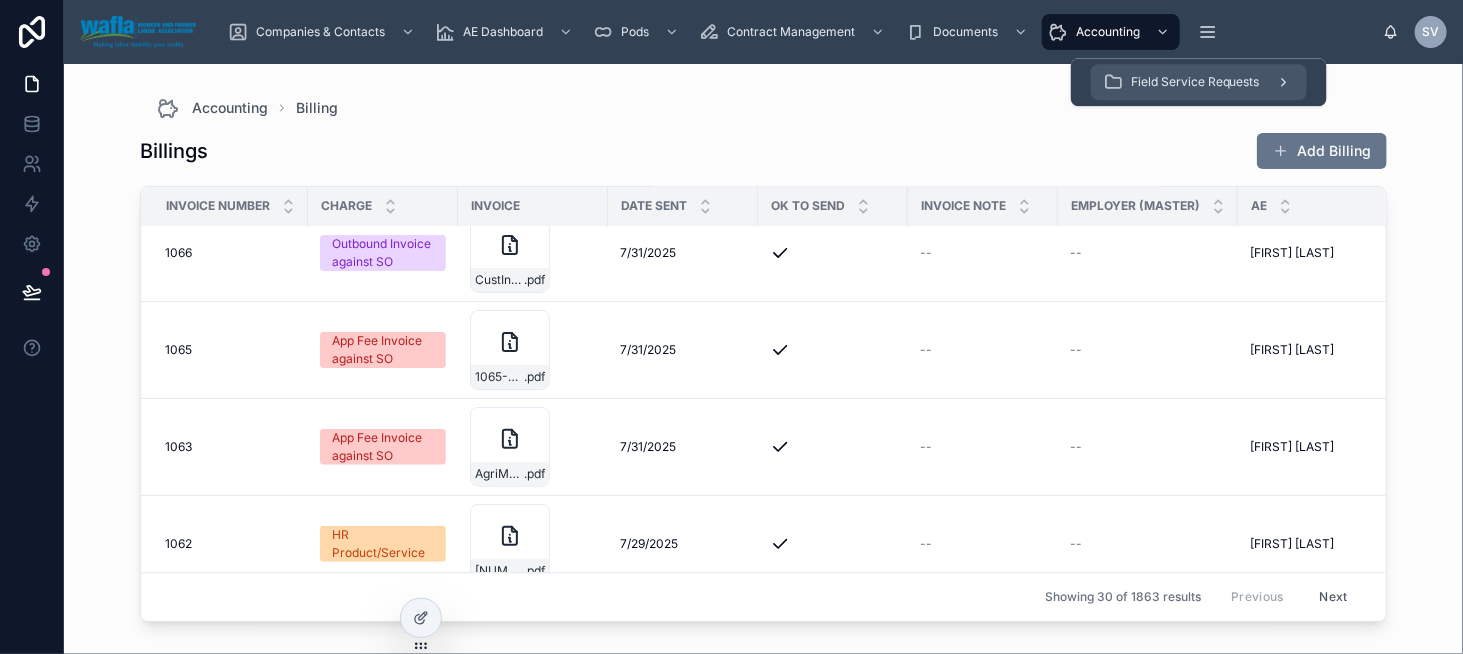 click on "Field Service Requests" at bounding box center [1195, 82] 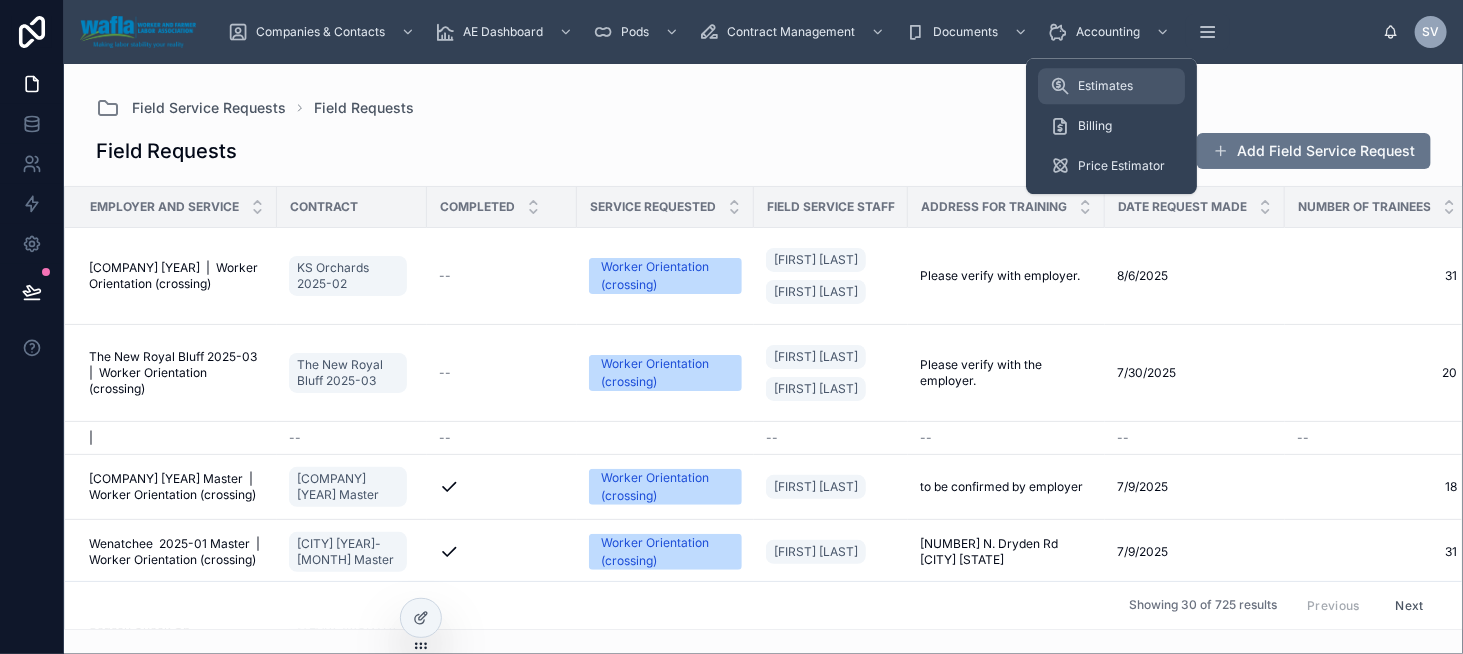 click on "Estimates" at bounding box center (1111, 86) 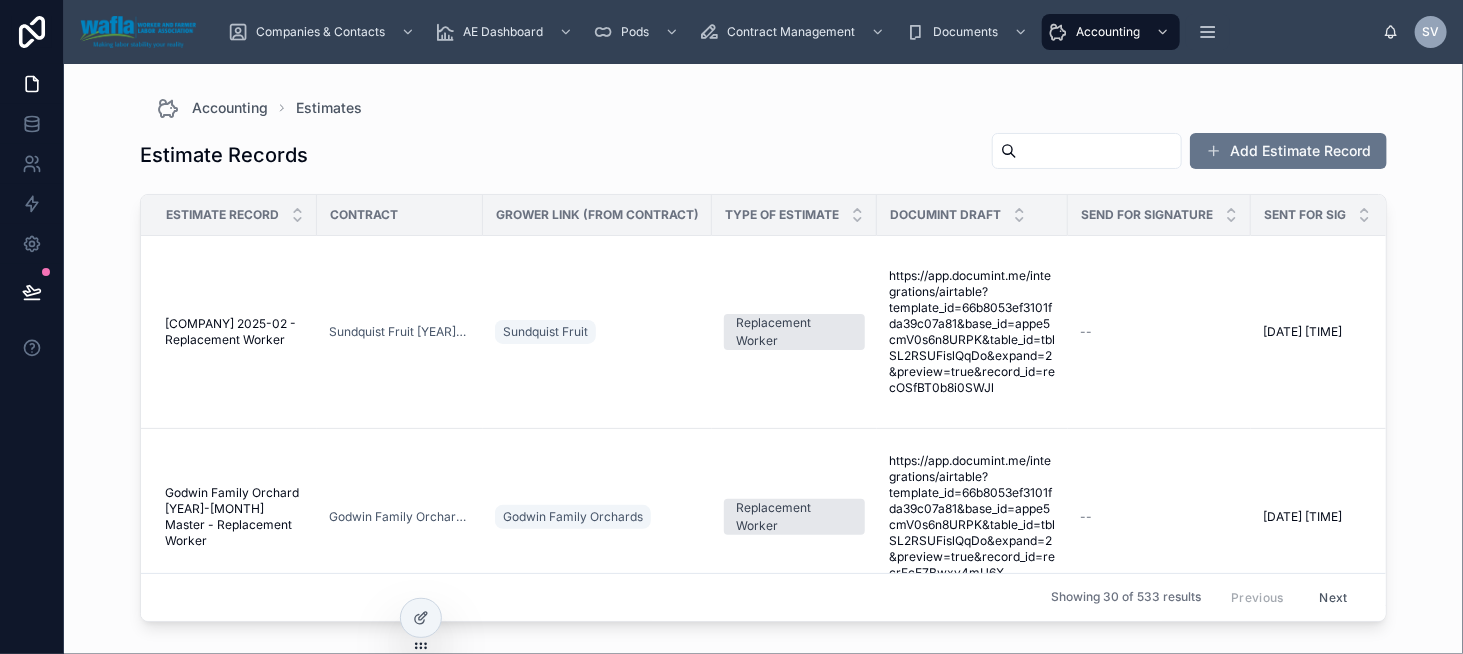 click on "Accounting Estimates" at bounding box center [763, 108] 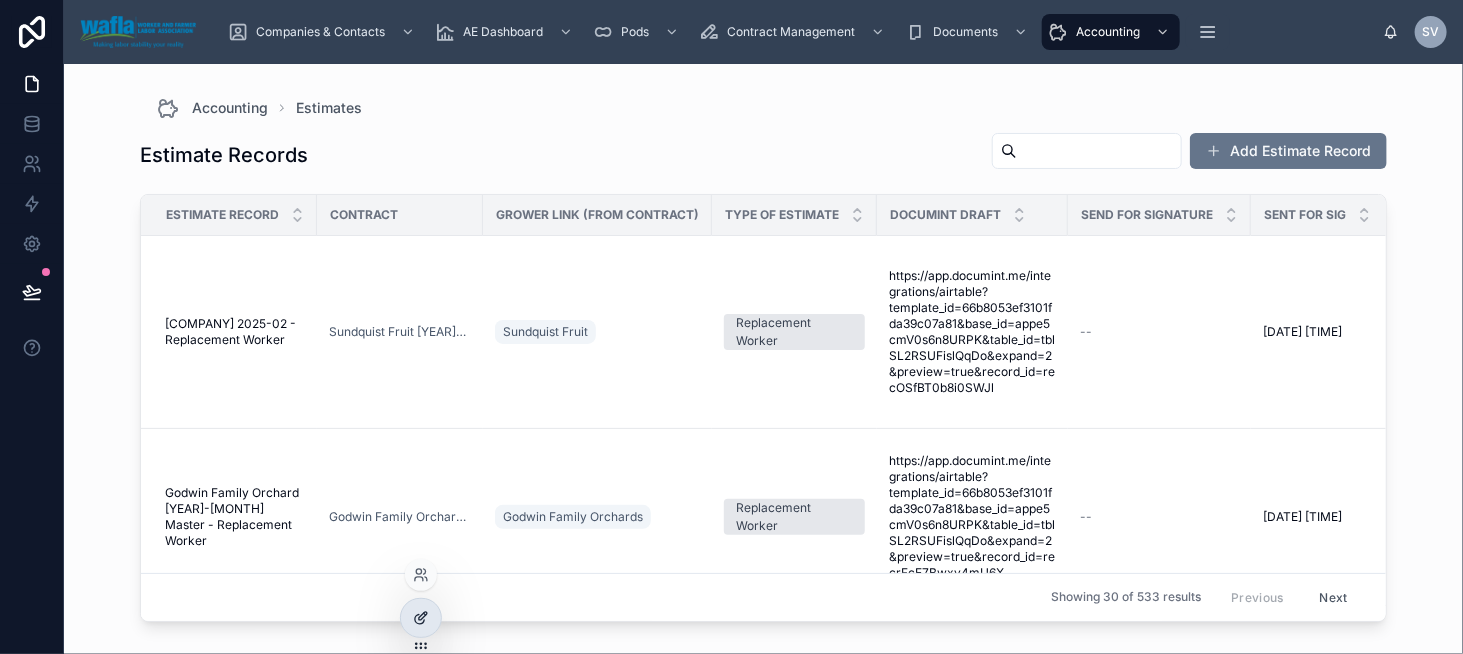click at bounding box center [421, 618] 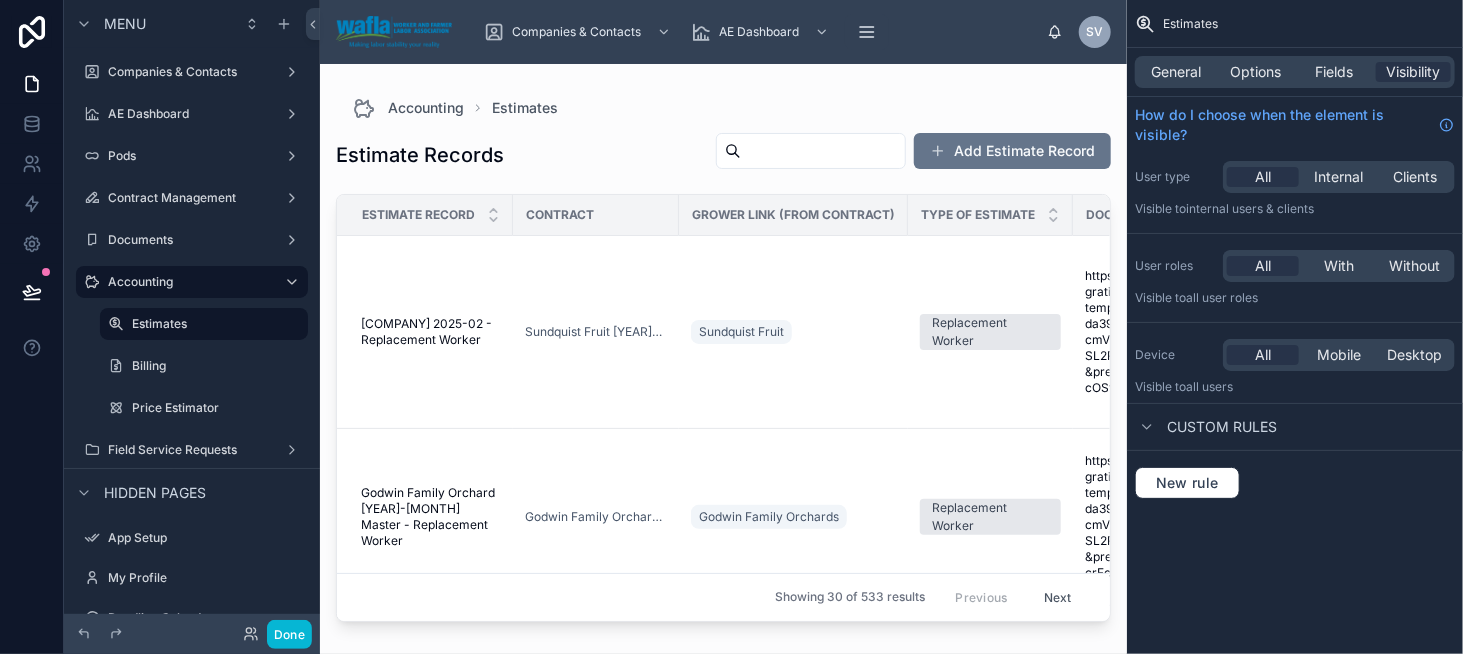 click at bounding box center [723, 347] 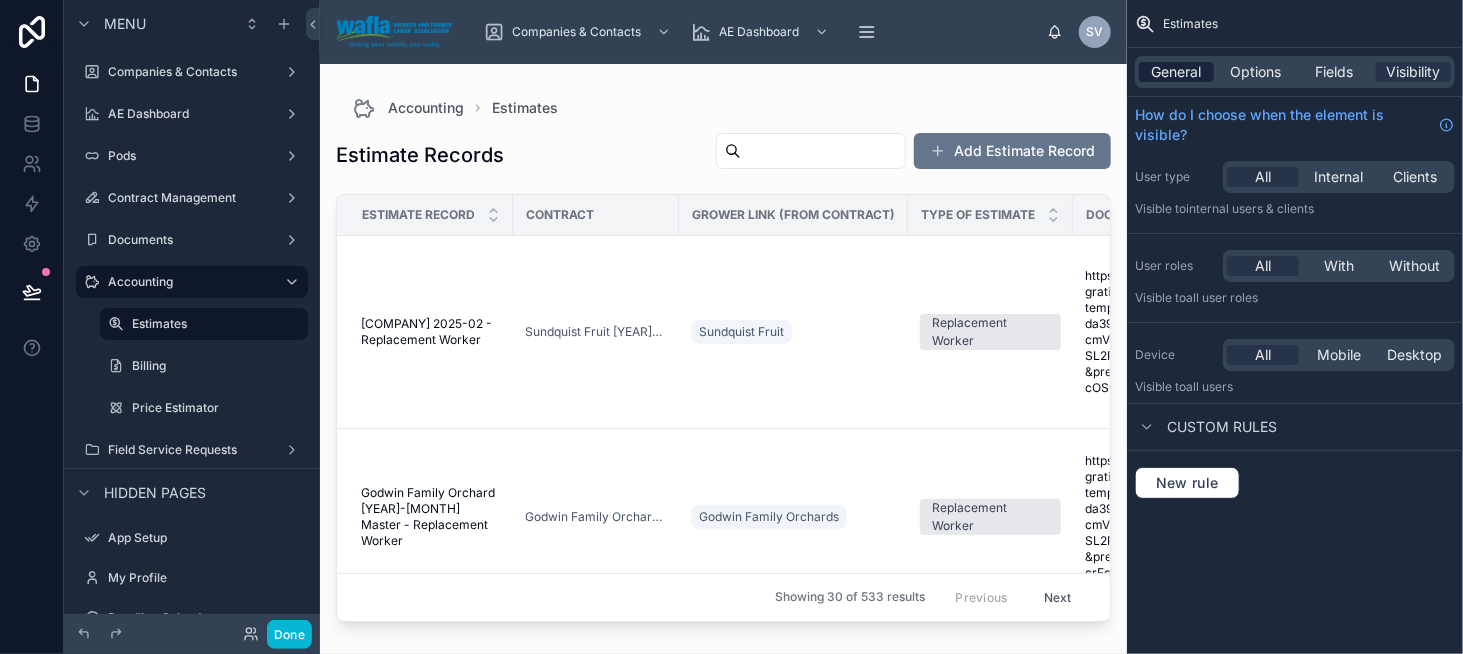 click on "General" at bounding box center (1177, 72) 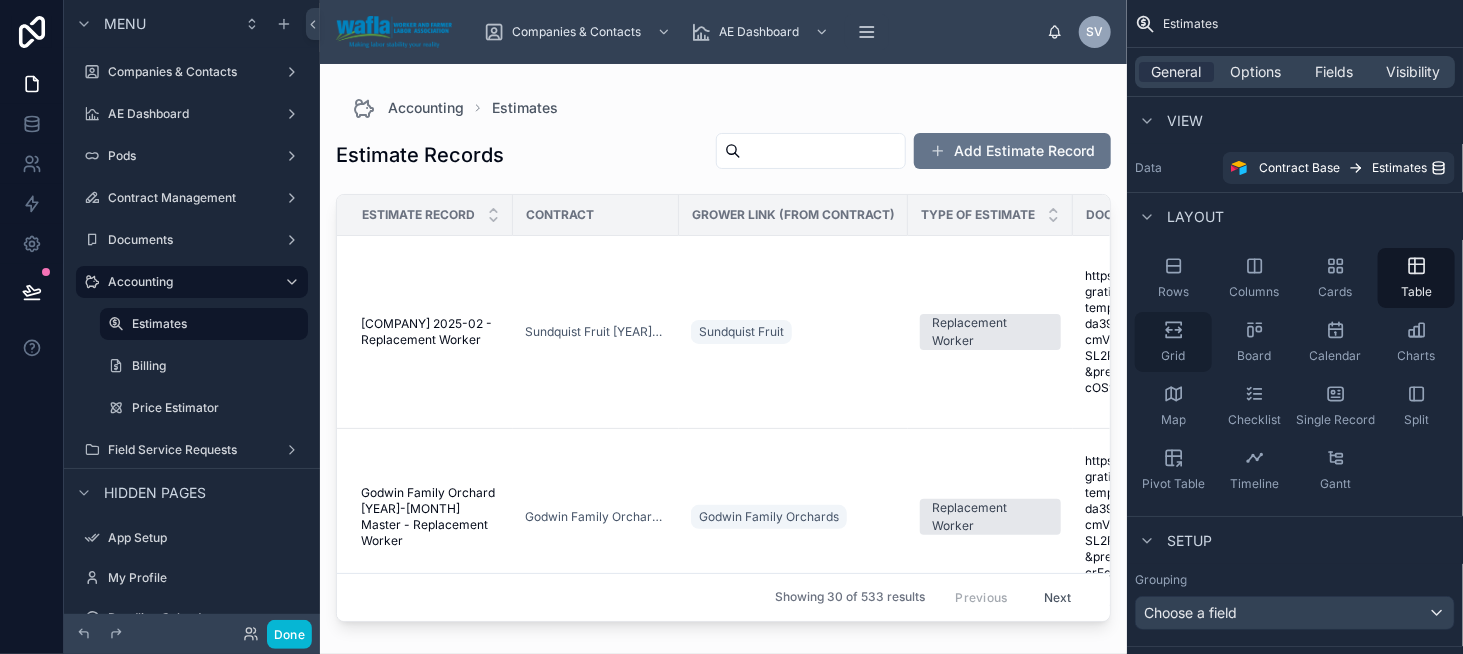 click on "Grid" at bounding box center (1173, 342) 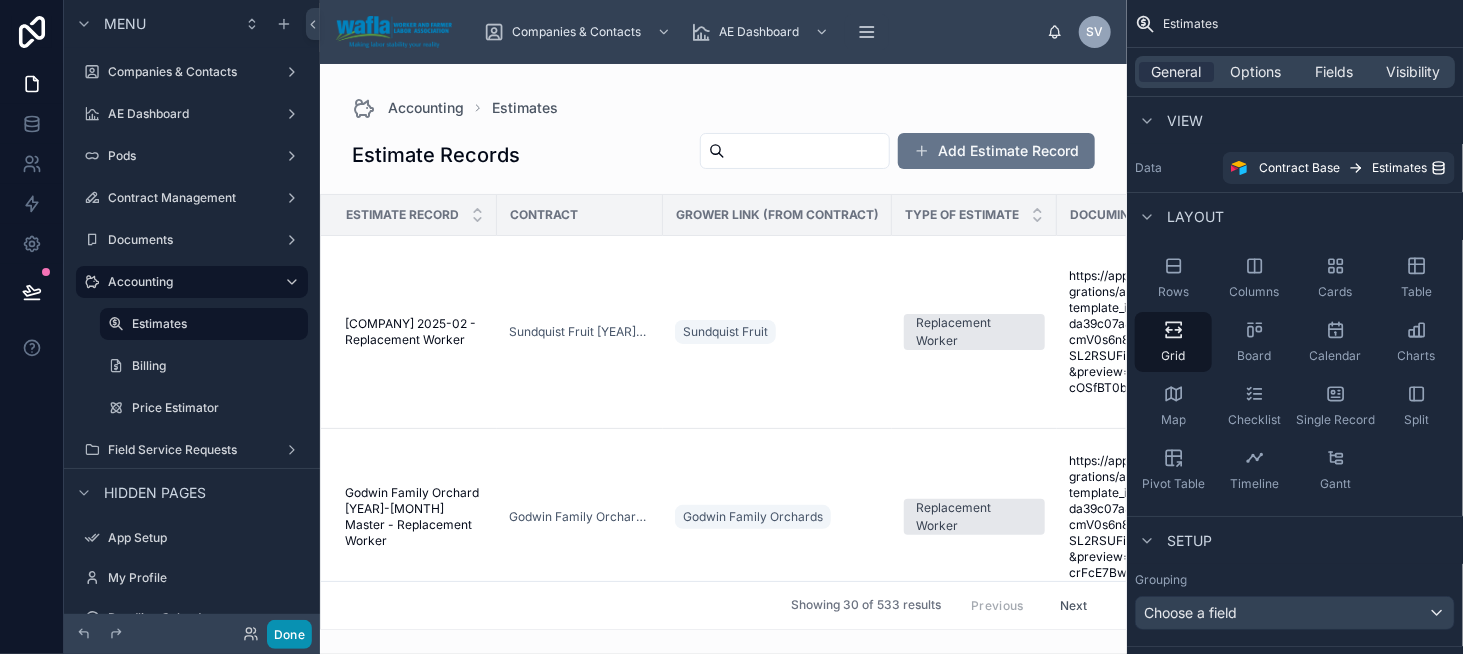 click on "Done" at bounding box center [289, 634] 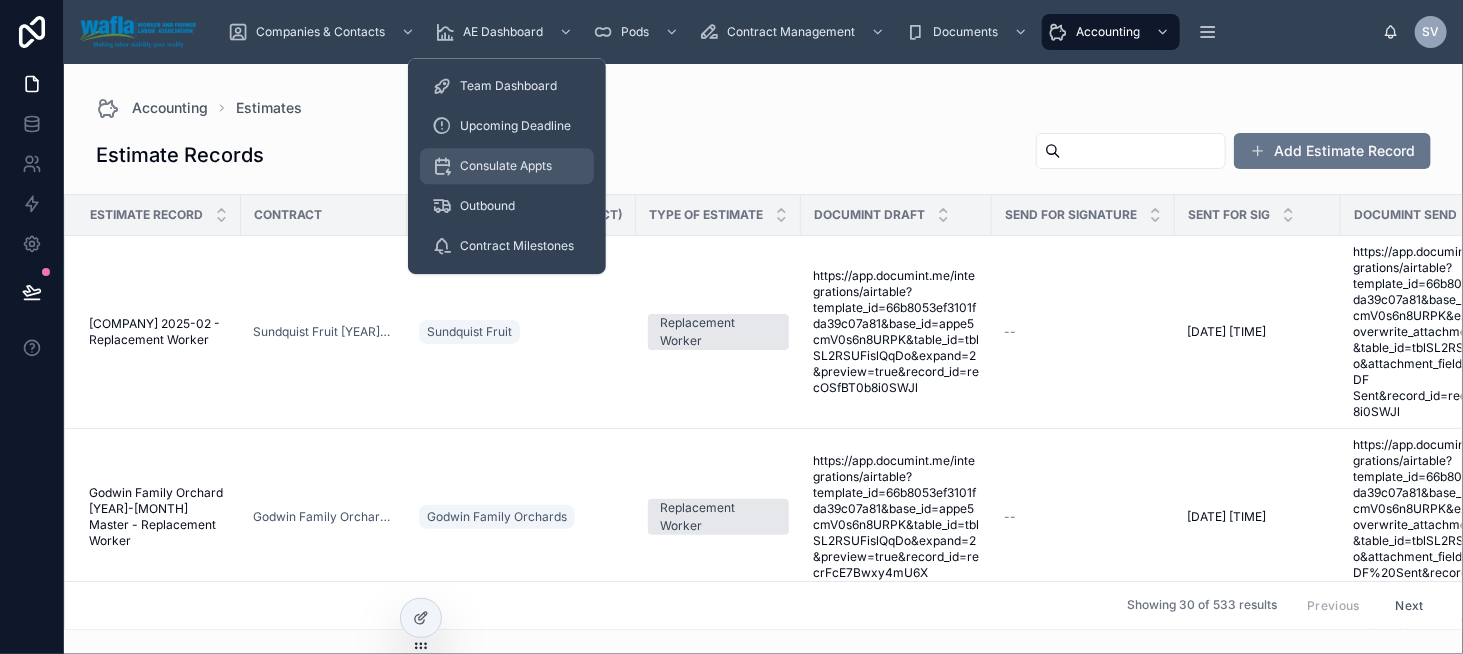 click on "Consulate Appts" at bounding box center (506, 166) 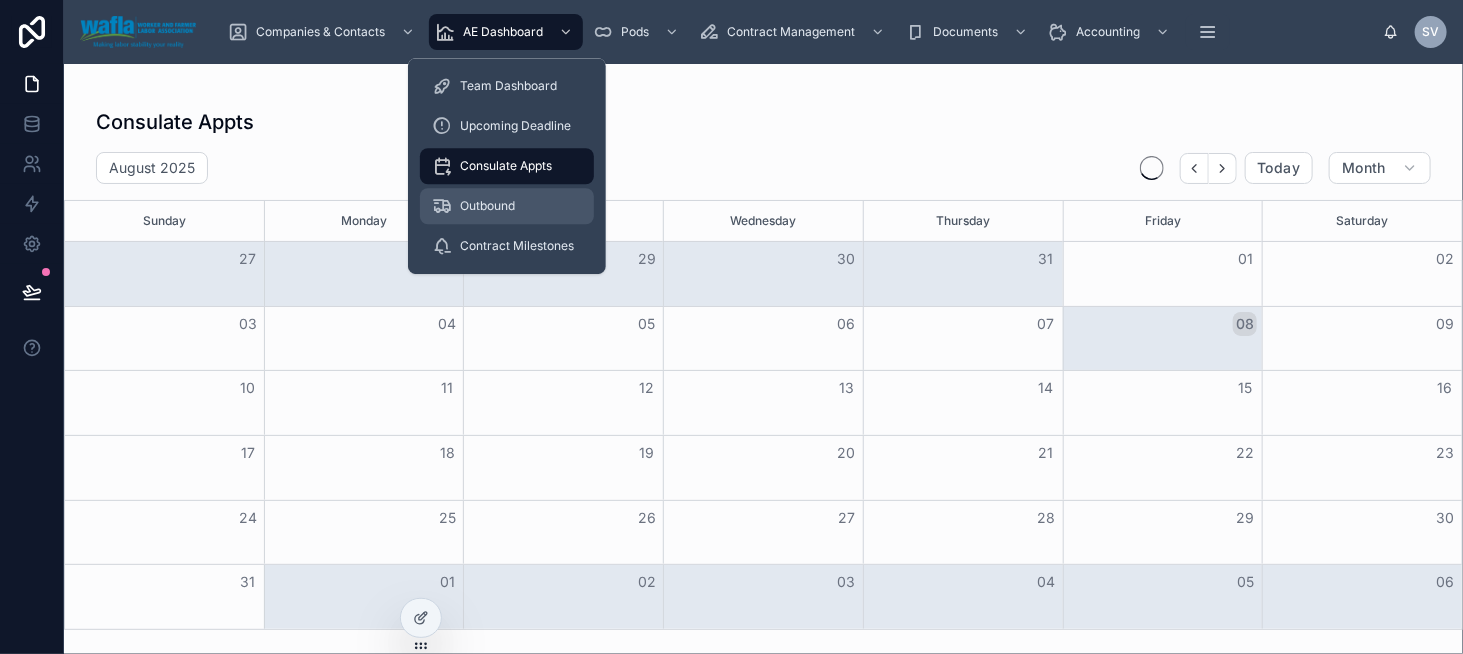 click on "Outbound" at bounding box center (487, 206) 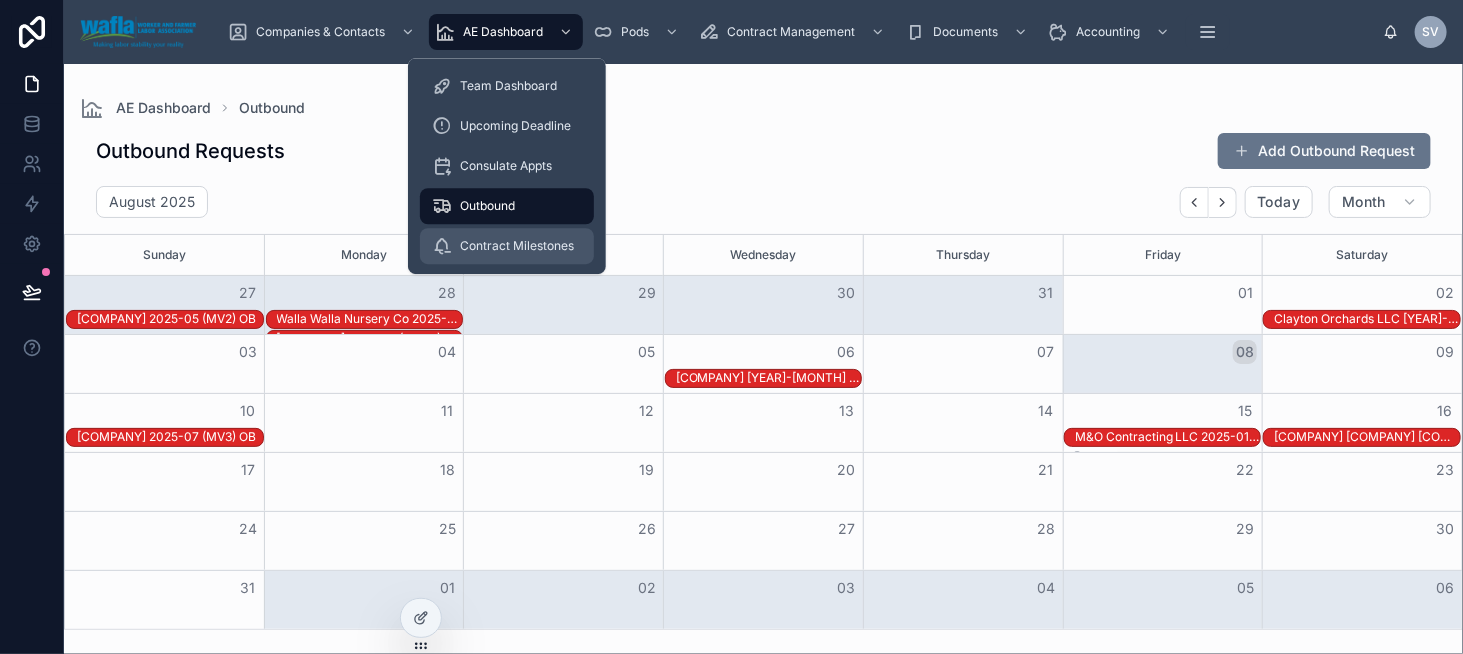 click on "Contract Milestones" at bounding box center (517, 246) 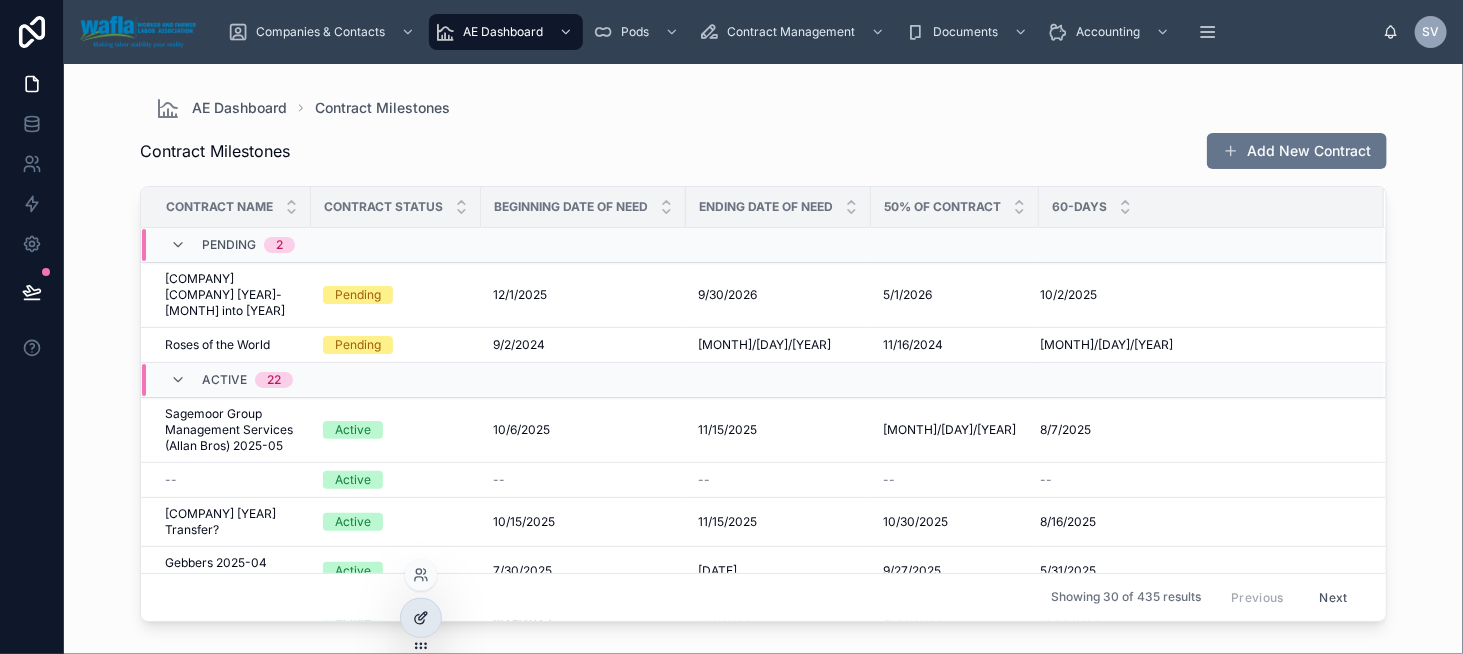 click 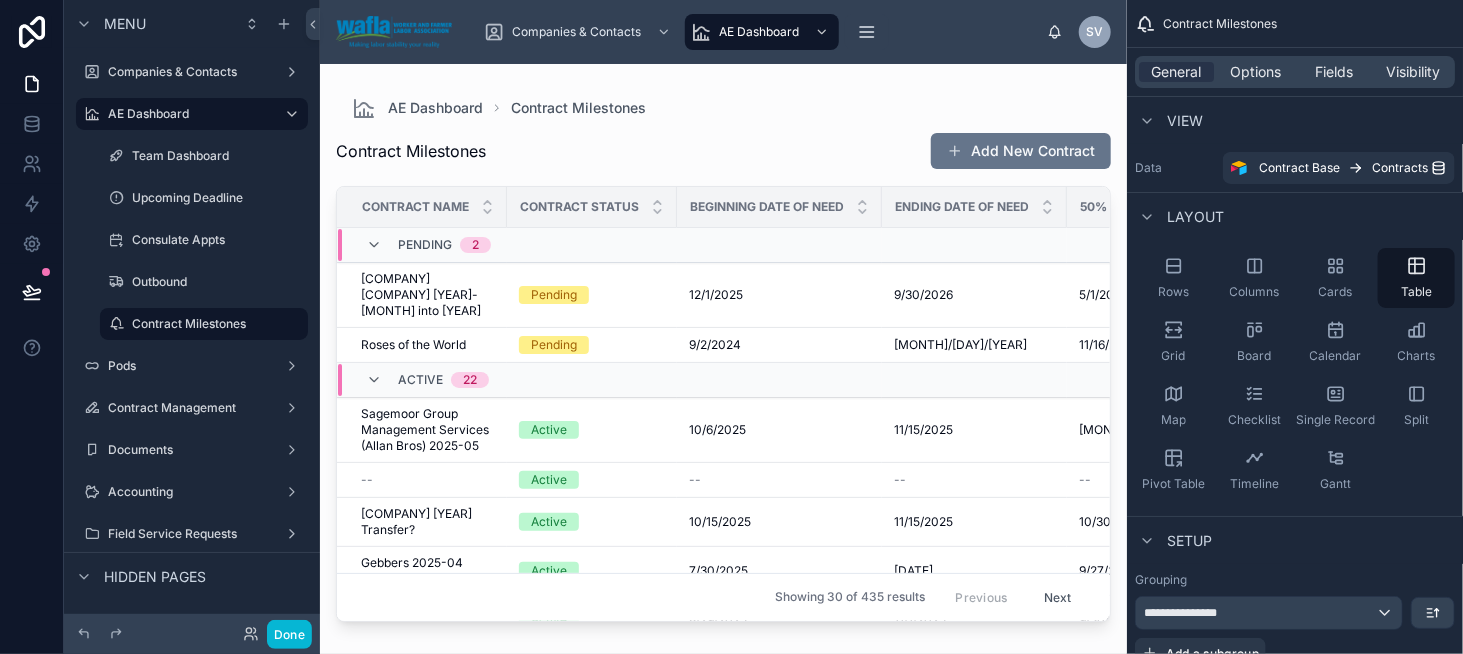 click at bounding box center [723, 347] 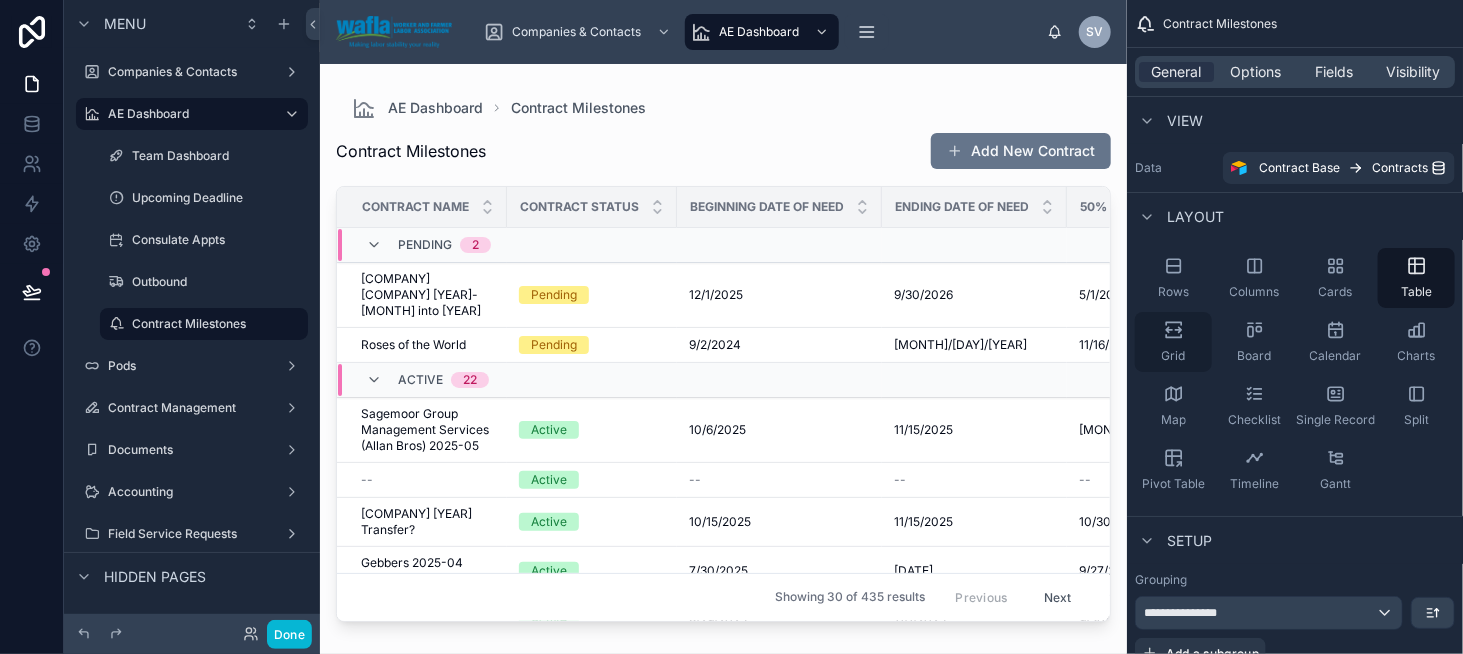click on "Grid" at bounding box center [1173, 342] 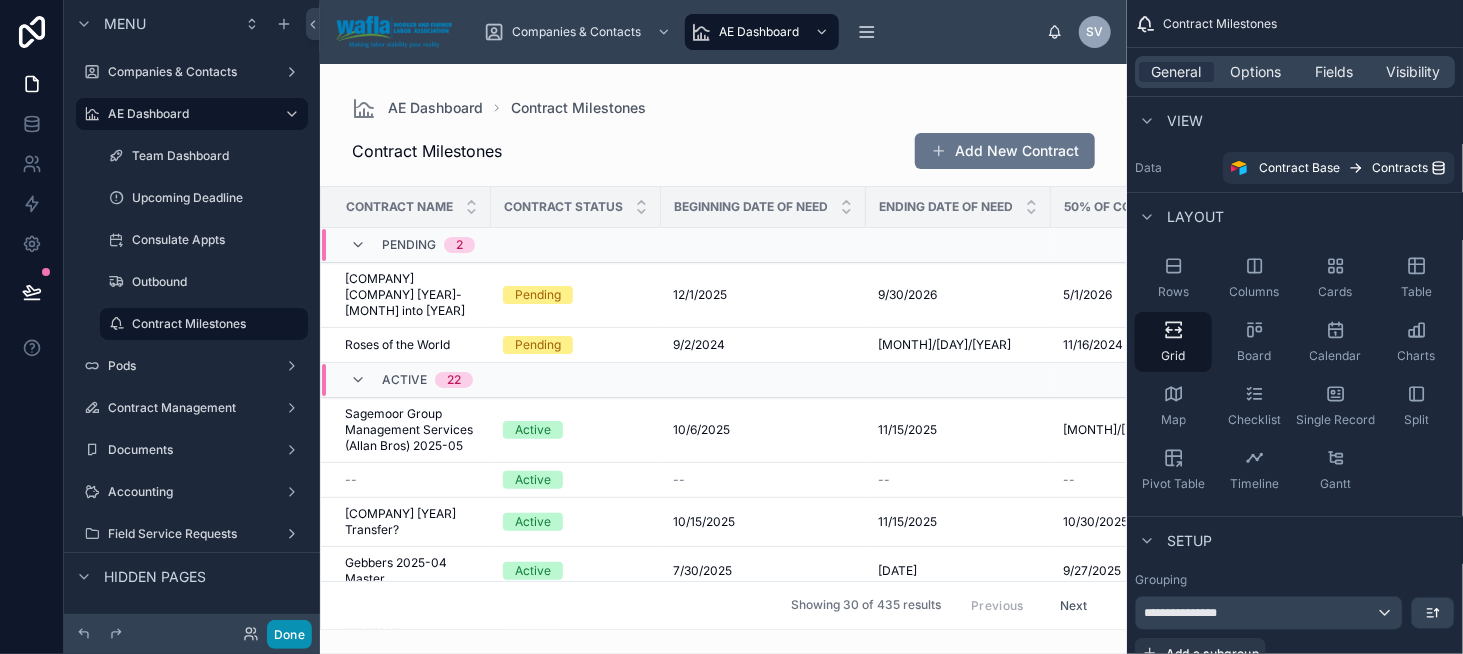 click on "Done" at bounding box center [289, 634] 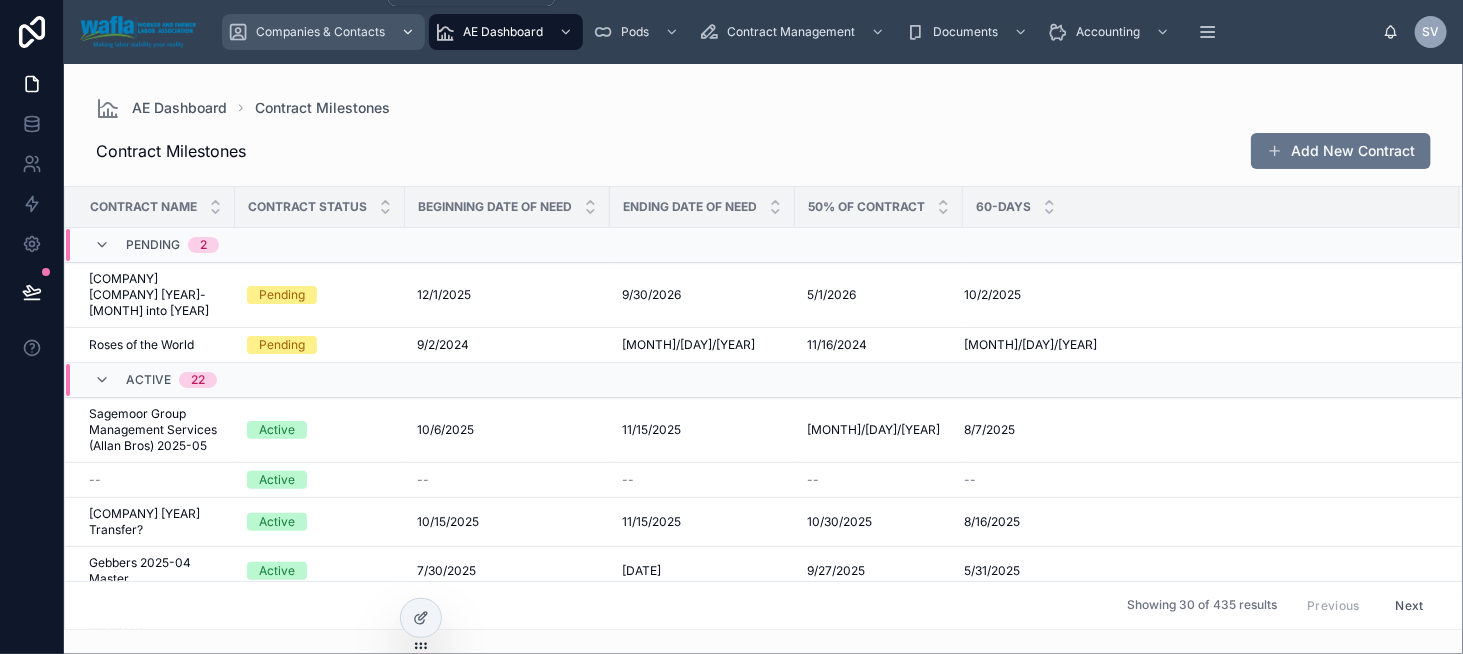 click on "Companies & Contacts" at bounding box center [320, 32] 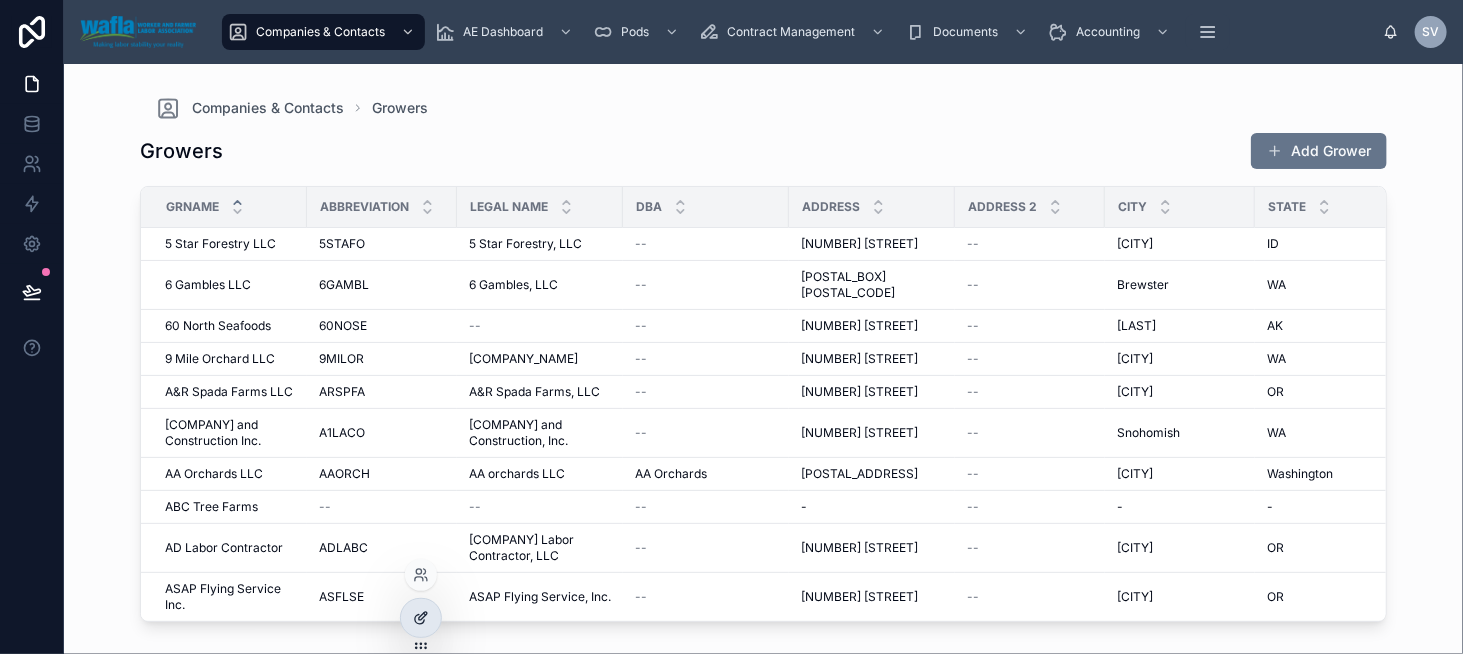 click 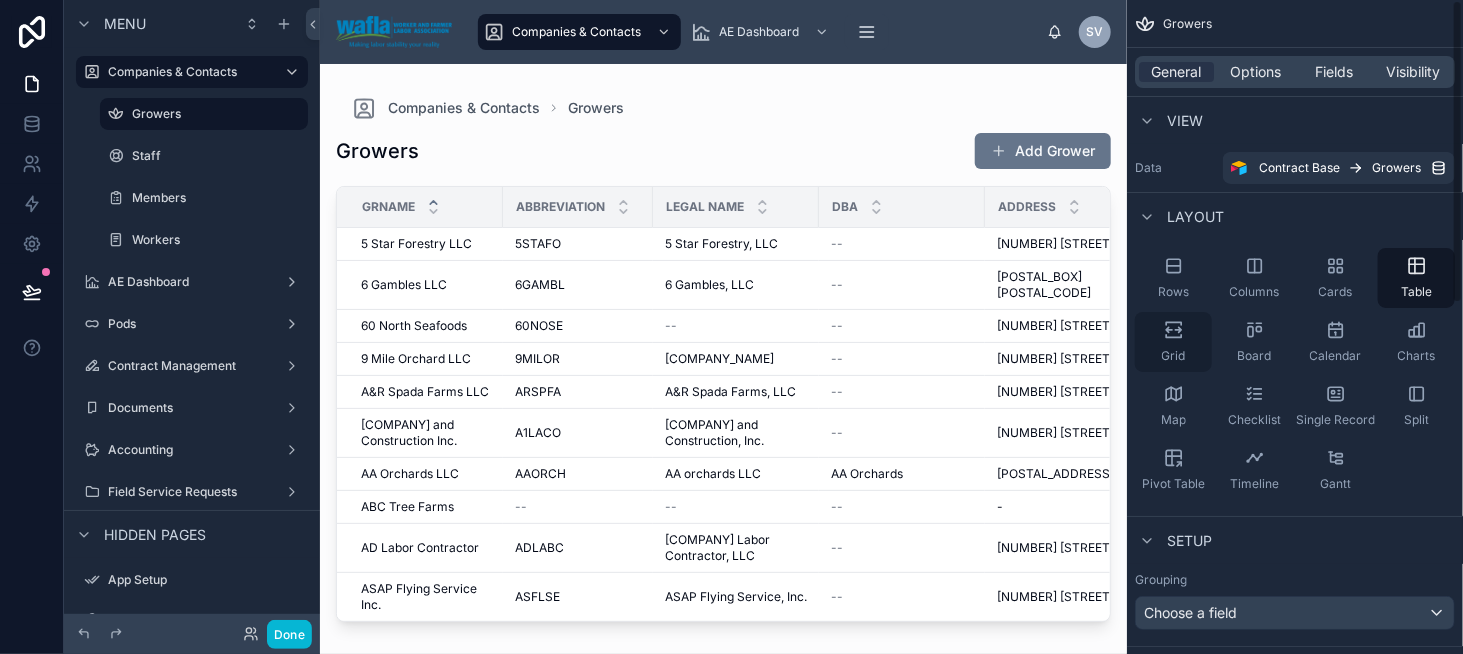 click on "Grid" at bounding box center (1173, 342) 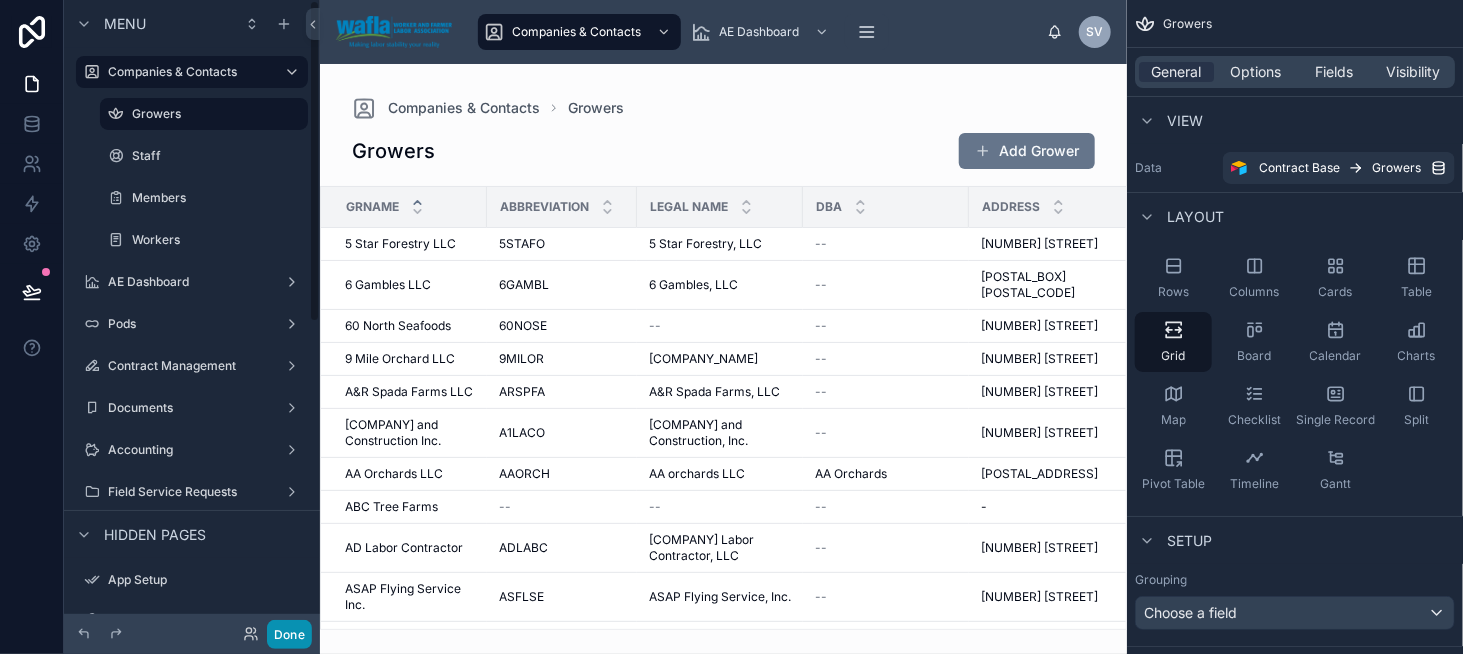 click on "Done" at bounding box center (289, 634) 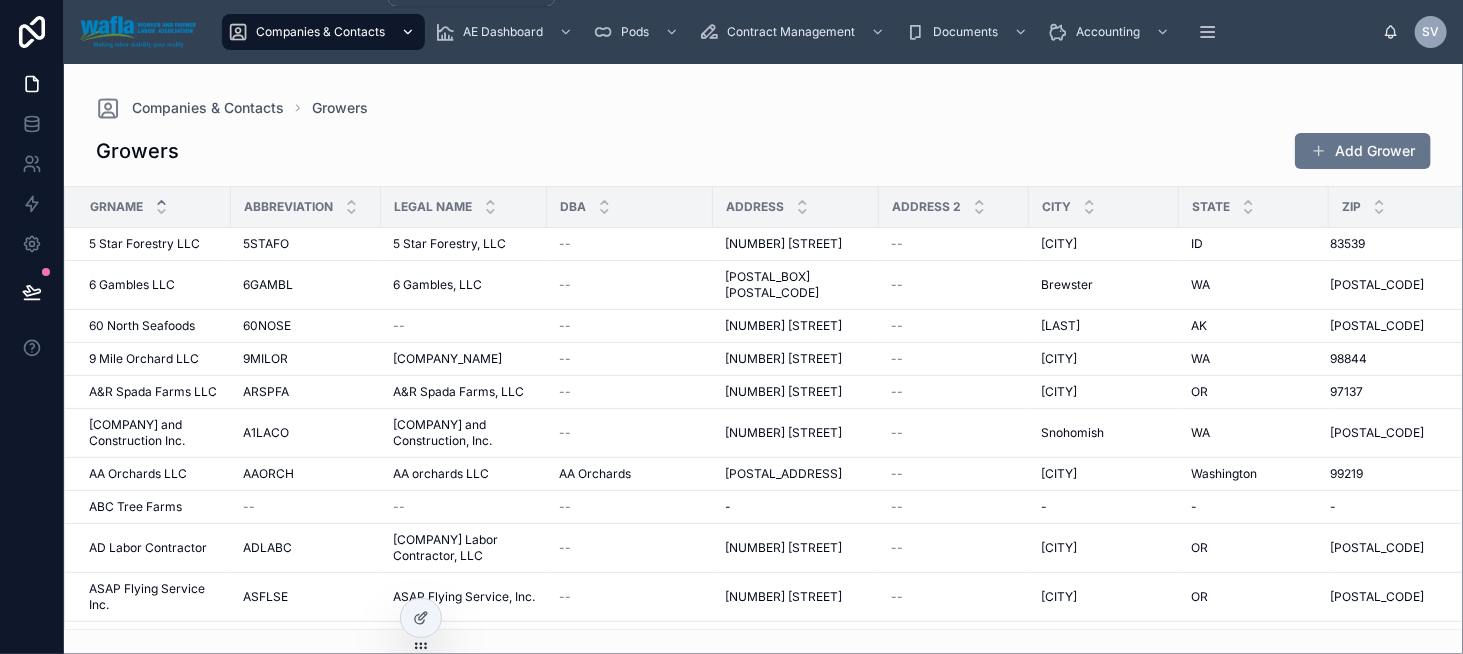 click on "Companies & Contacts" at bounding box center [320, 32] 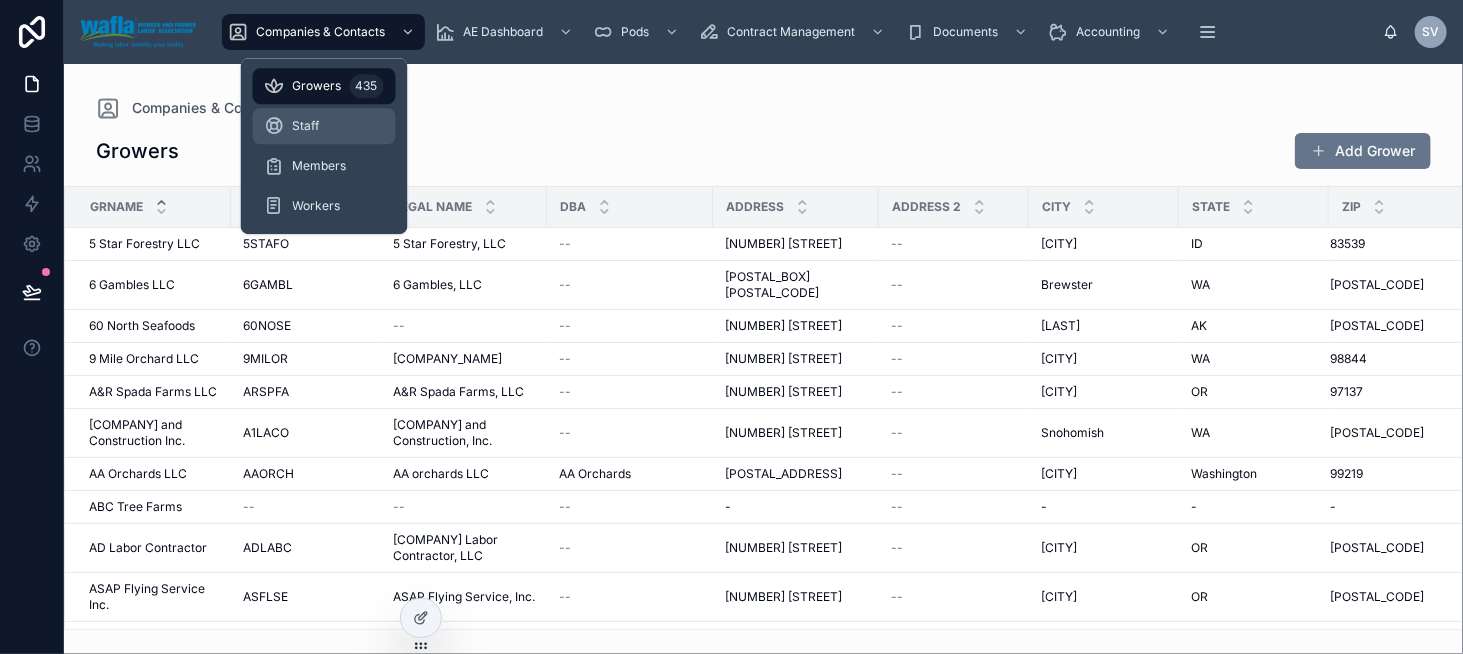 click on "Staff" at bounding box center (324, 126) 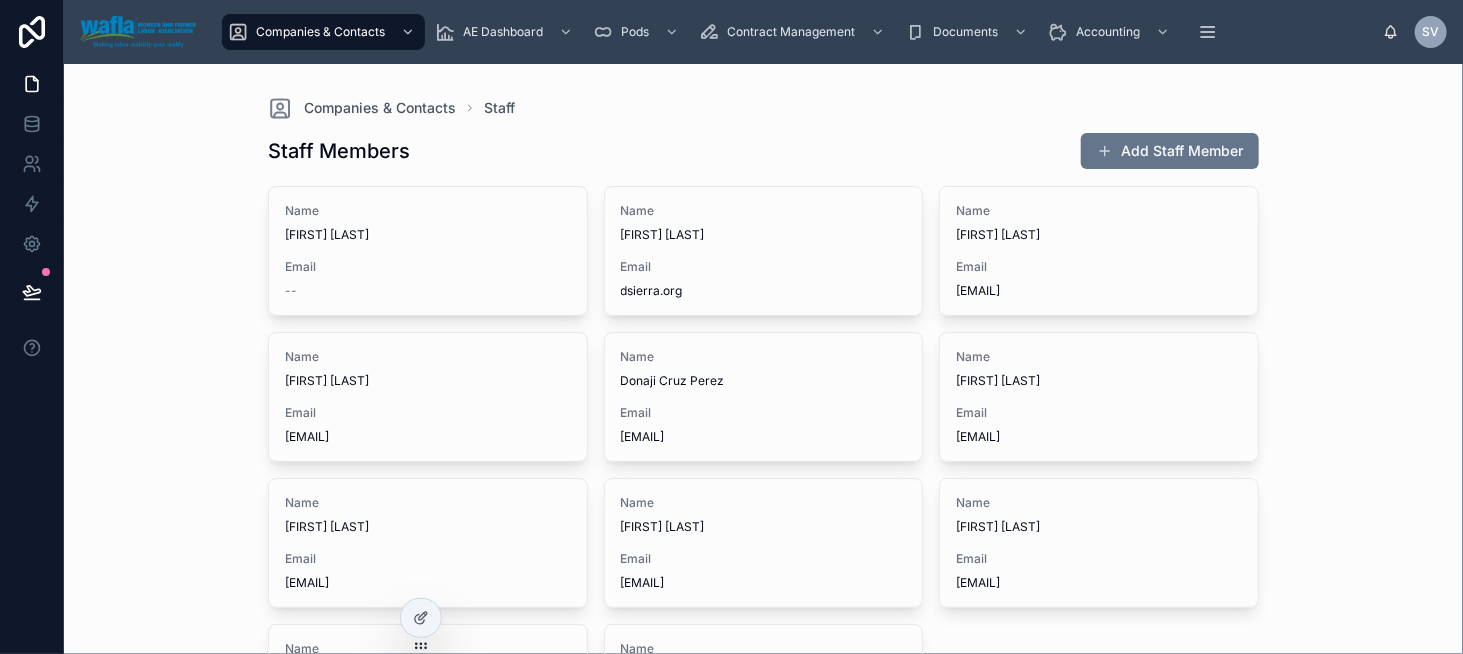 click on "Staff Members Add Staff Member Name [FIRST] [LAST] Email [EMAIL] Name [FIRST] [LAST] Email [EMAIL] Name [FIRST] [LAST] Email [EMAIL] Name [FIRST] [LAST] Email [EMAIL] Name [FIRST] [LAST] Email [EMAIL] Name [FIRST] [LAST] Email [EMAIL] Name [FIRST] [LAST] Email [EMAIL] Name [FIRST] [LAST] Email [EMAIL] Name [FIRST] [LAST] Email [EMAIL] Name [FIRST] [LAST] Email [EMAIL] Previous Next" at bounding box center (763, 500) 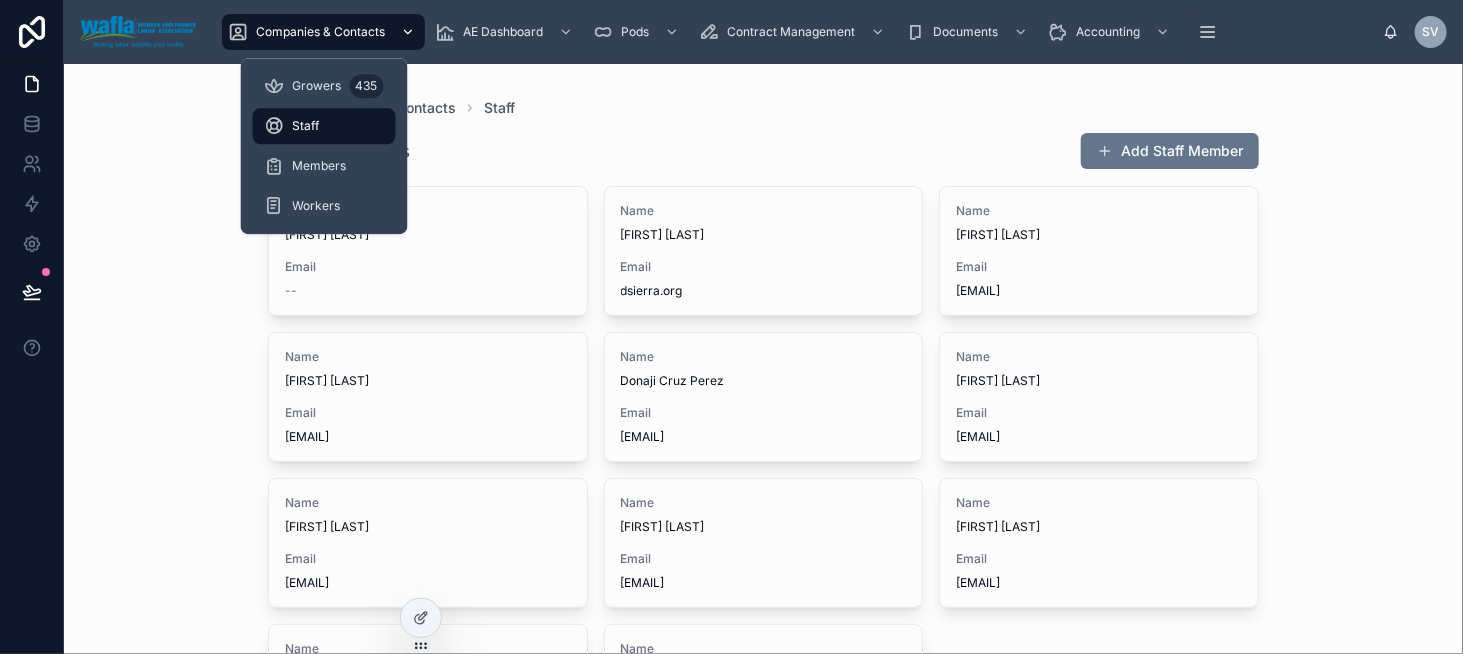 click on "Companies & Contacts" at bounding box center (320, 32) 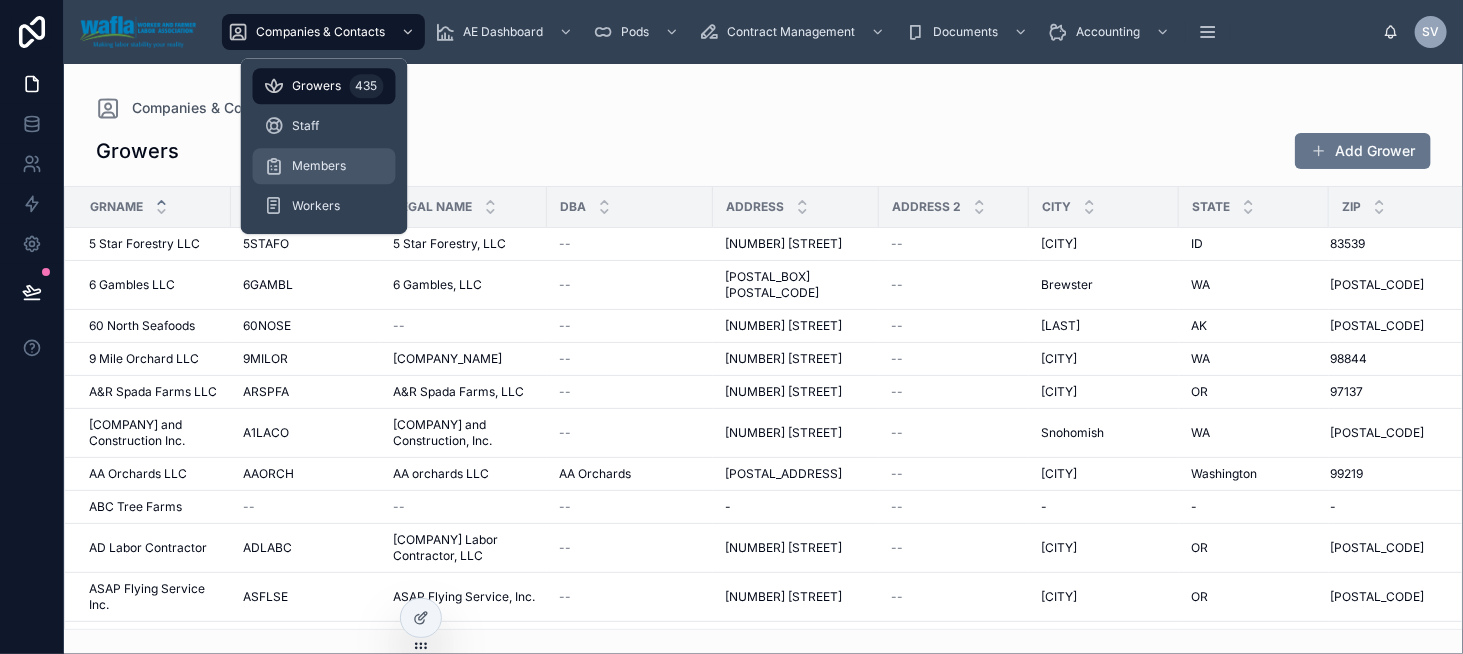 click on "Members" at bounding box center [324, 166] 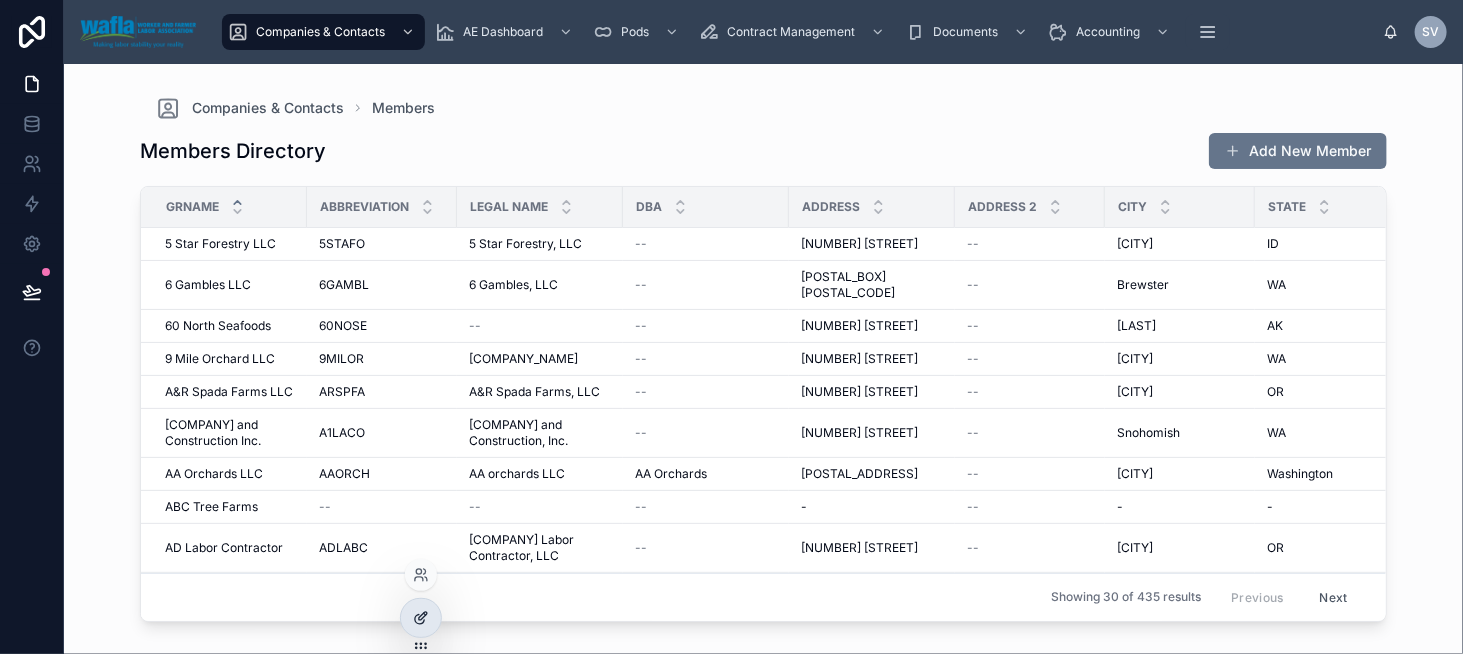click 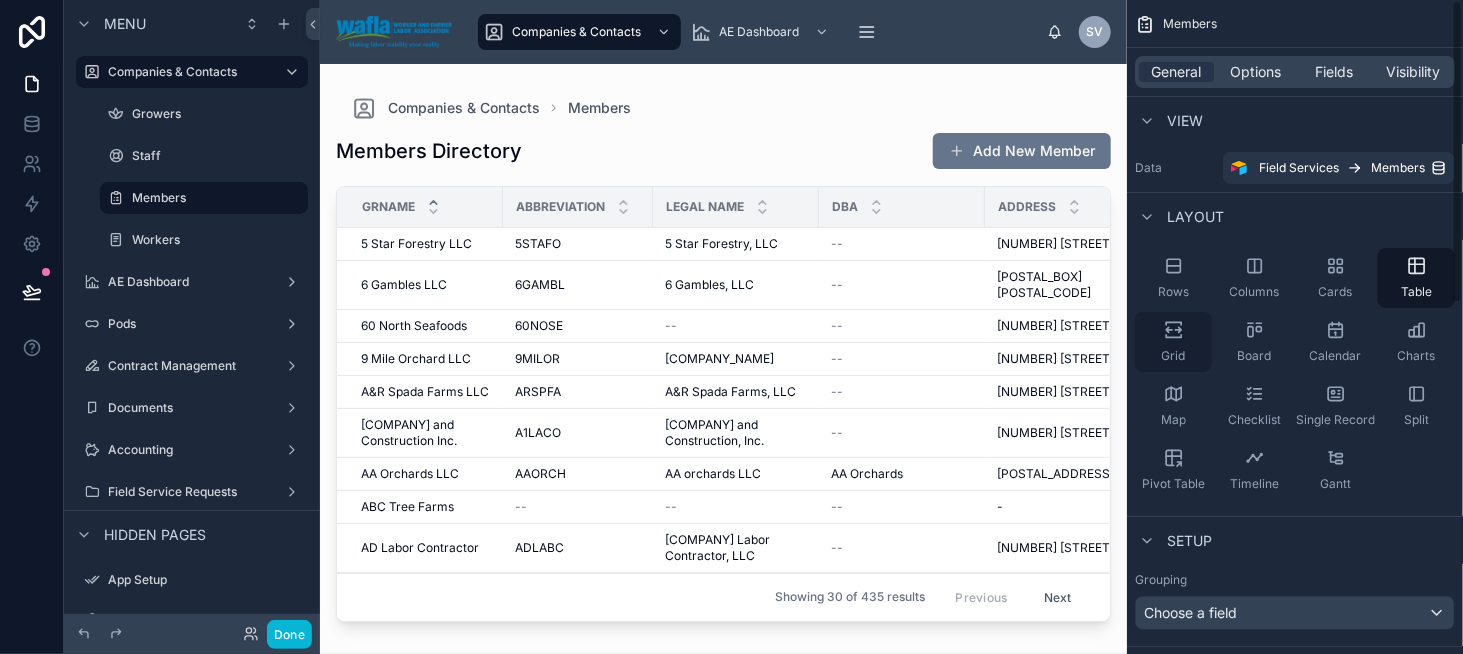 click 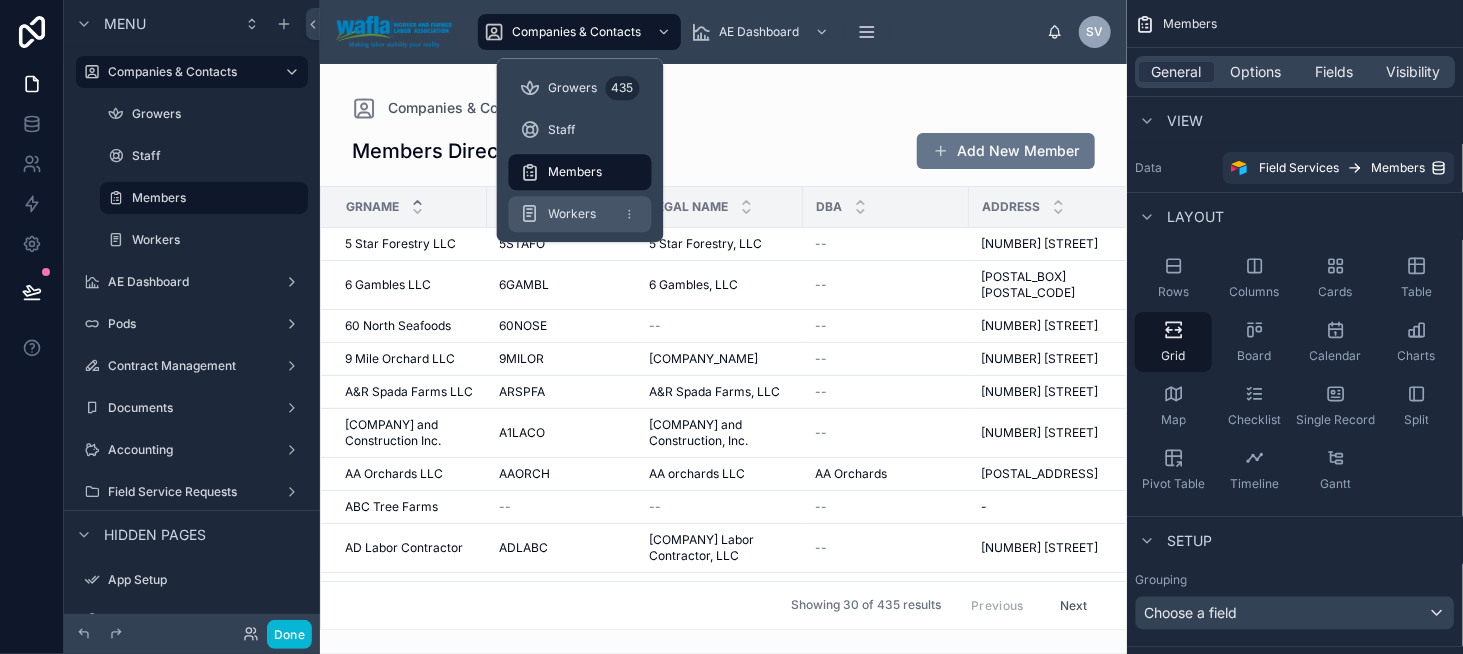 click on "Workers" at bounding box center [580, 214] 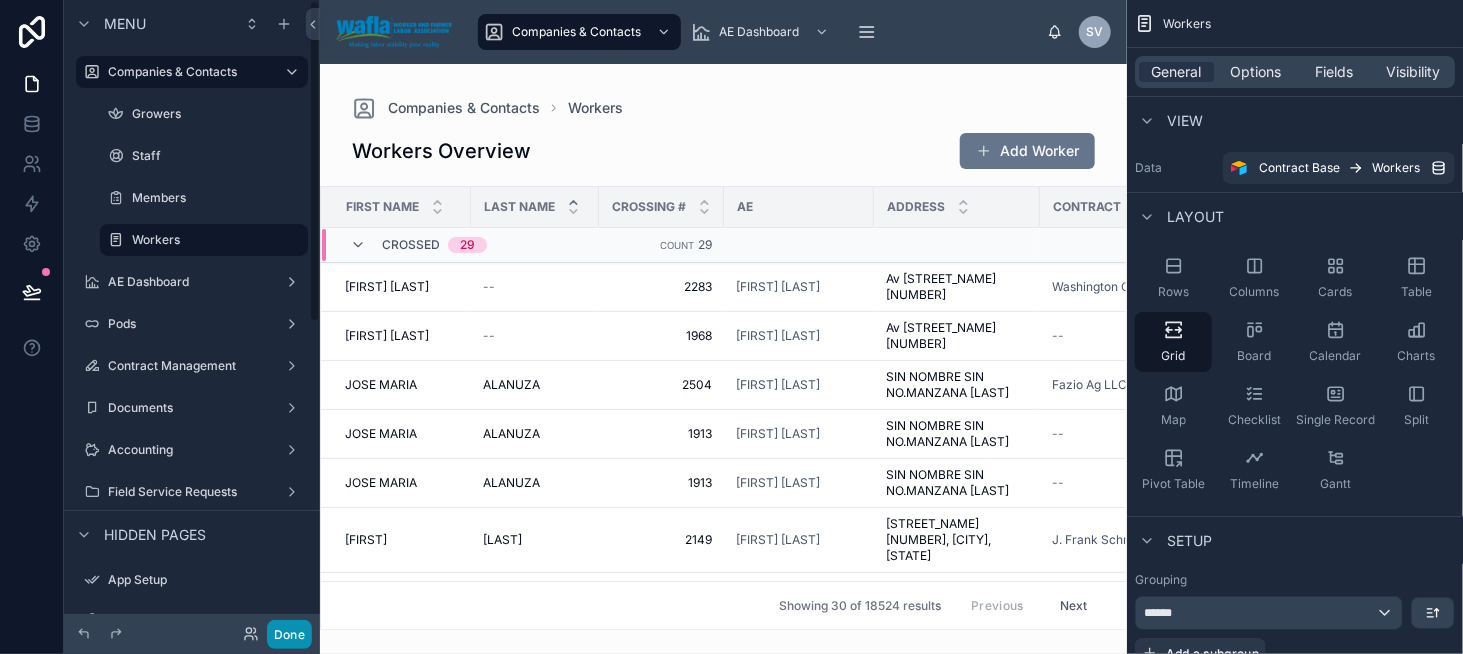 click on "Done" at bounding box center (289, 634) 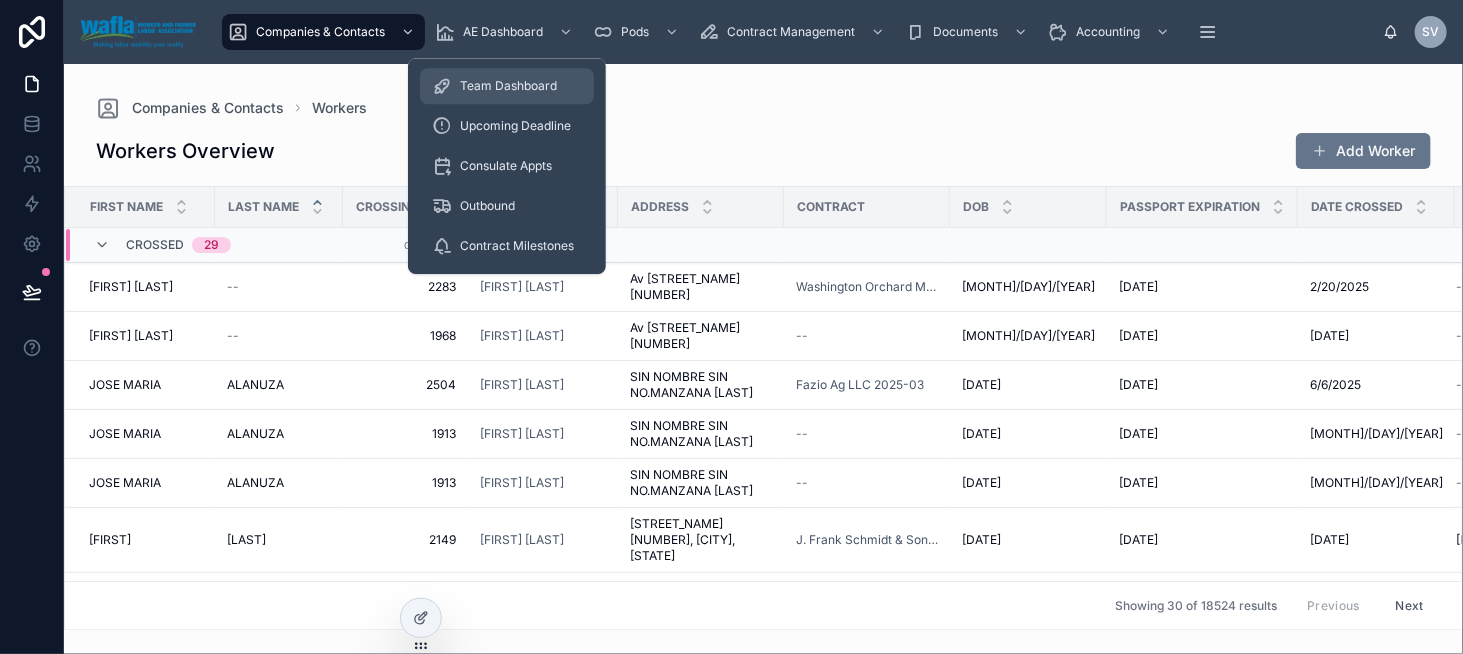 click on "Team Dashboard" at bounding box center [507, 86] 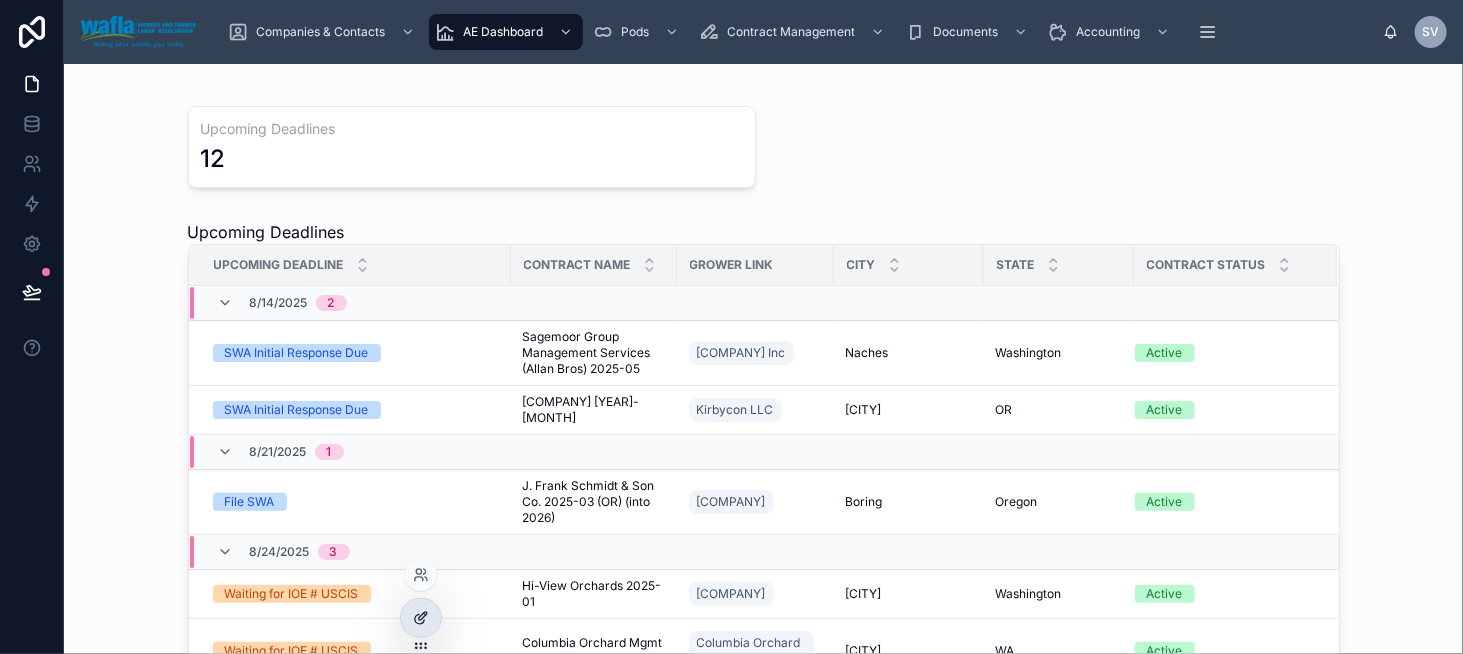 click at bounding box center (421, 618) 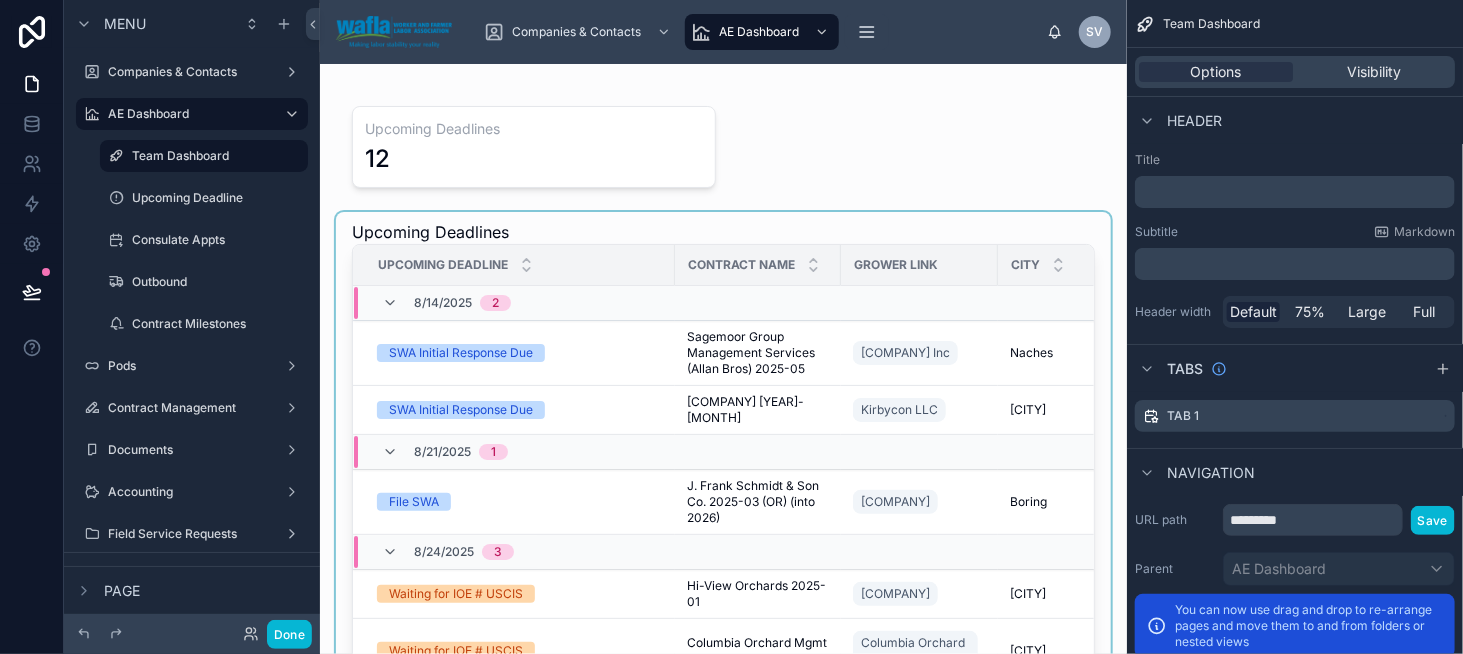 click at bounding box center (723, 482) 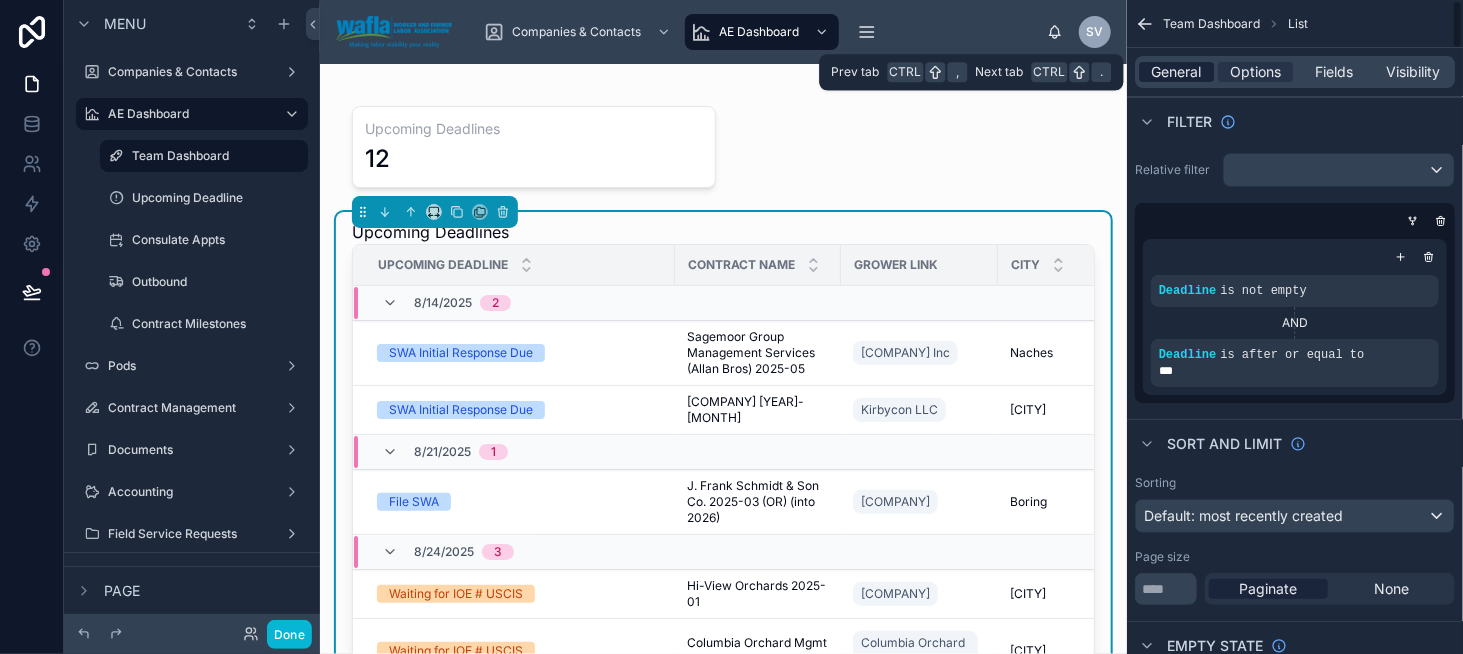 click on "General" at bounding box center [1177, 72] 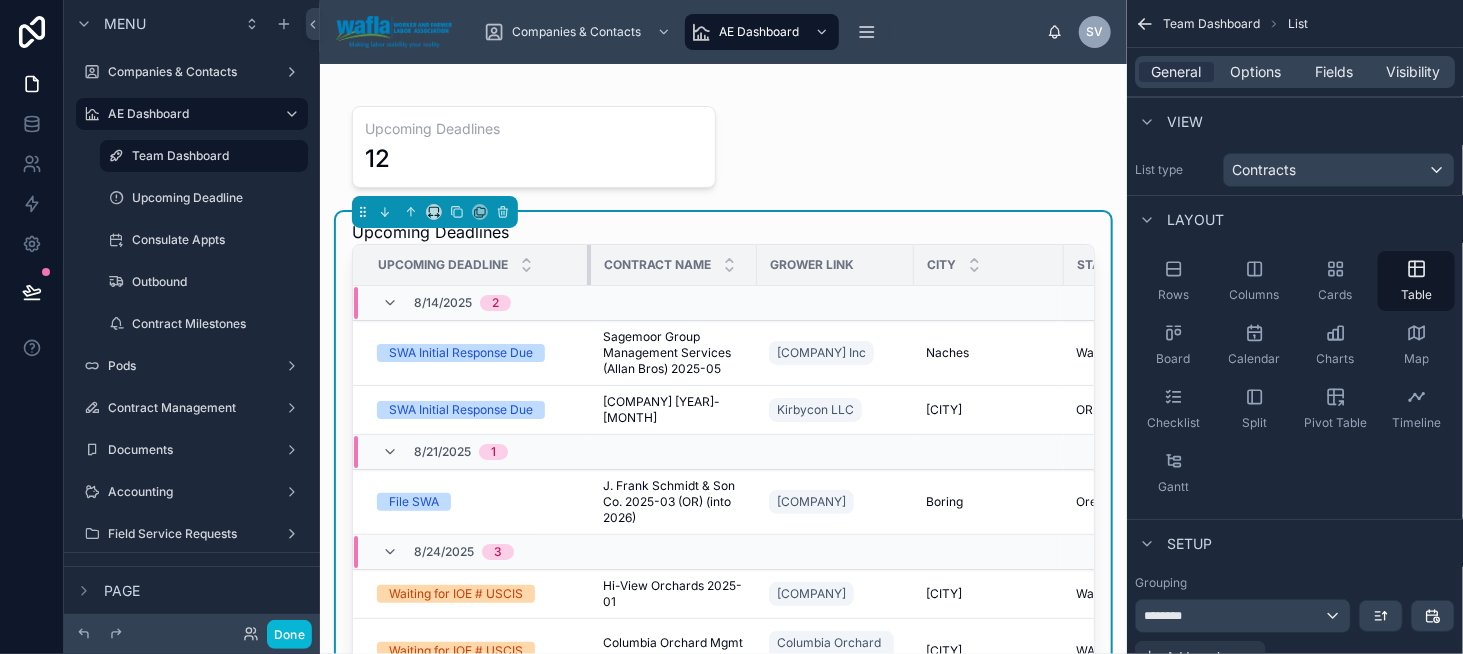drag, startPoint x: 673, startPoint y: 262, endPoint x: 589, endPoint y: 255, distance: 84.29116 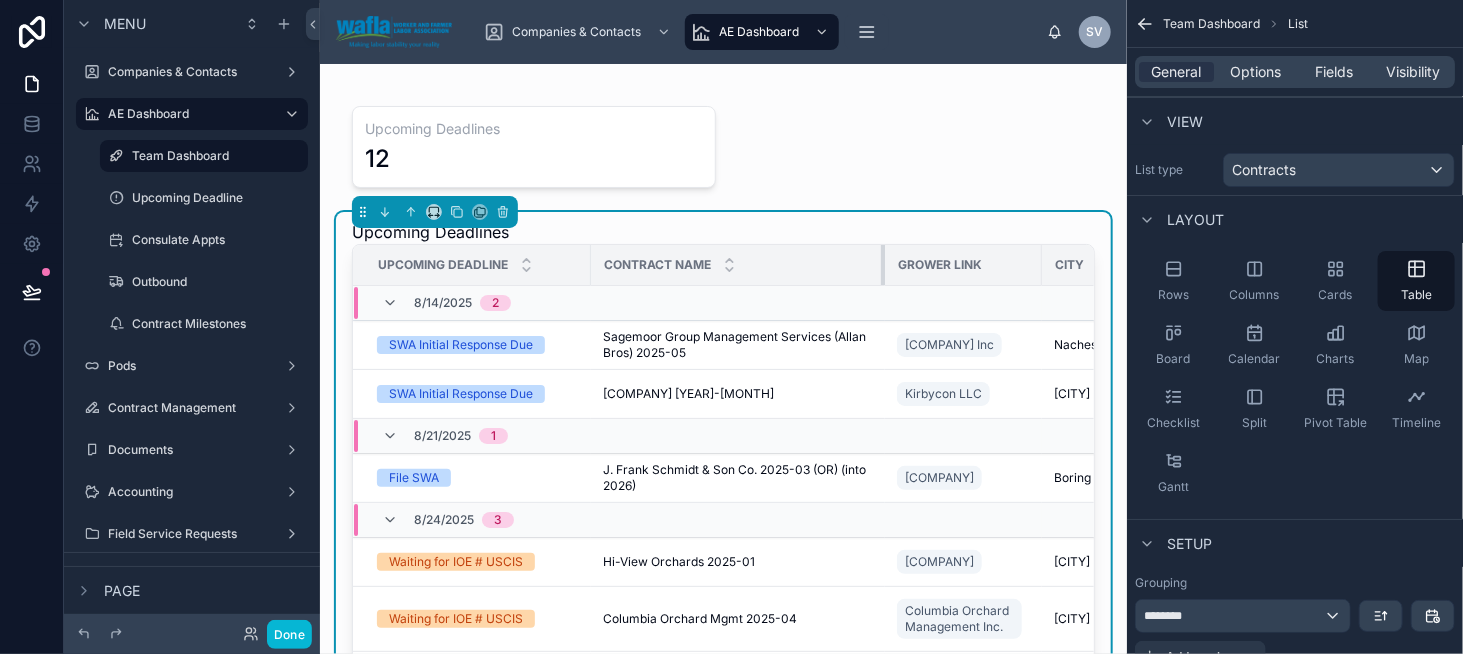 drag, startPoint x: 754, startPoint y: 250, endPoint x: 882, endPoint y: 249, distance: 128.0039 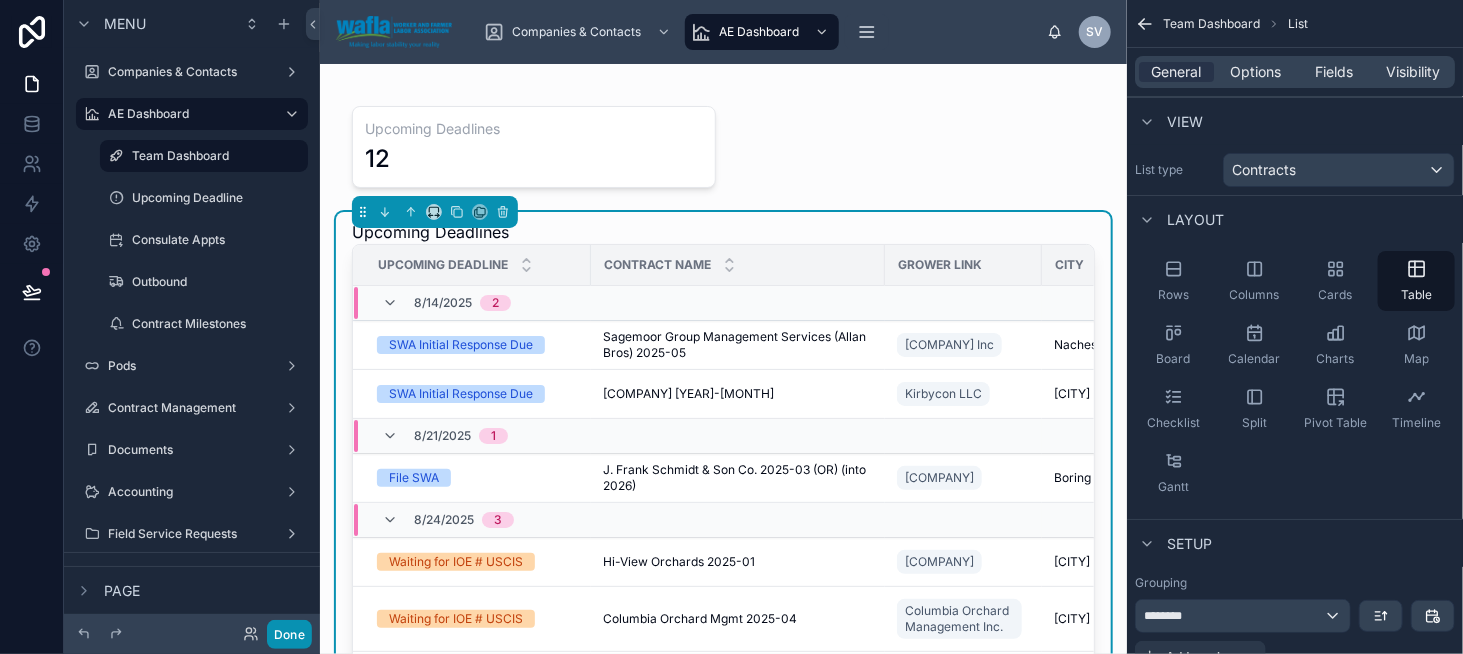 click on "Done" at bounding box center [289, 634] 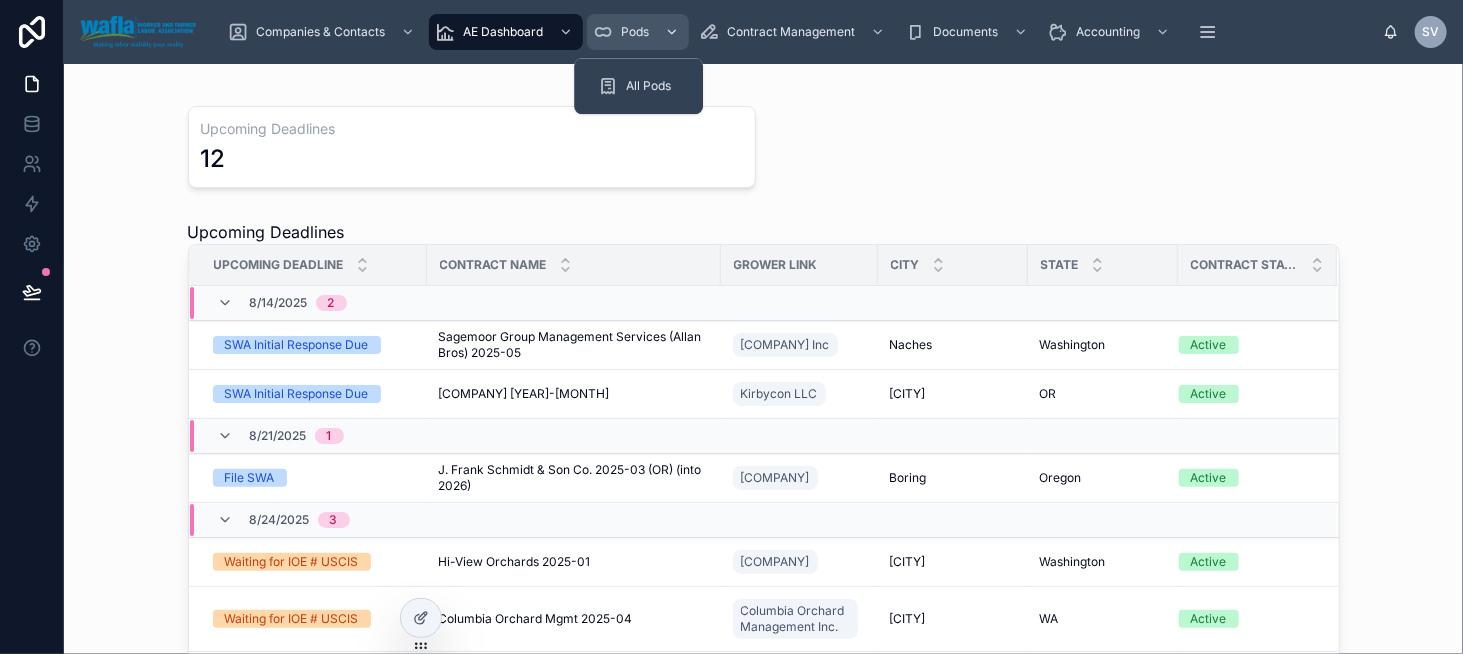 click on "Pods" at bounding box center [635, 32] 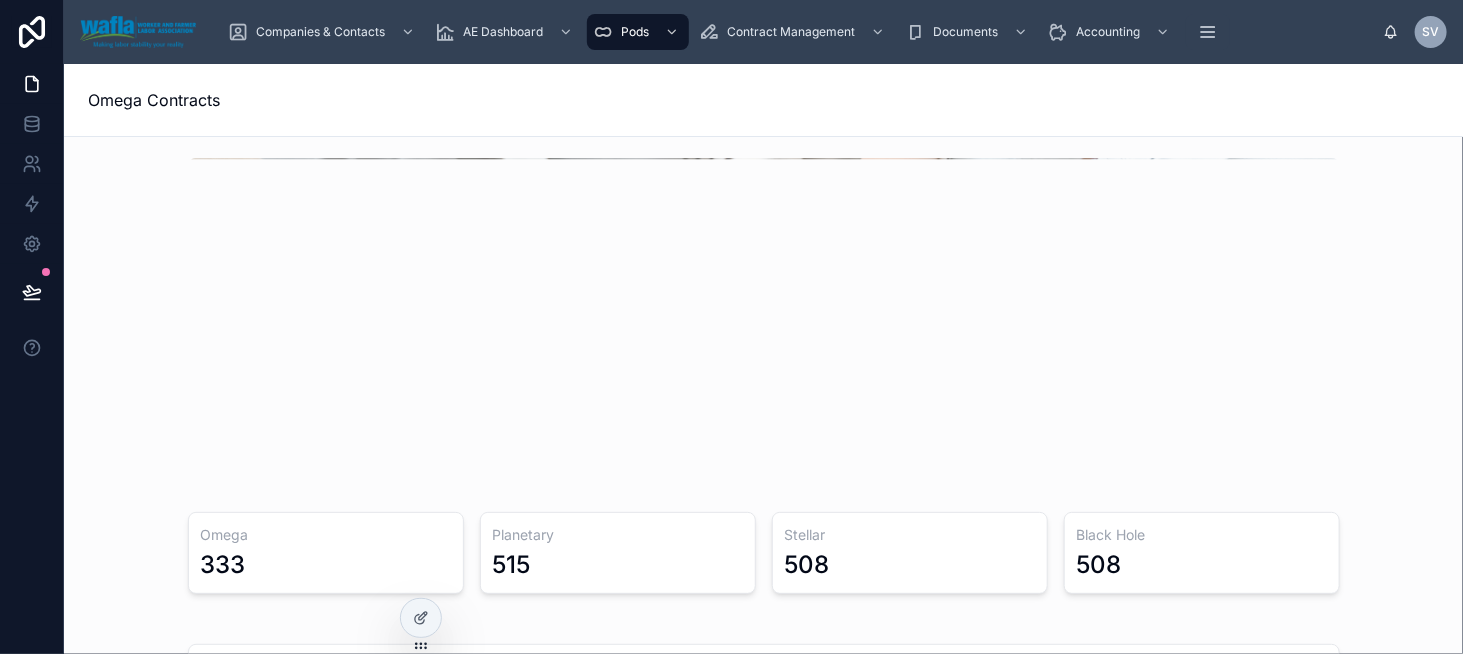 scroll, scrollTop: 0, scrollLeft: 0, axis: both 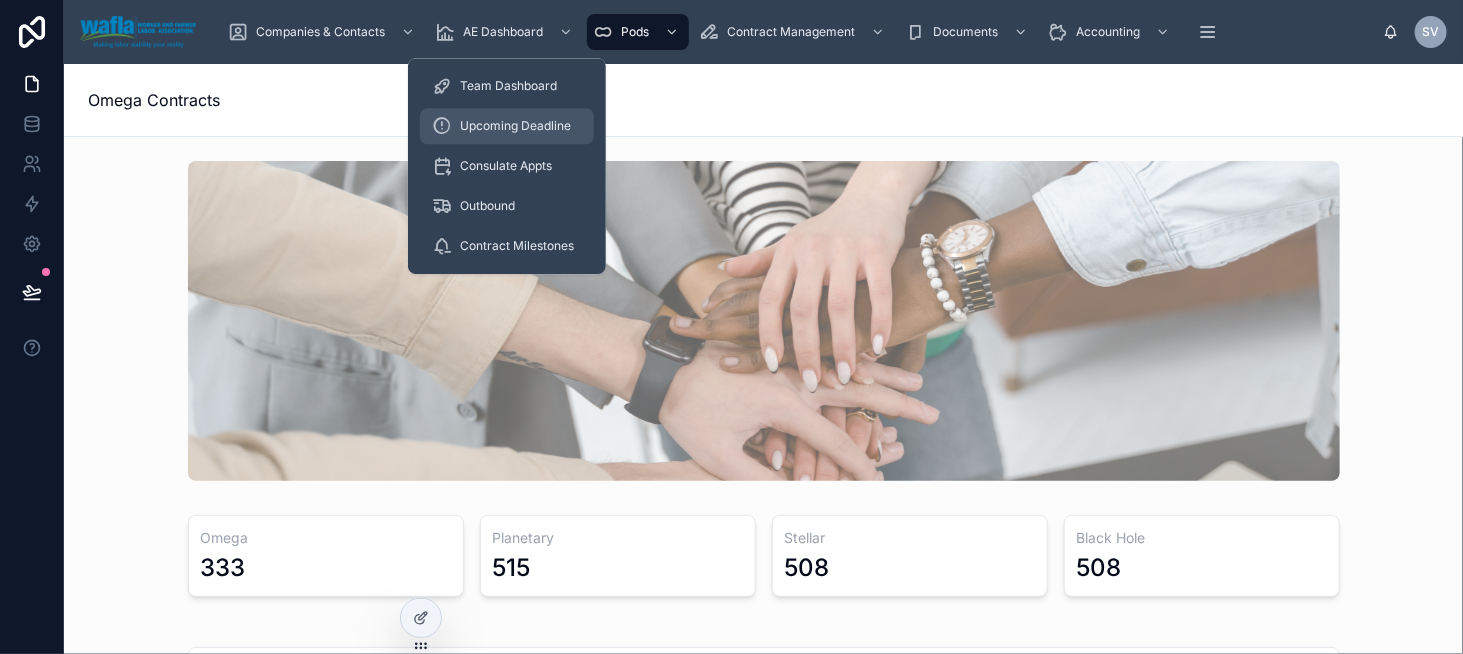 click on "Upcoming Deadline" at bounding box center [515, 126] 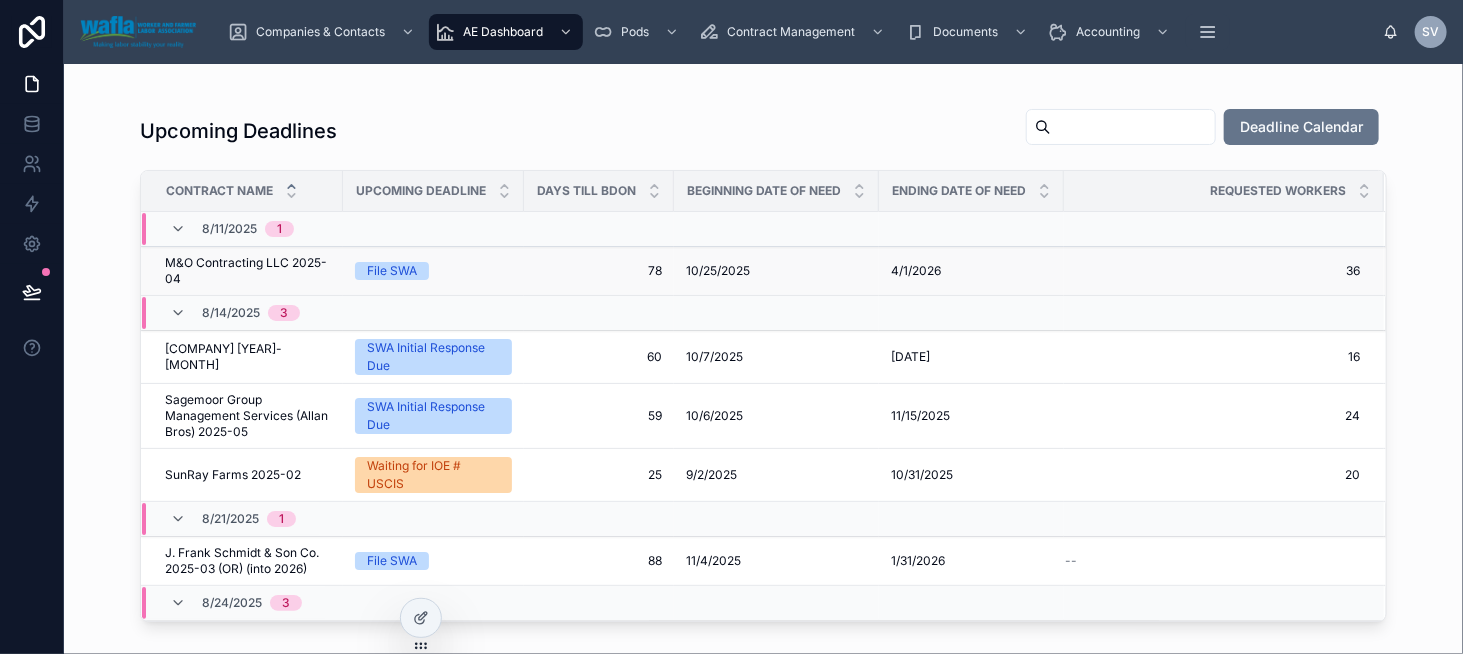 click on "M&O Contracting LLC 2025-04" at bounding box center [248, 271] 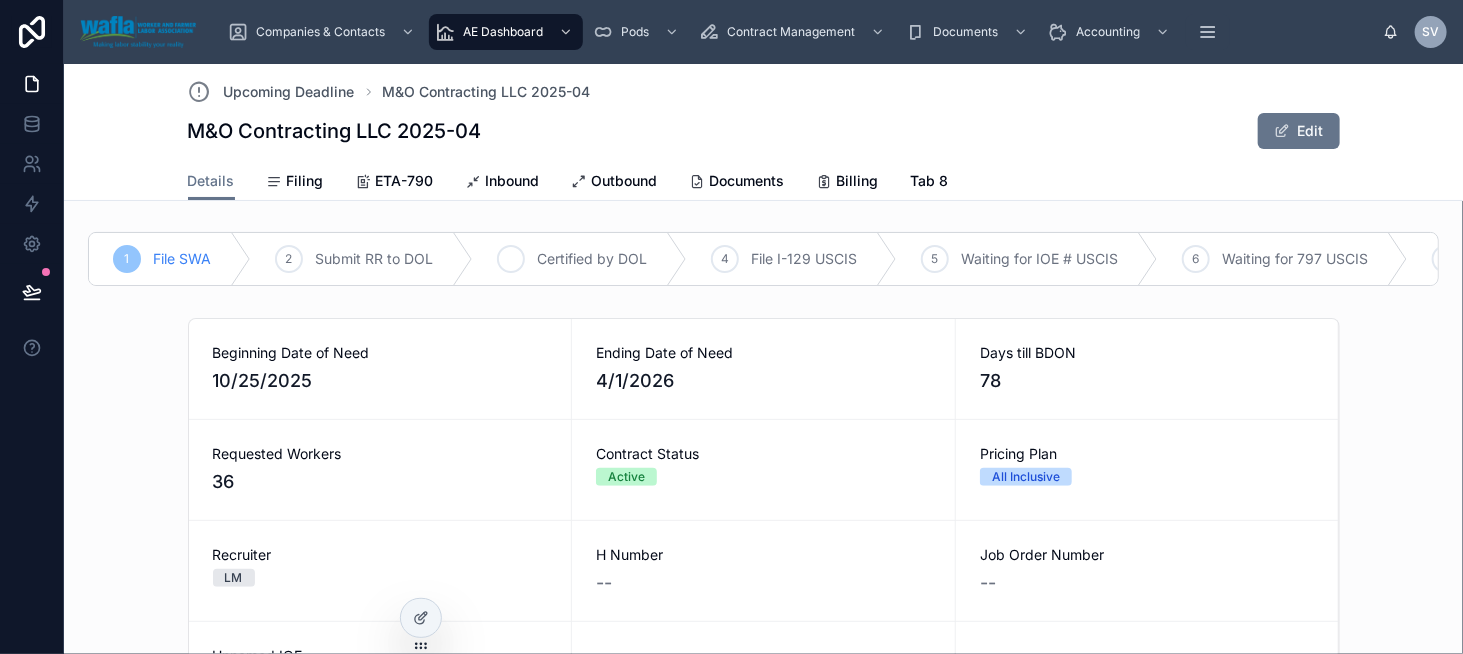 scroll, scrollTop: 0, scrollLeft: 0, axis: both 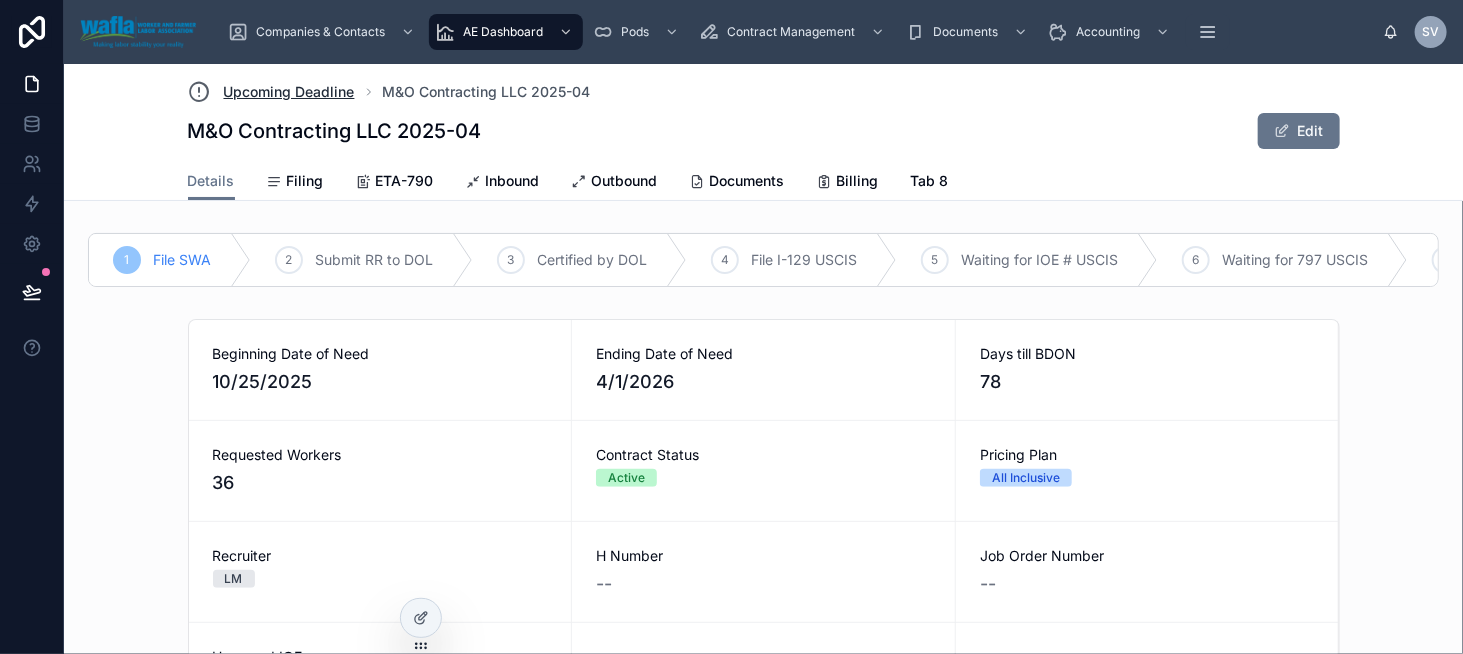 click on "Upcoming Deadline" at bounding box center (289, 92) 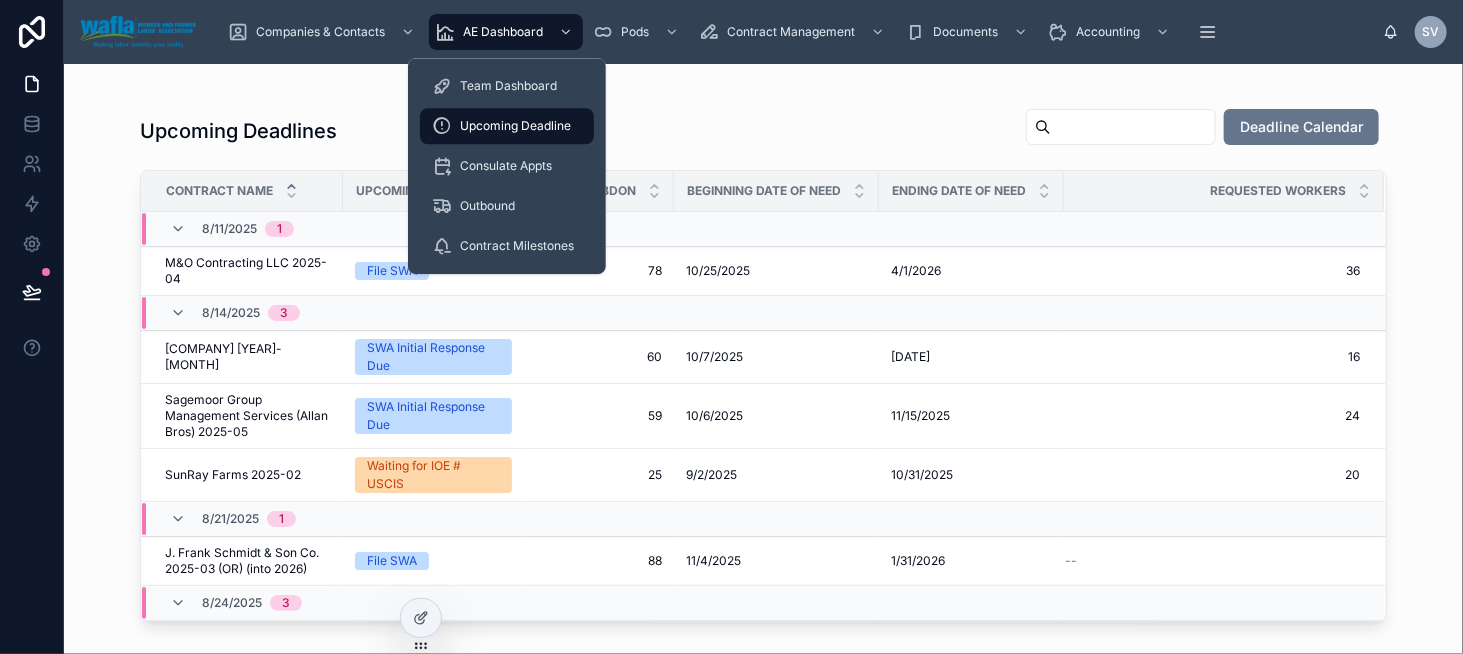 click on "Upcoming Deadline" at bounding box center (515, 126) 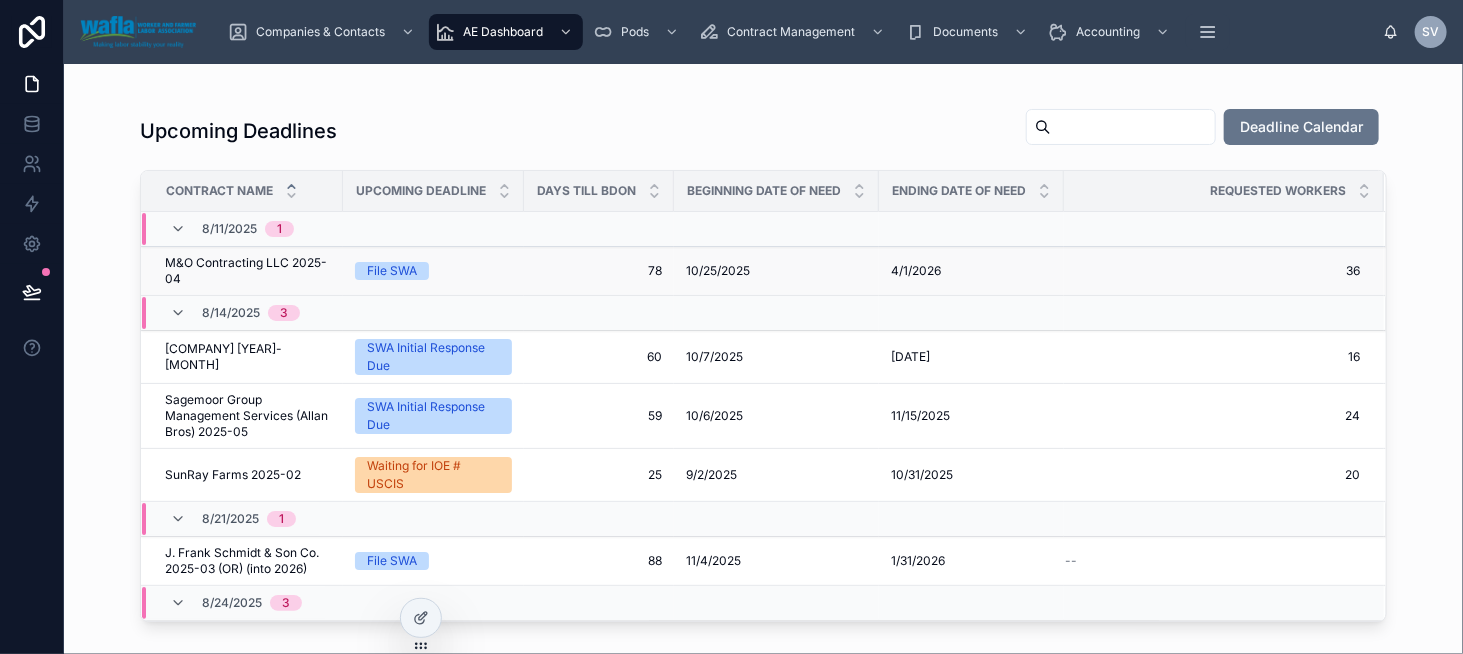 click on "M&O Contracting LLC 2025-04" at bounding box center [248, 271] 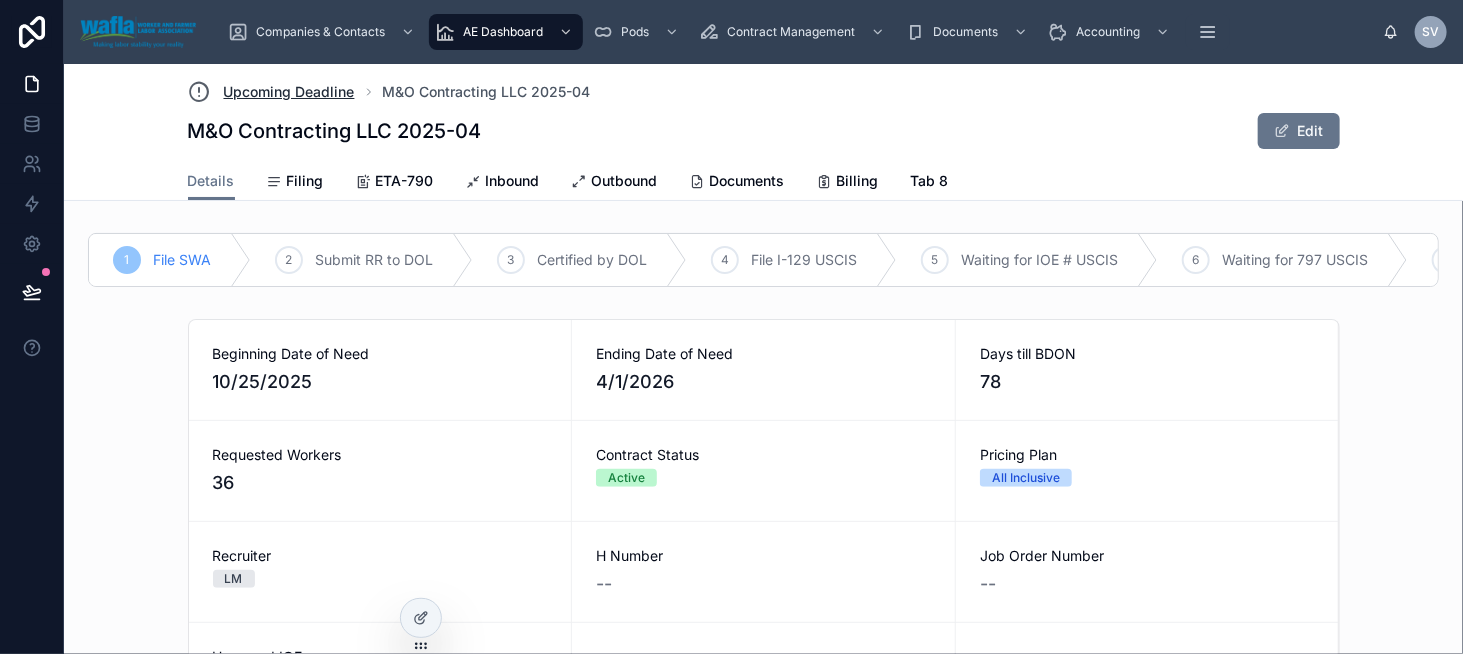 click on "Upcoming Deadline" at bounding box center [289, 92] 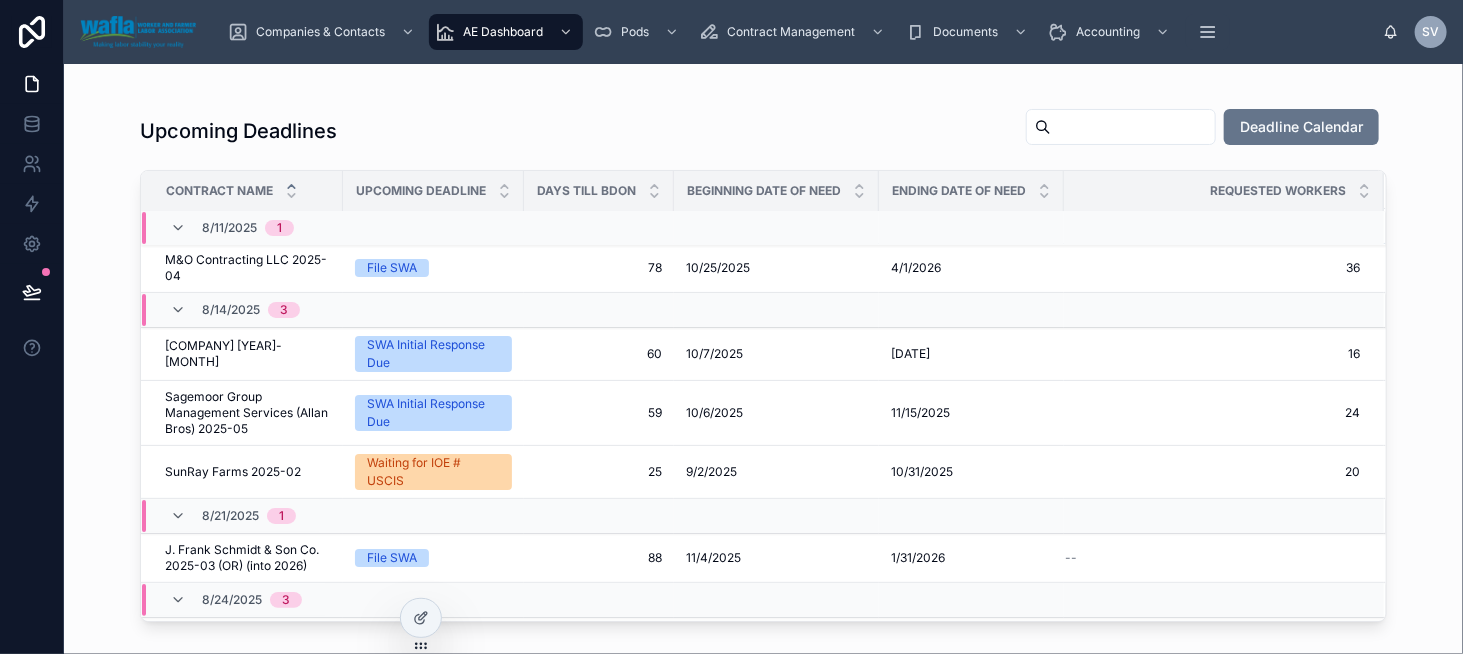 scroll, scrollTop: 0, scrollLeft: 0, axis: both 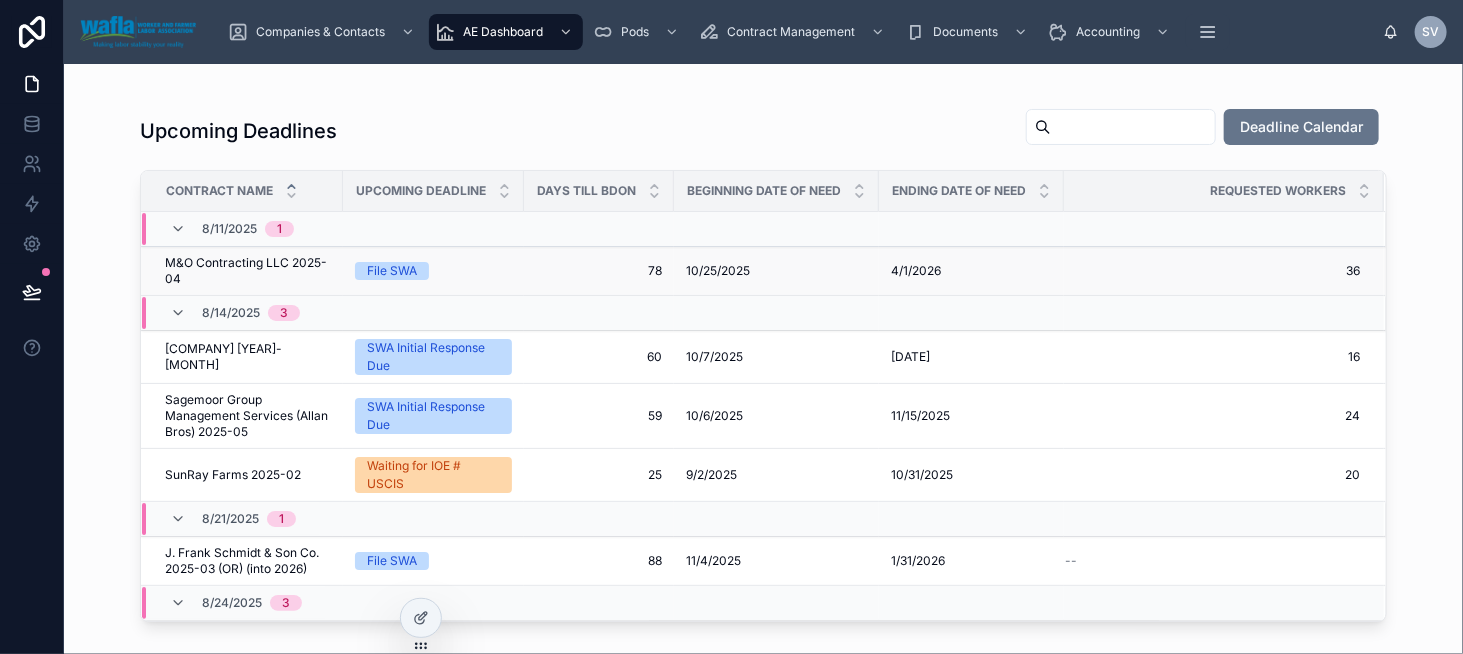 click on "M&O Contracting LLC 2025-04" at bounding box center (248, 271) 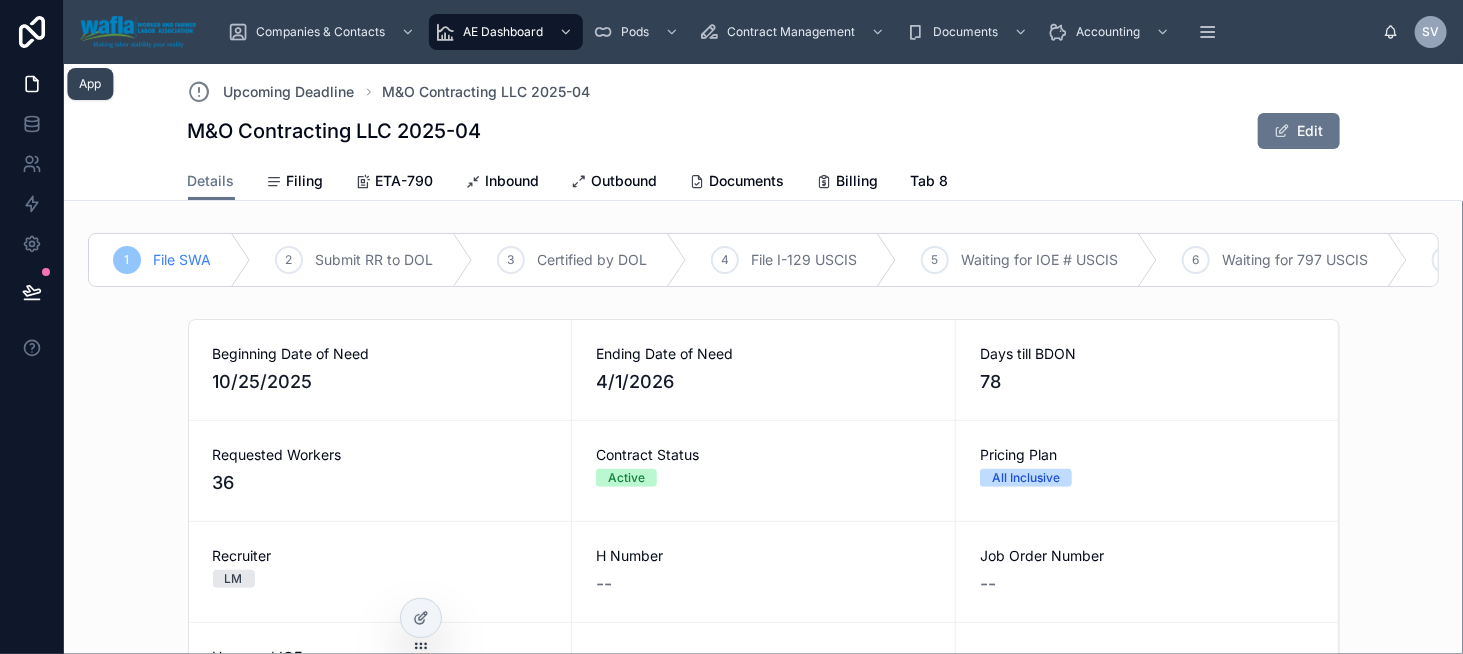 click 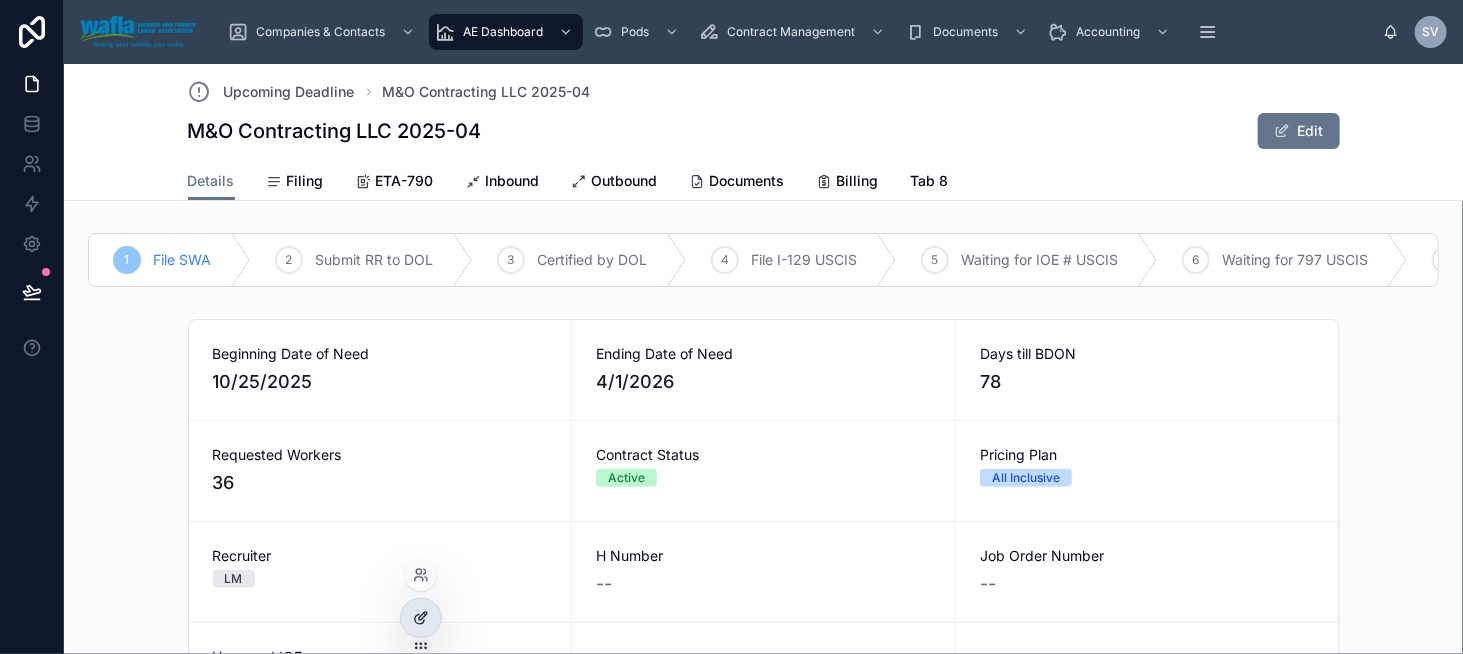 click 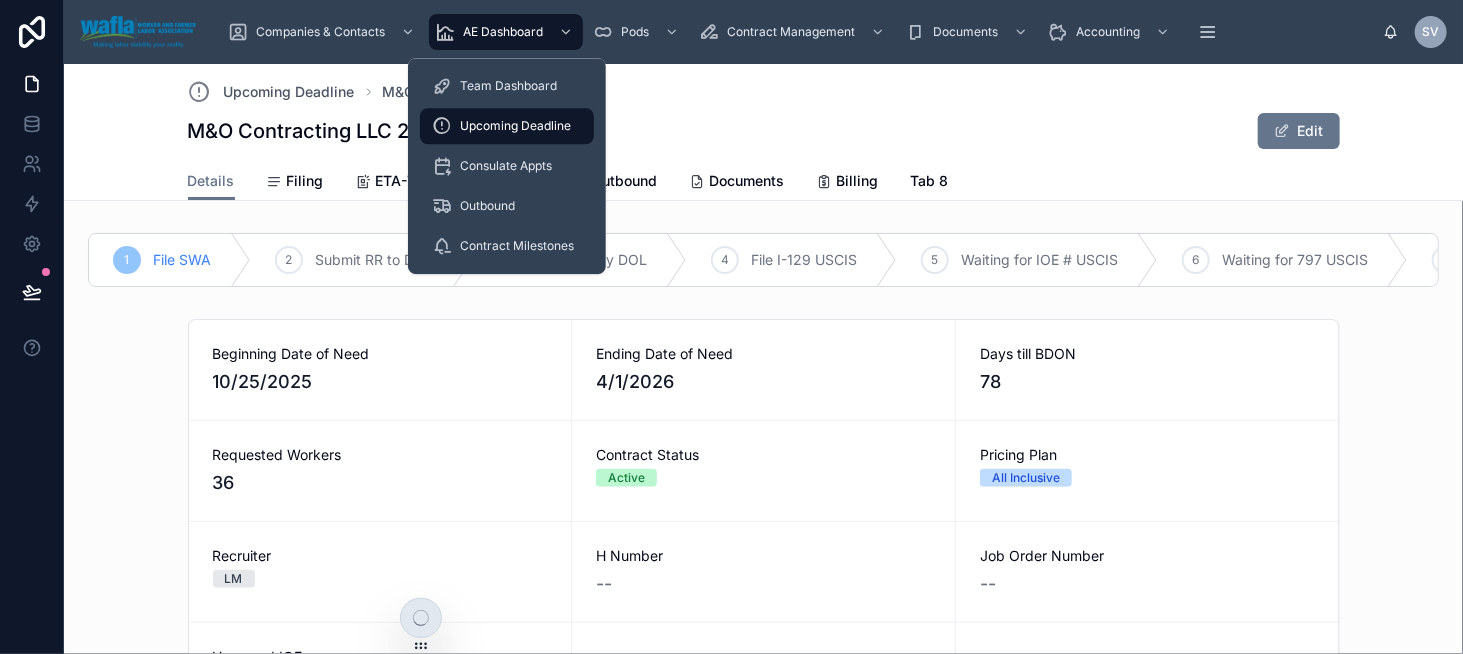 click on "Upcoming Deadline" at bounding box center [515, 126] 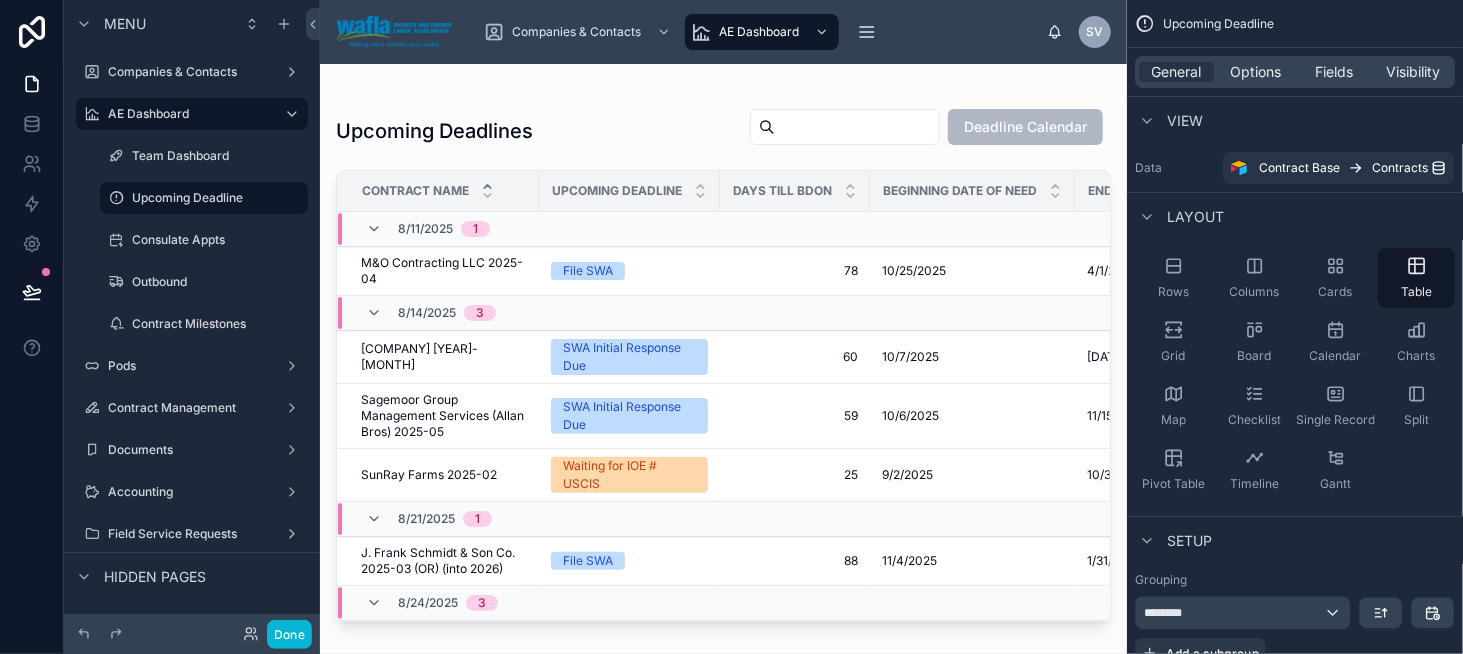 click at bounding box center [723, 347] 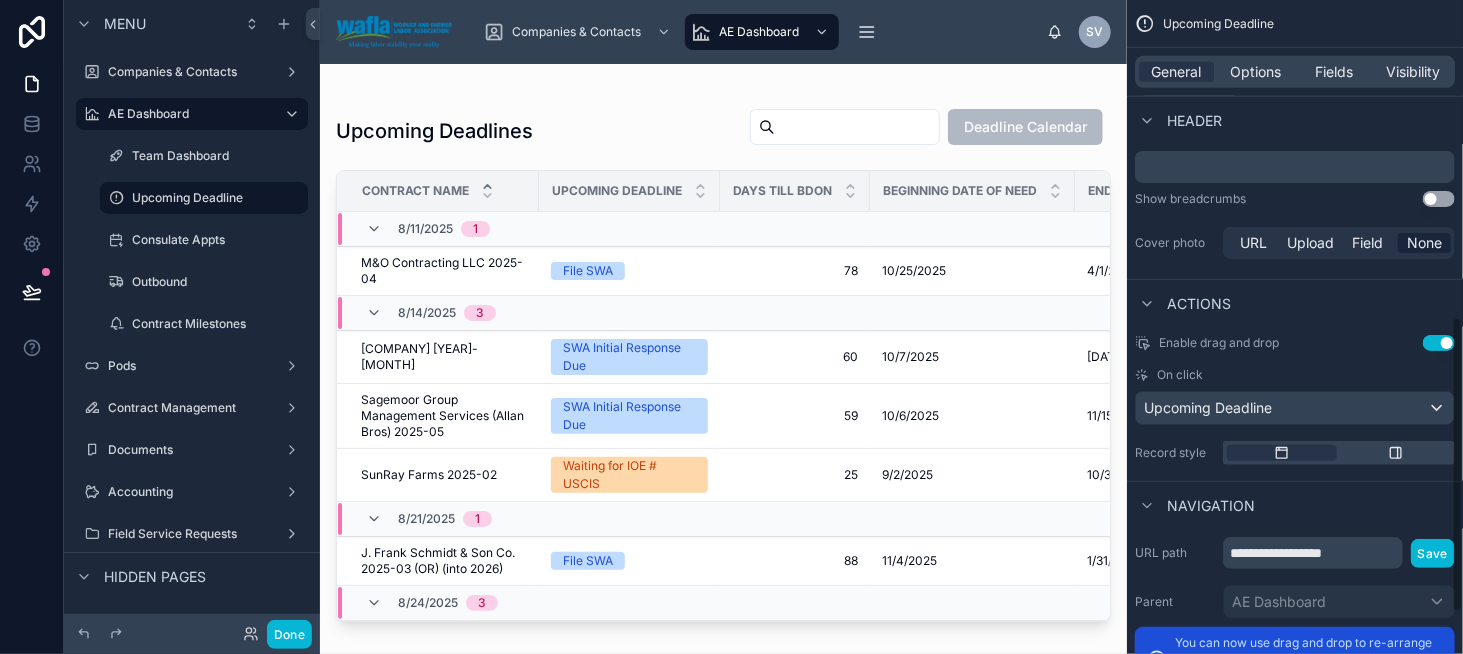scroll, scrollTop: 700, scrollLeft: 0, axis: vertical 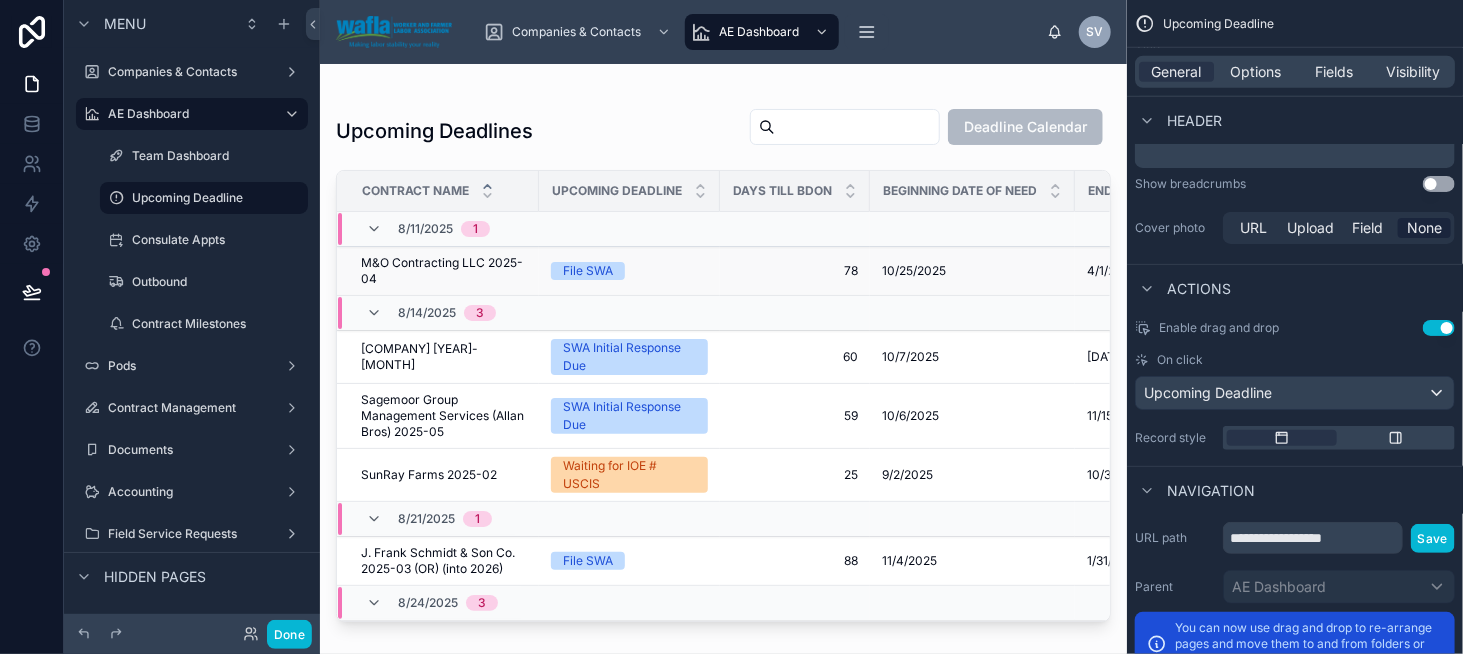 click on "M&O Contracting LLC 2025-04" at bounding box center [444, 271] 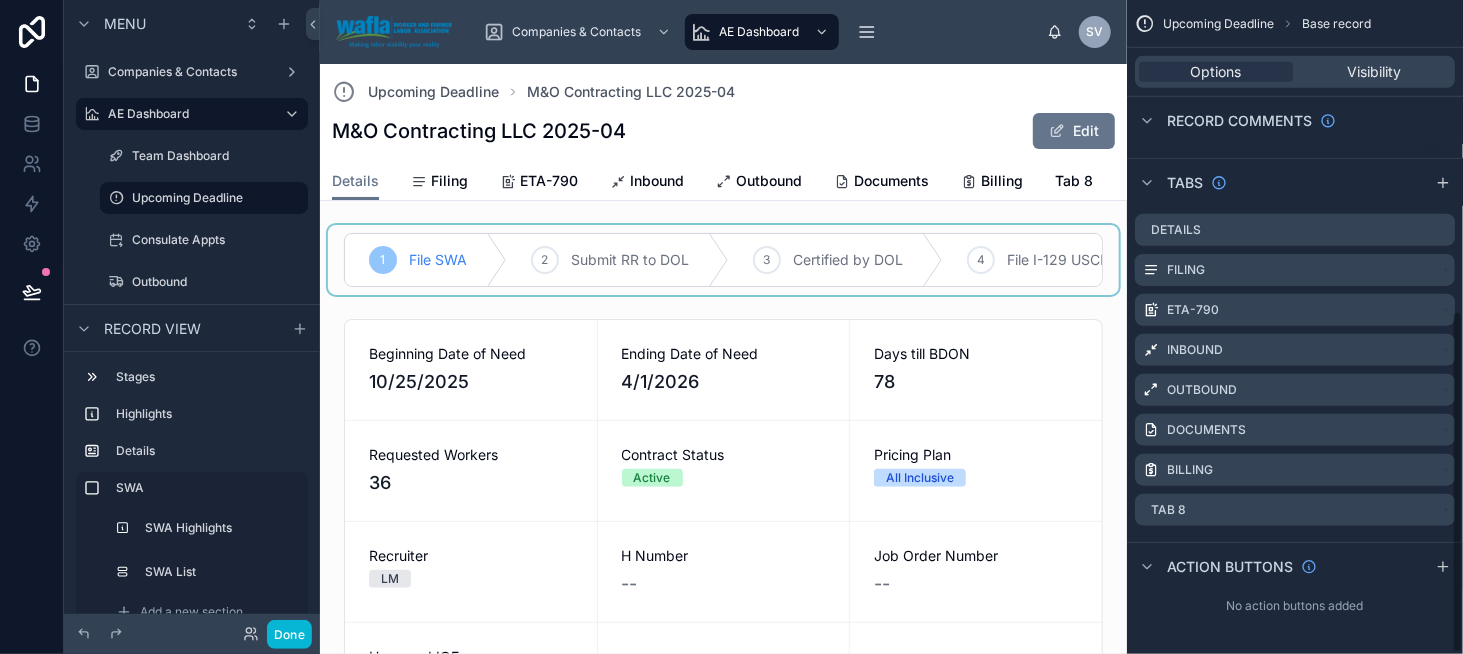 scroll, scrollTop: 594, scrollLeft: 0, axis: vertical 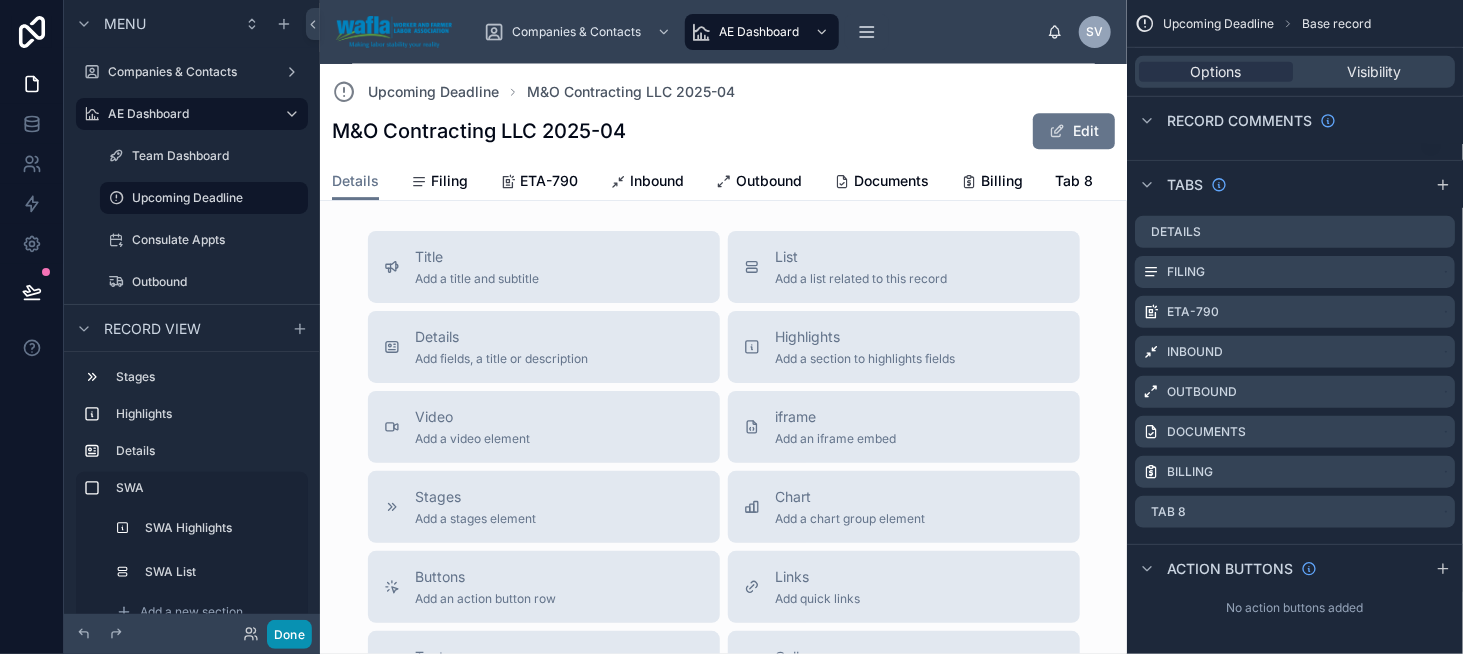 click on "Done" at bounding box center (289, 634) 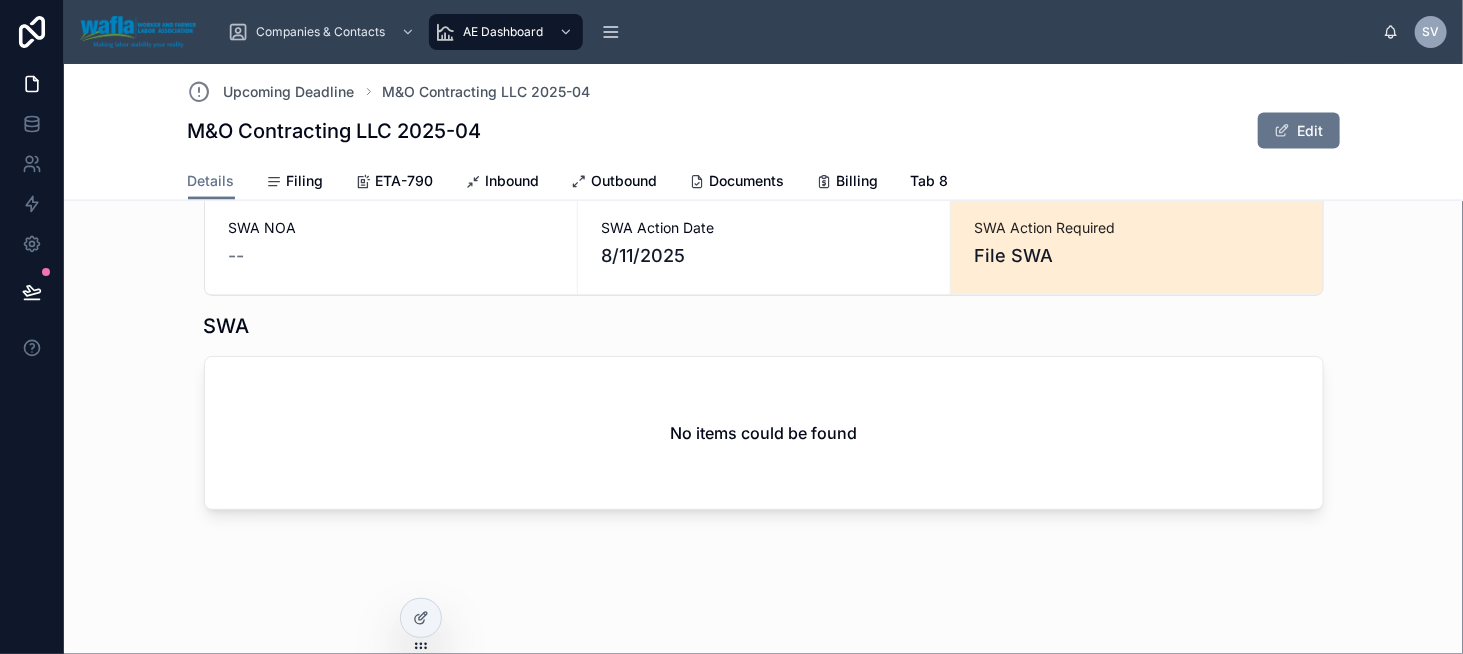 scroll, scrollTop: 1340, scrollLeft: 0, axis: vertical 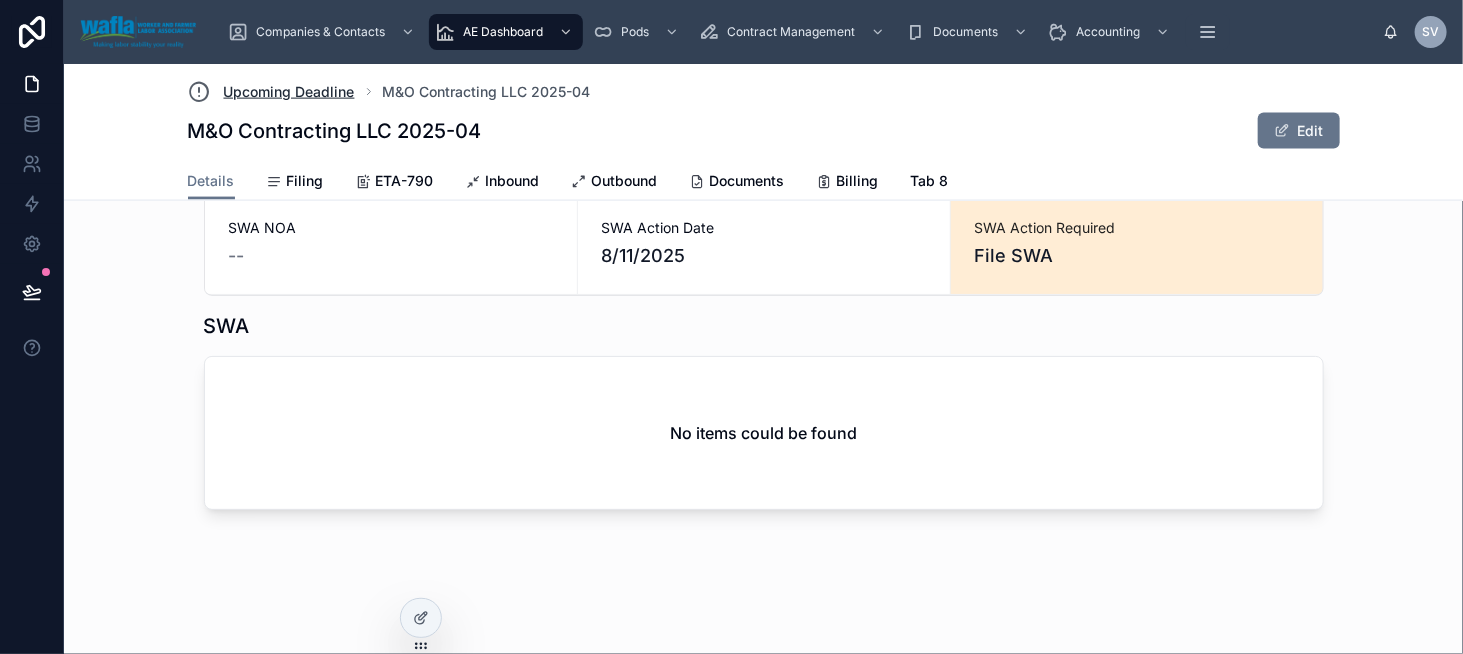 click on "Upcoming Deadline" at bounding box center (289, 92) 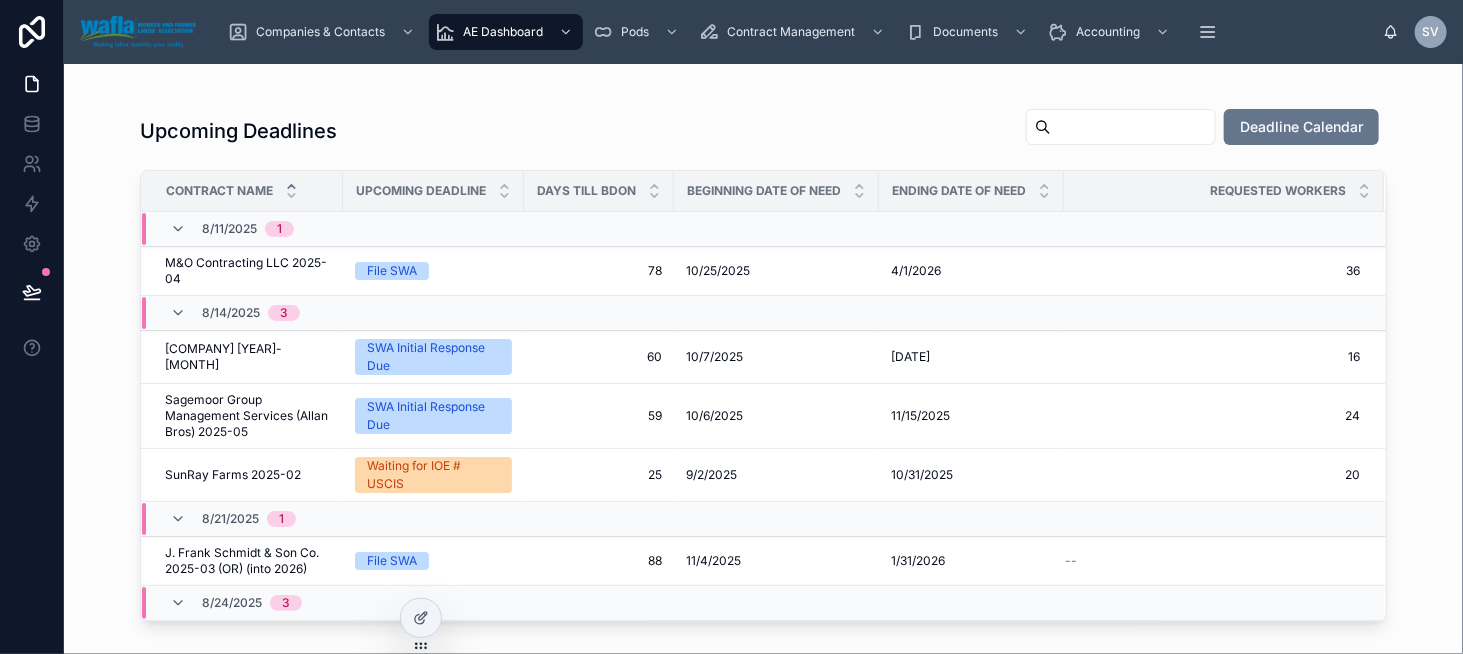 scroll, scrollTop: 0, scrollLeft: 0, axis: both 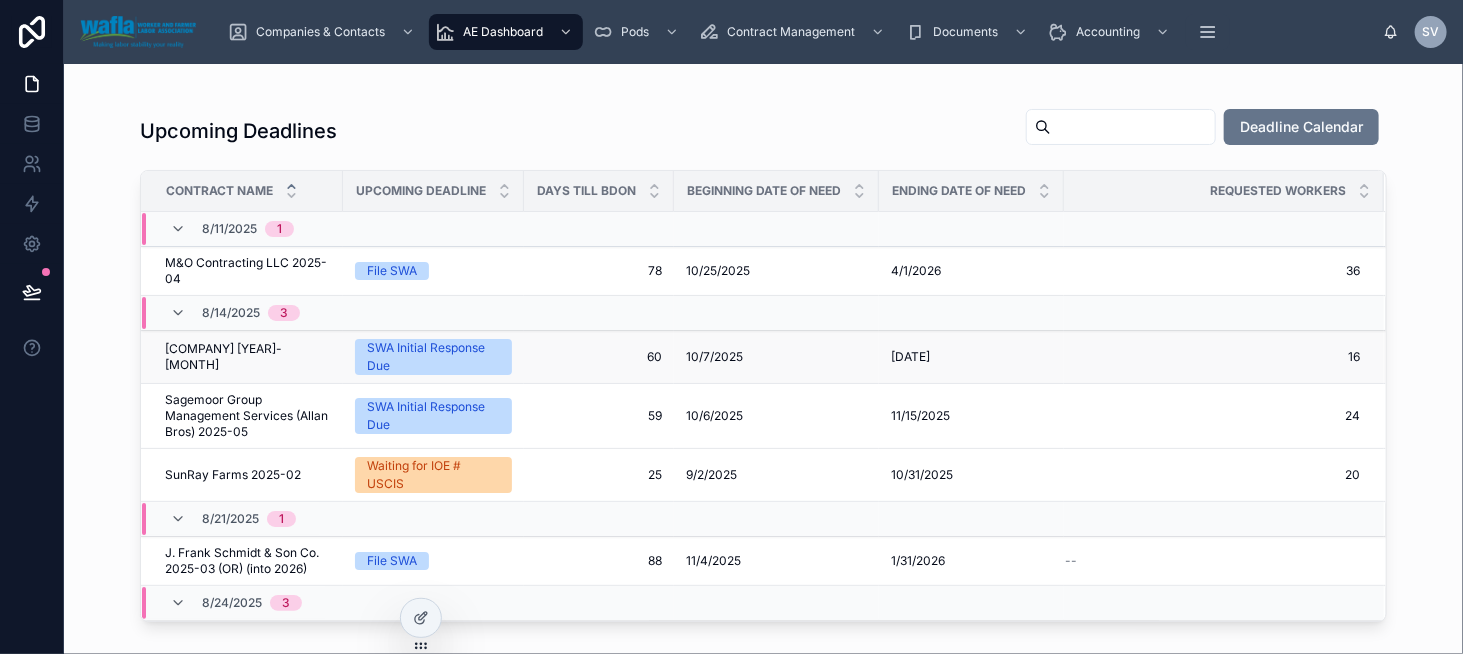 click on "Kirbycon 2025-02 Kirbycon 2025-02" at bounding box center (248, 357) 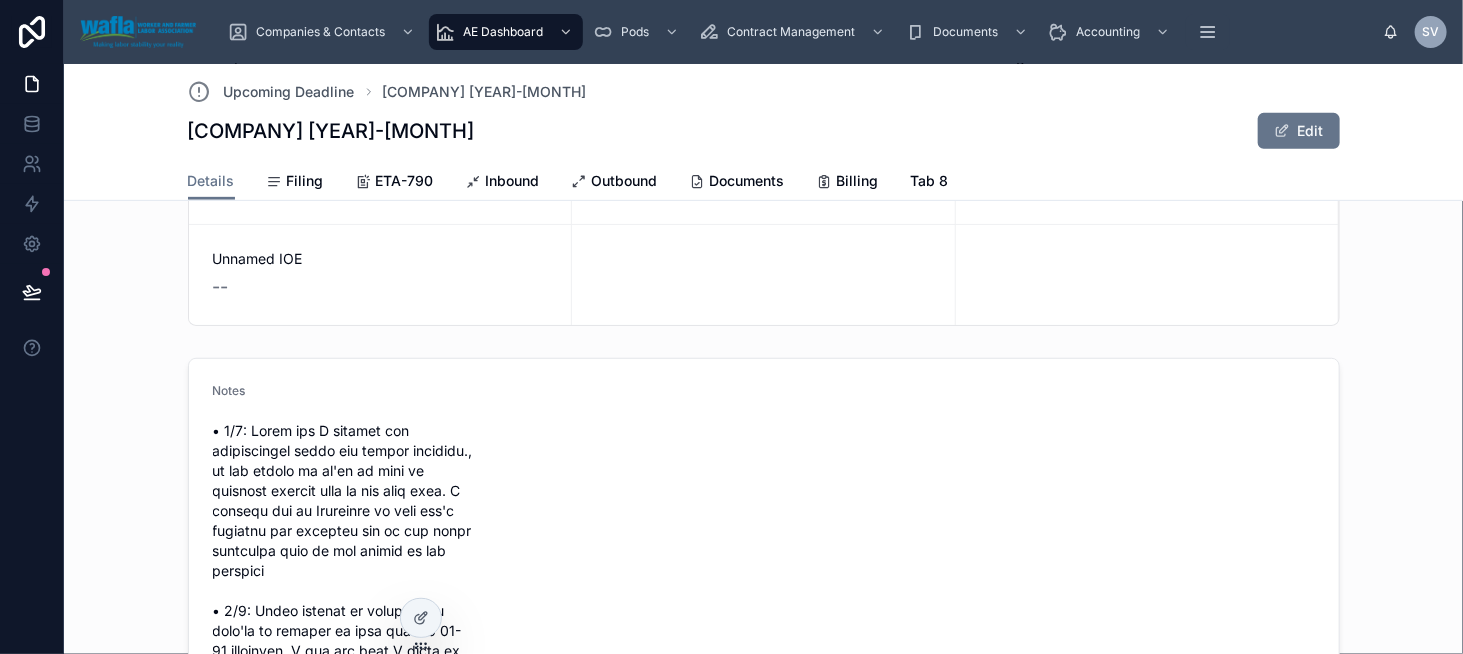 scroll, scrollTop: 400, scrollLeft: 0, axis: vertical 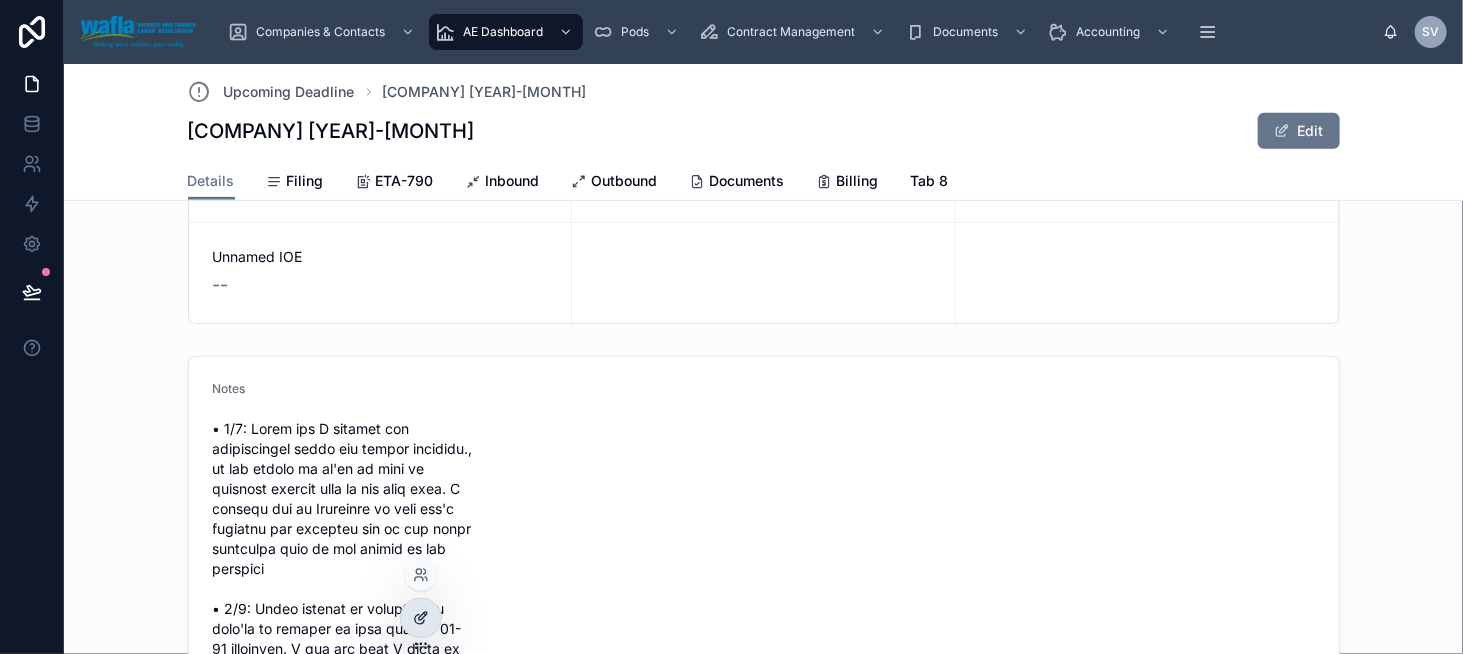 click 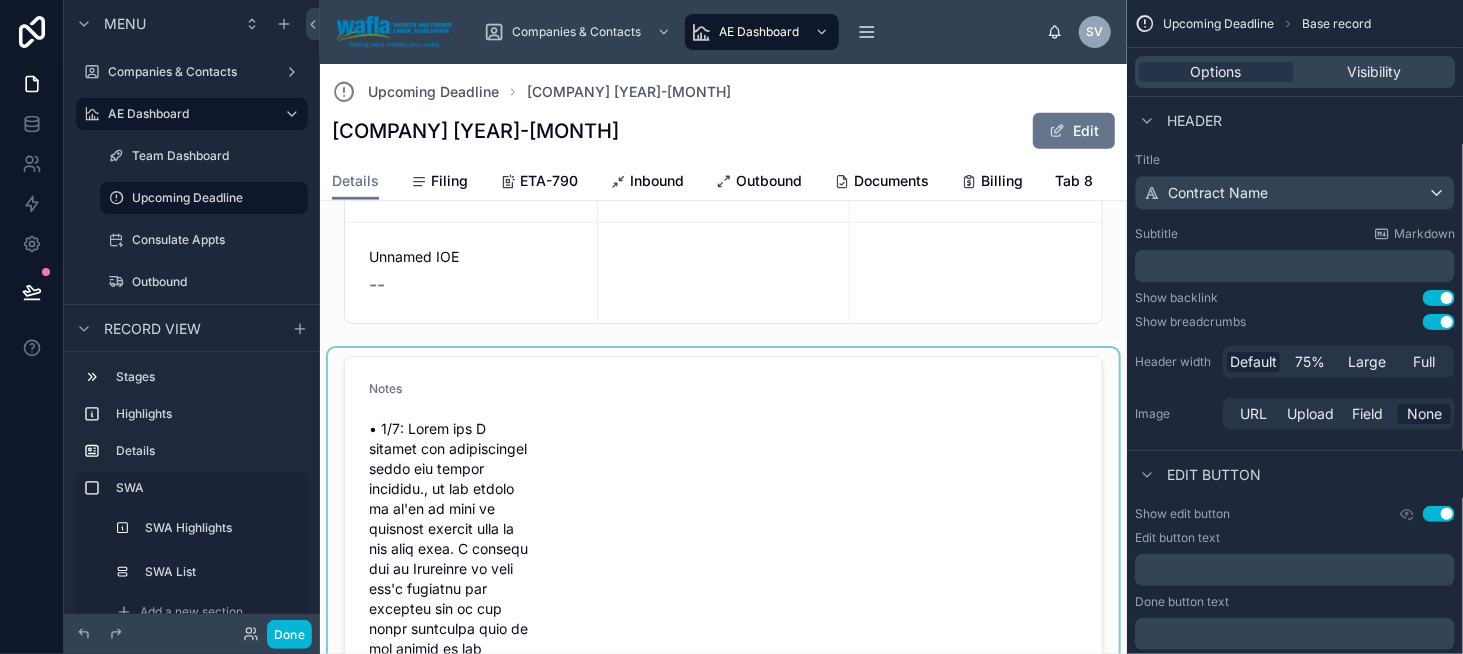 click at bounding box center [723, 1213] 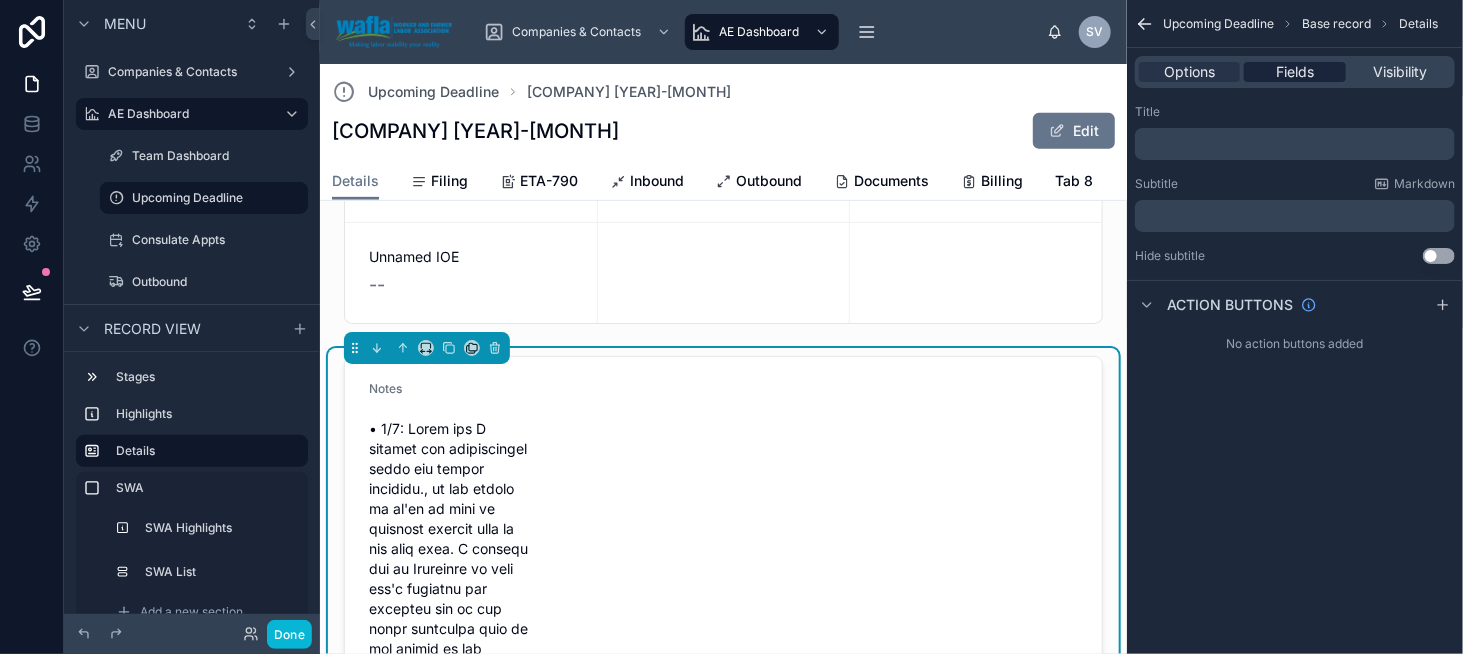 click on "Fields" at bounding box center (1295, 72) 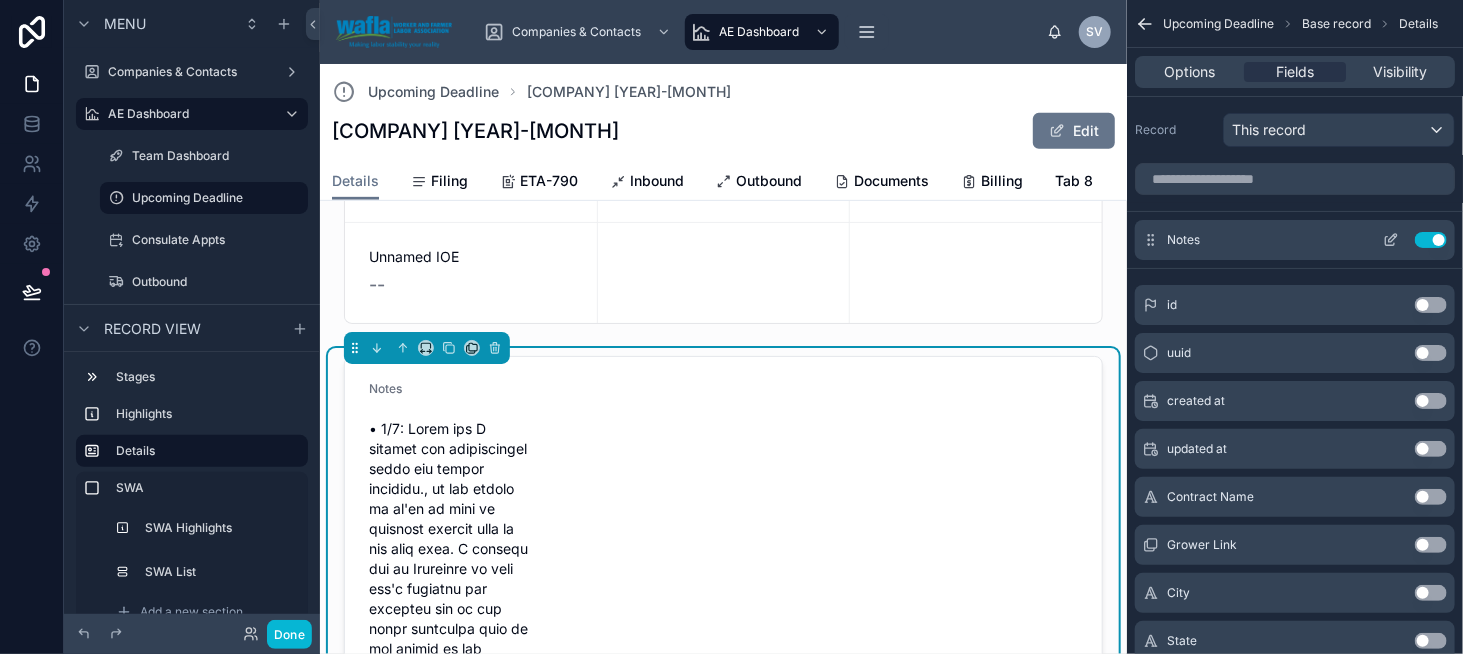 click 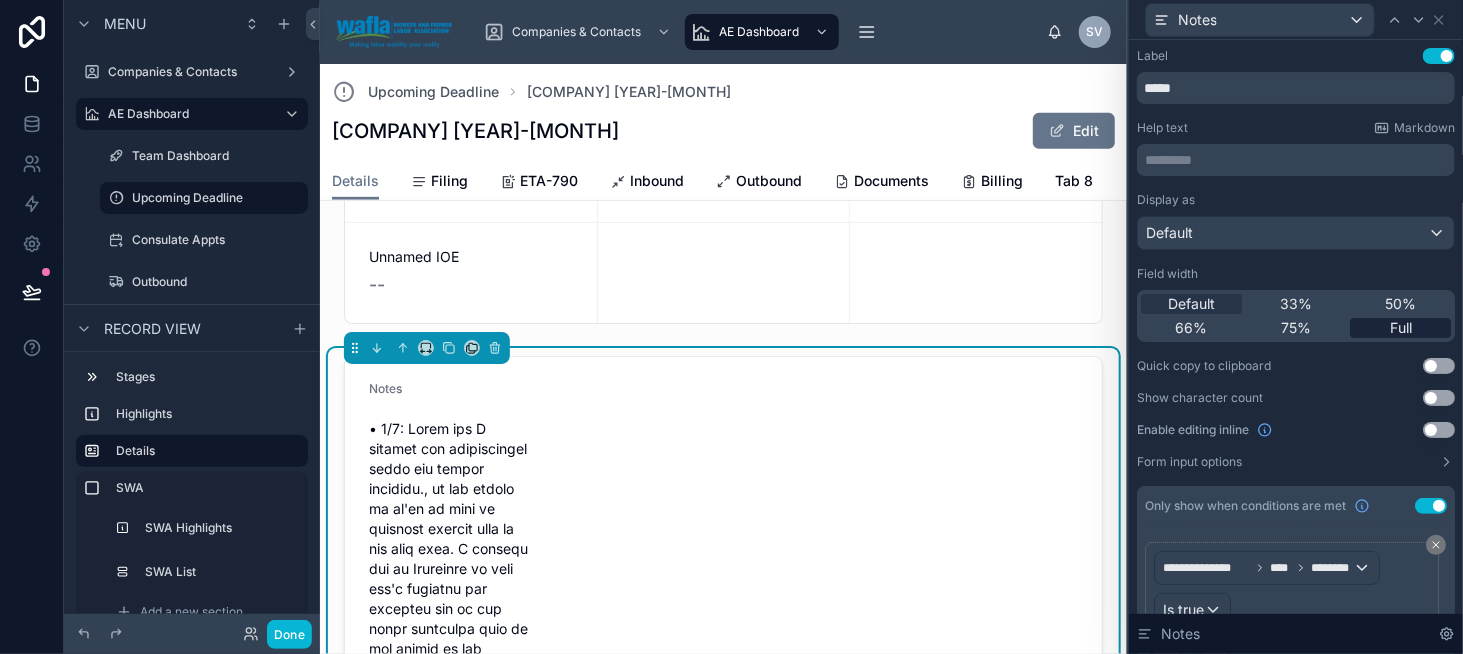 click on "Full" at bounding box center (1401, 328) 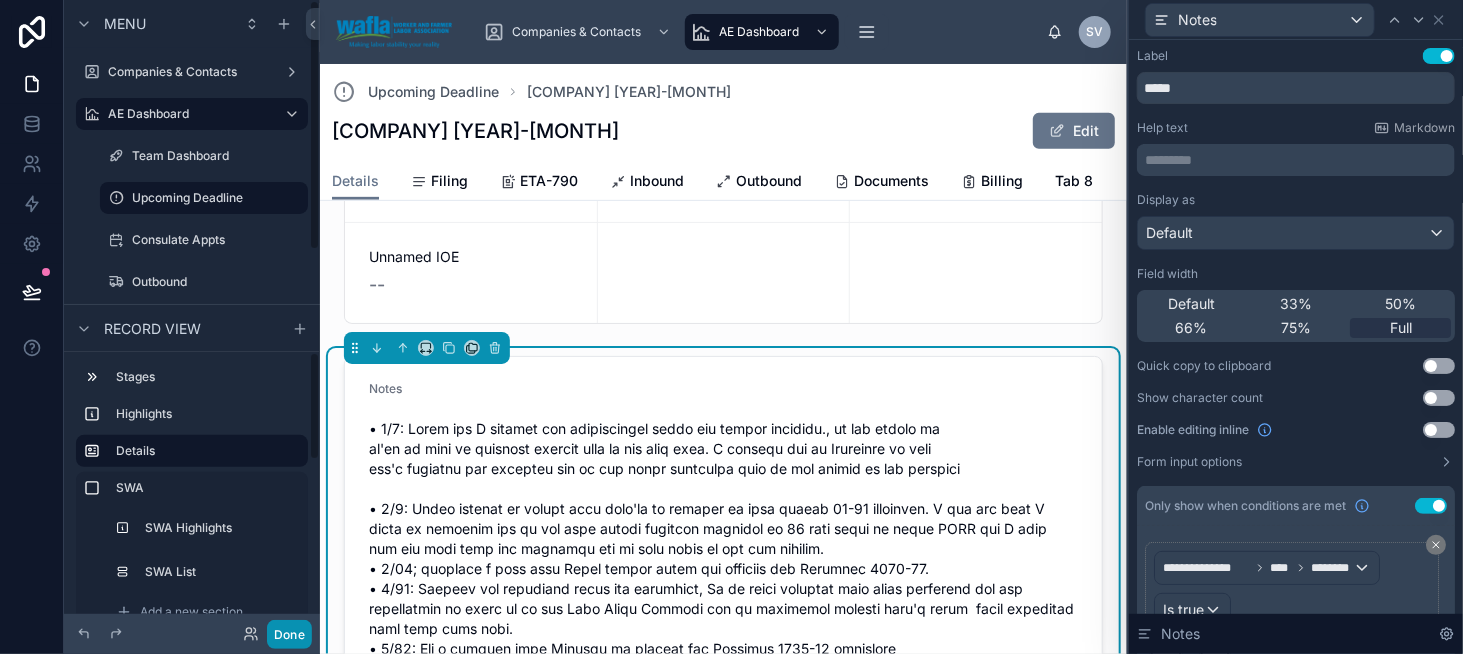 click on "Done" at bounding box center [289, 634] 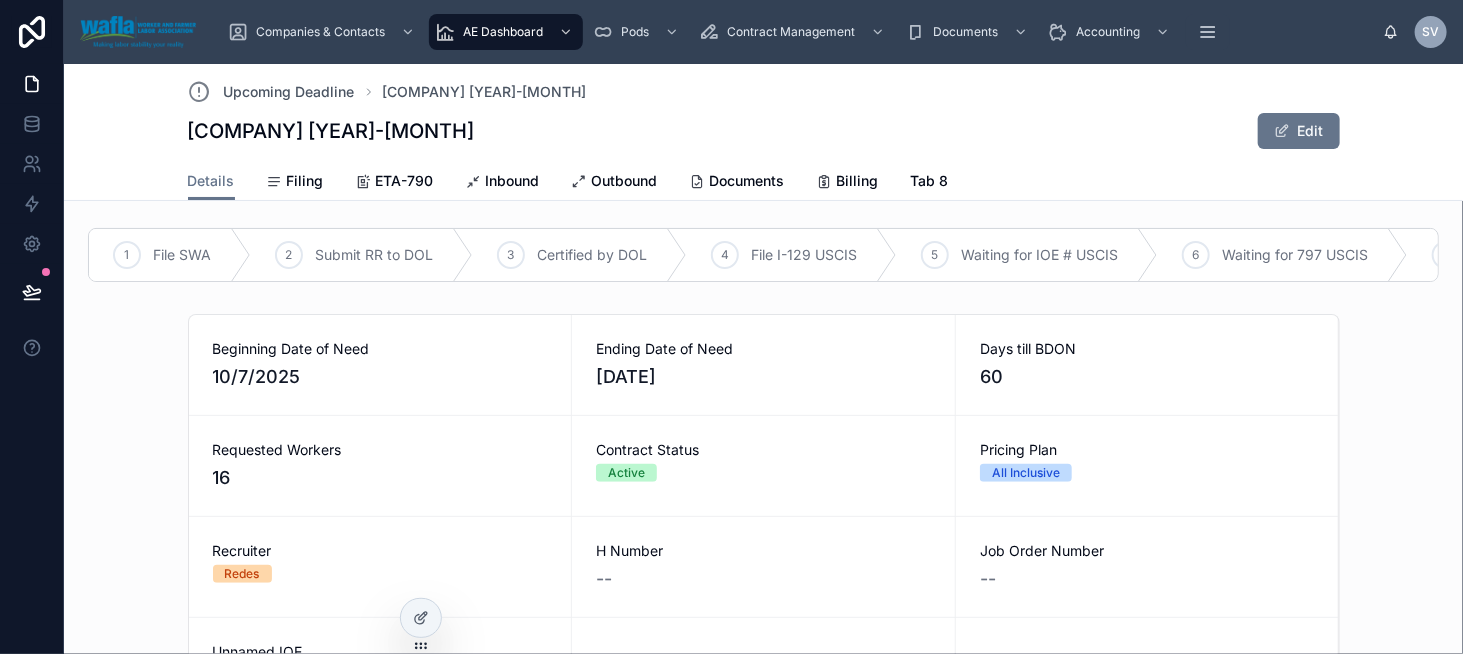 scroll, scrollTop: 0, scrollLeft: 0, axis: both 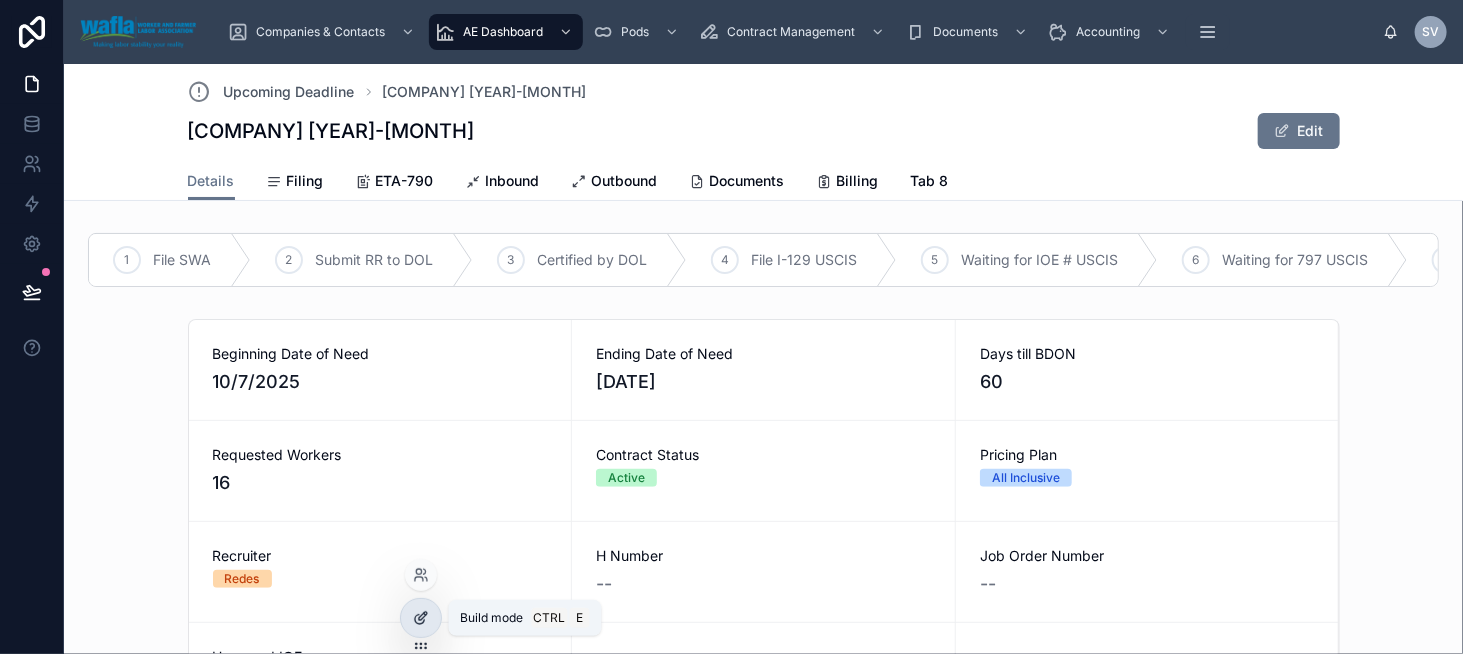 click 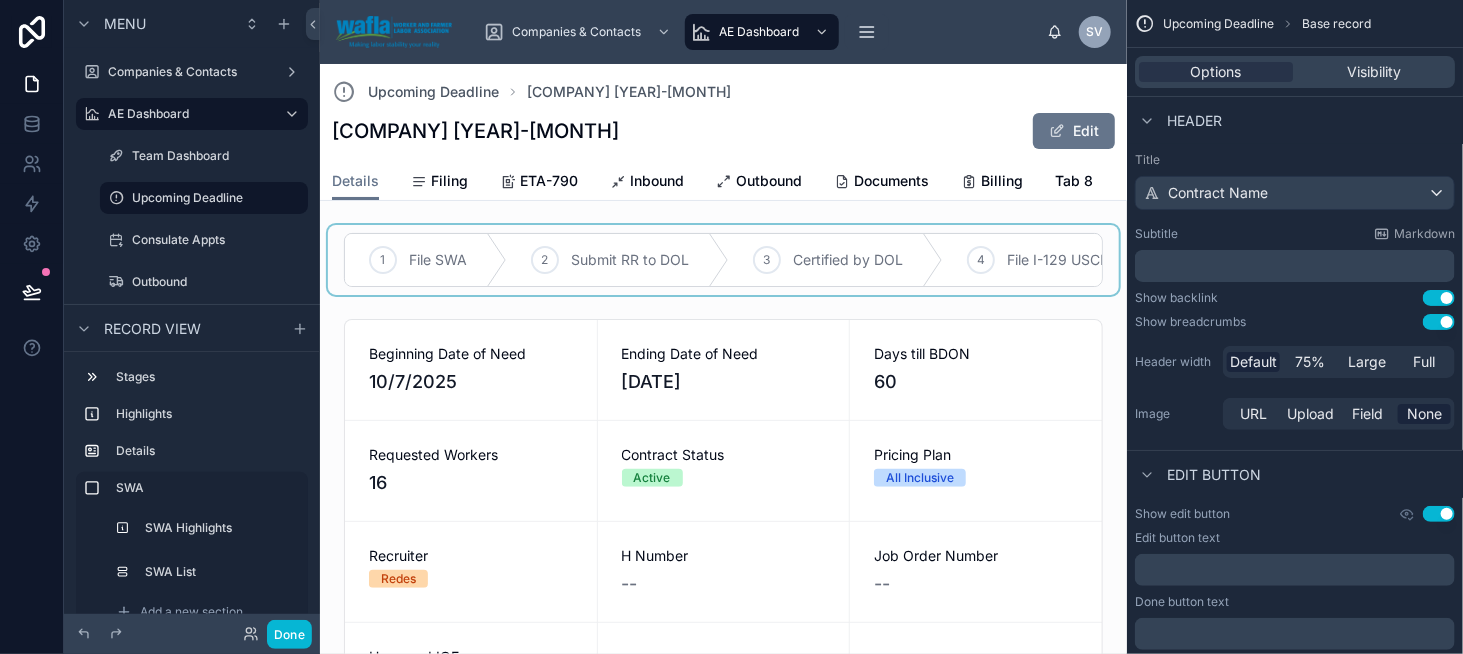 click at bounding box center [723, 260] 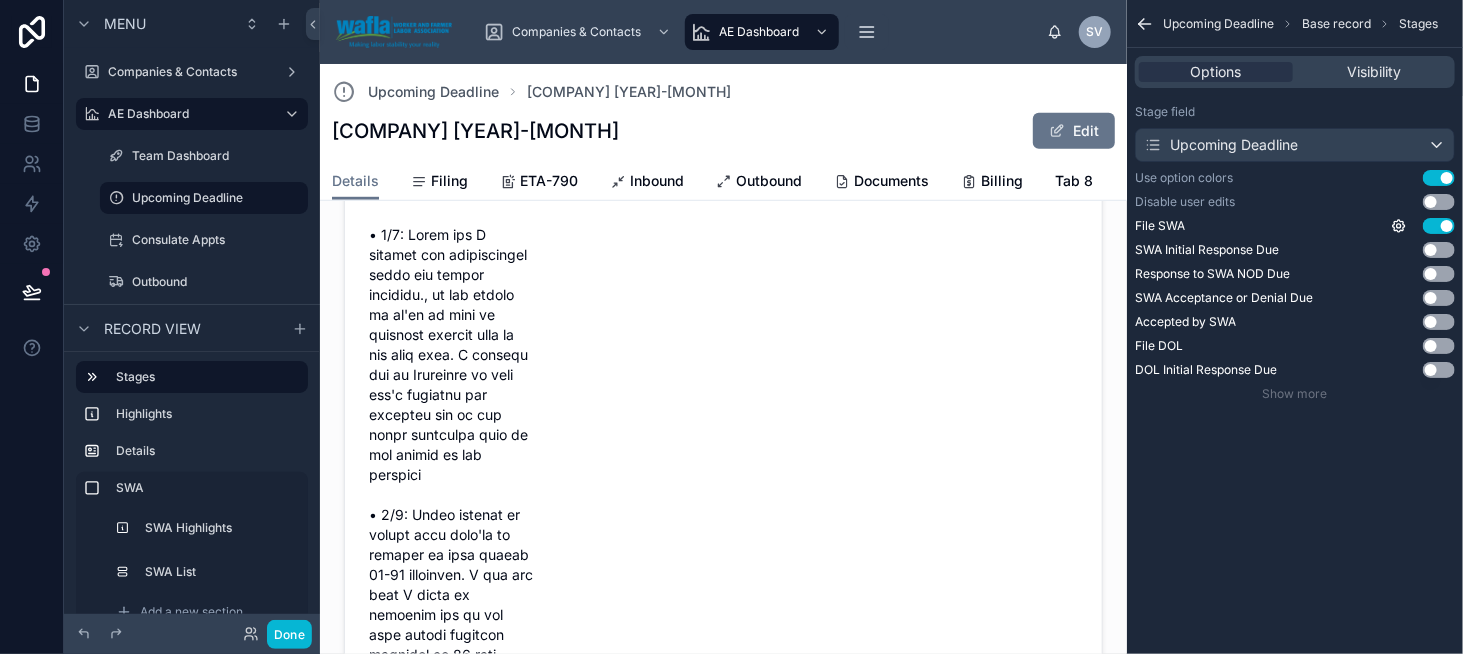 scroll, scrollTop: 600, scrollLeft: 0, axis: vertical 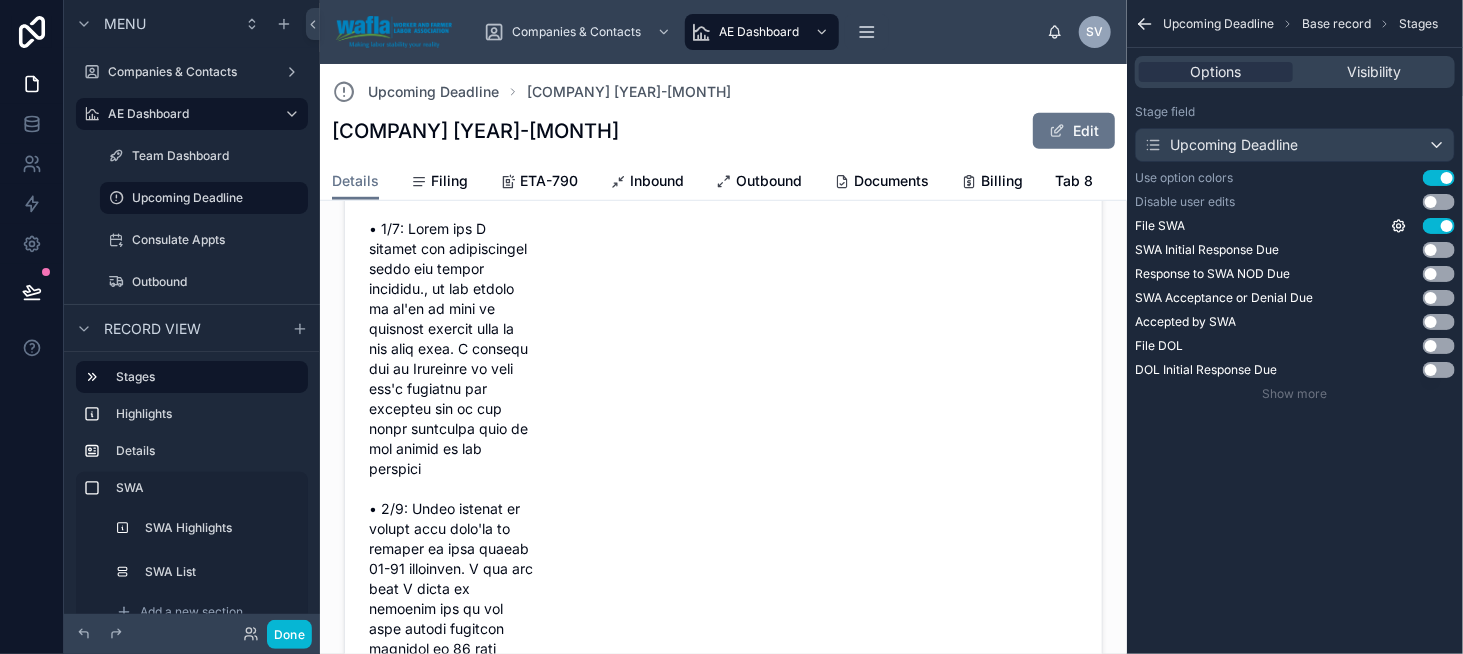 click at bounding box center [723, 1013] 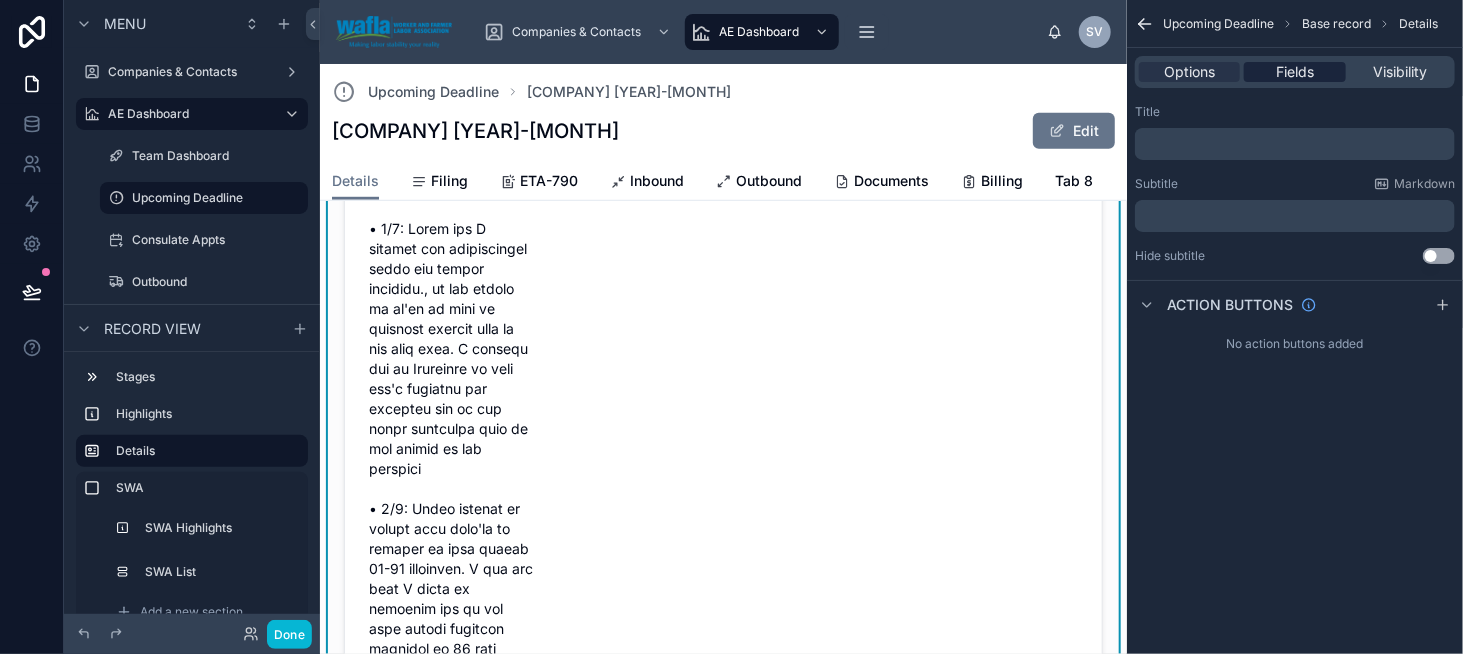 click on "Fields" at bounding box center [1295, 72] 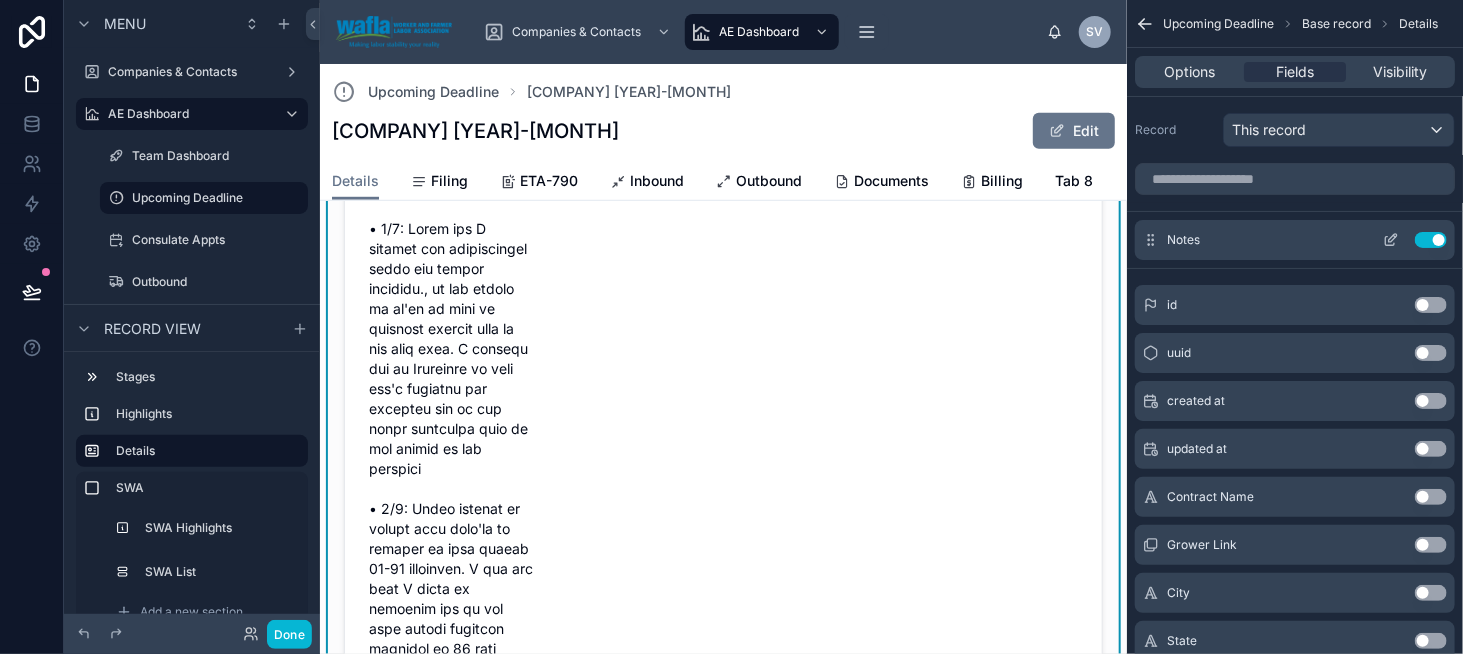 click 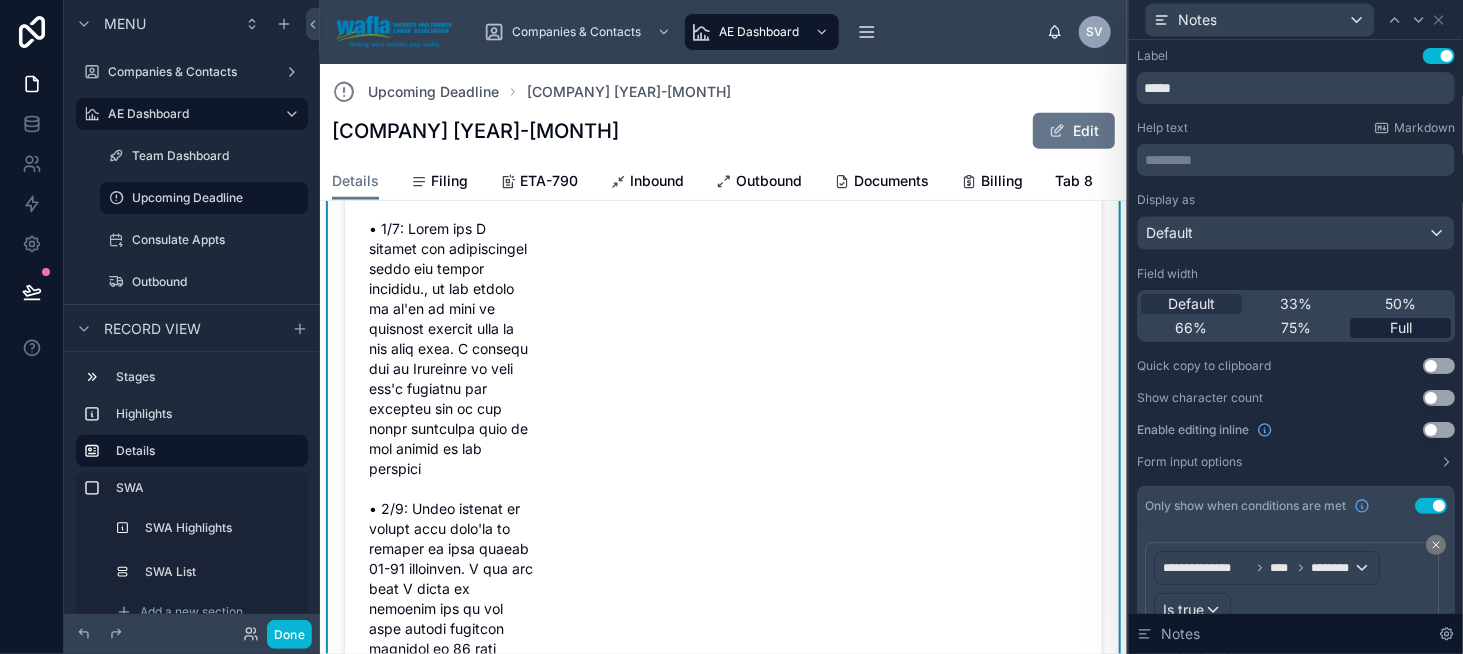 click on "Full" at bounding box center (1401, 328) 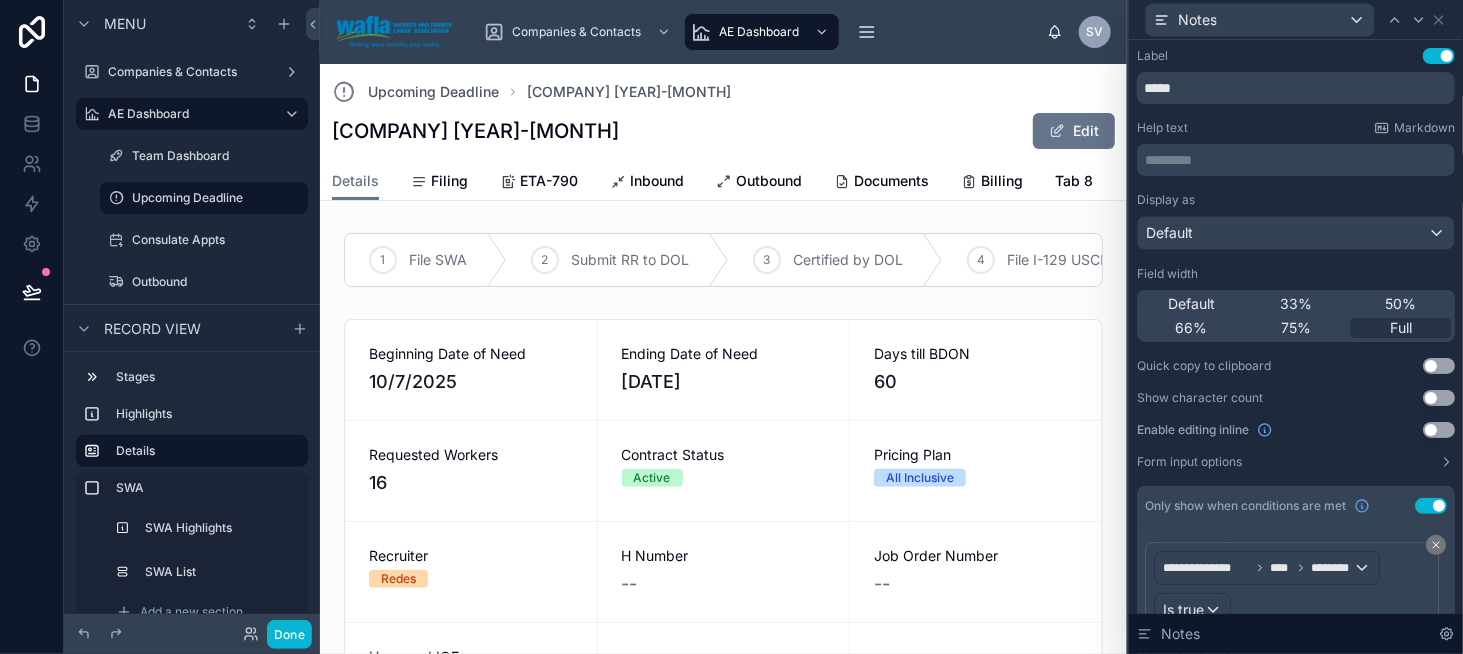 scroll, scrollTop: 0, scrollLeft: 0, axis: both 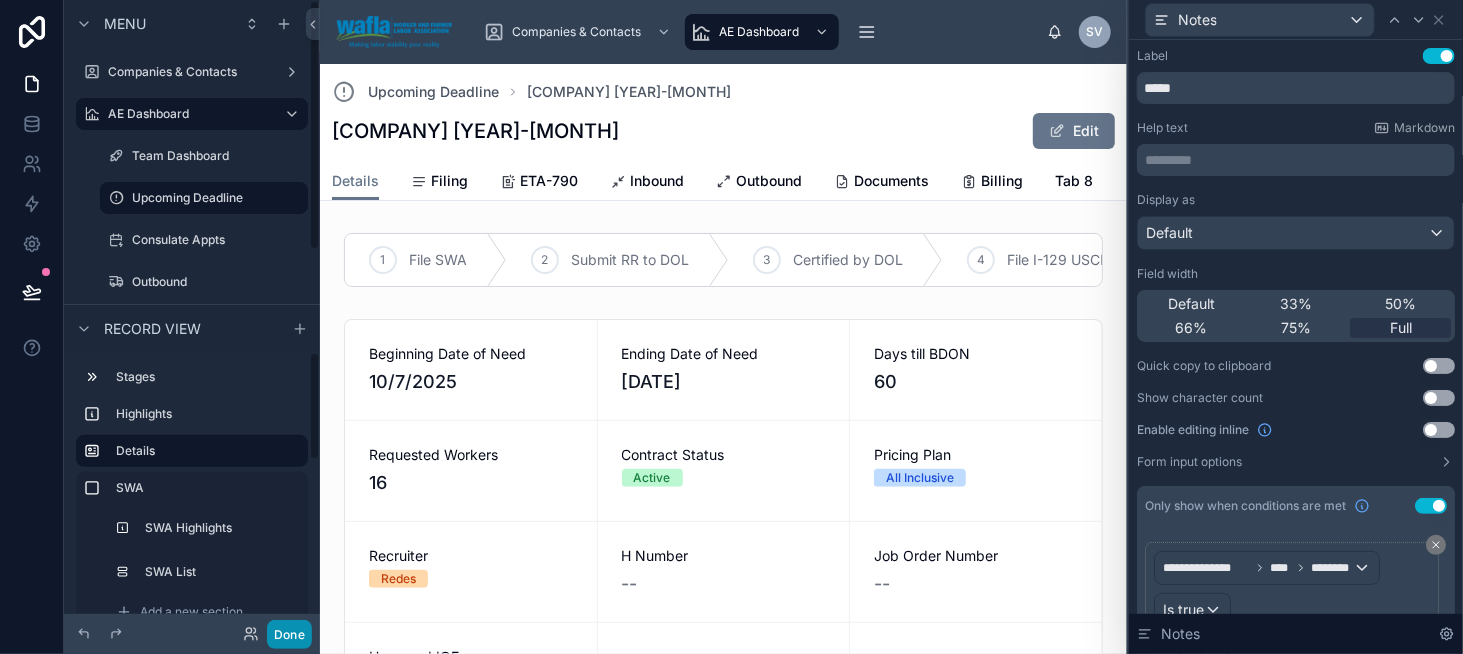 click on "Done" at bounding box center (289, 634) 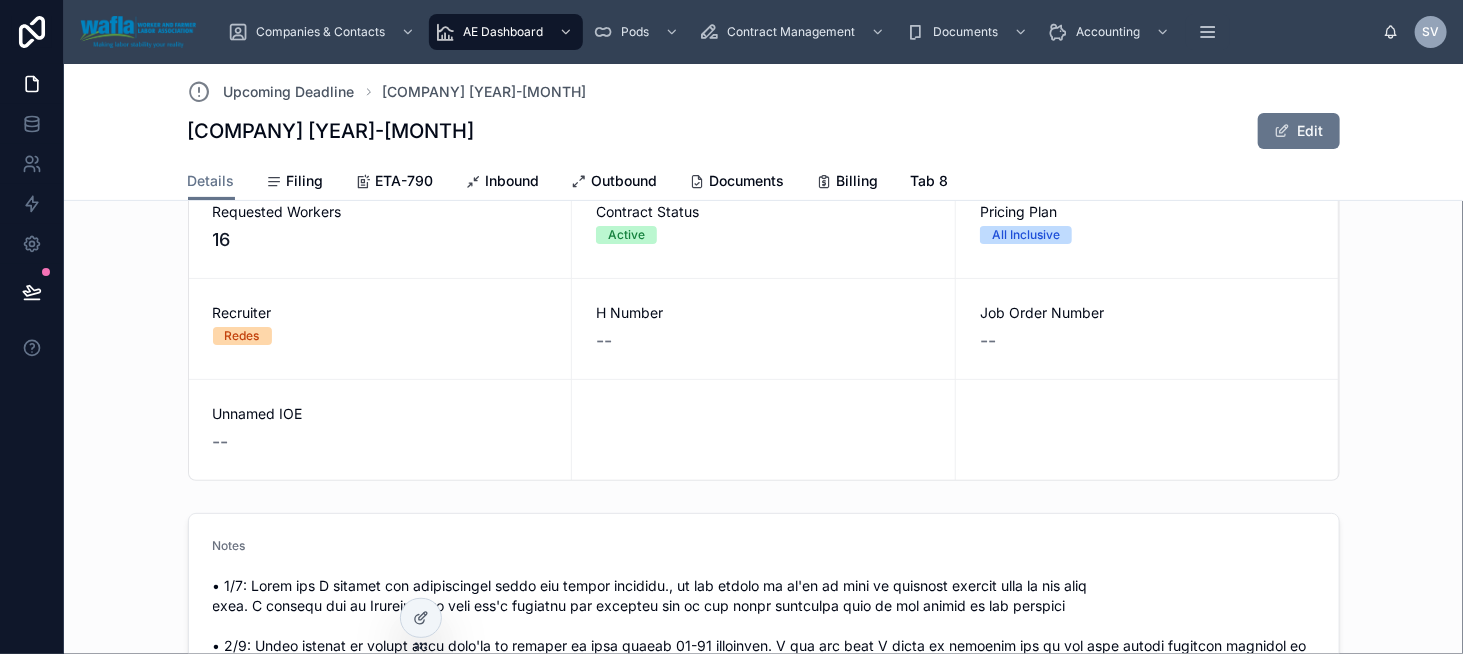 scroll, scrollTop: 200, scrollLeft: 0, axis: vertical 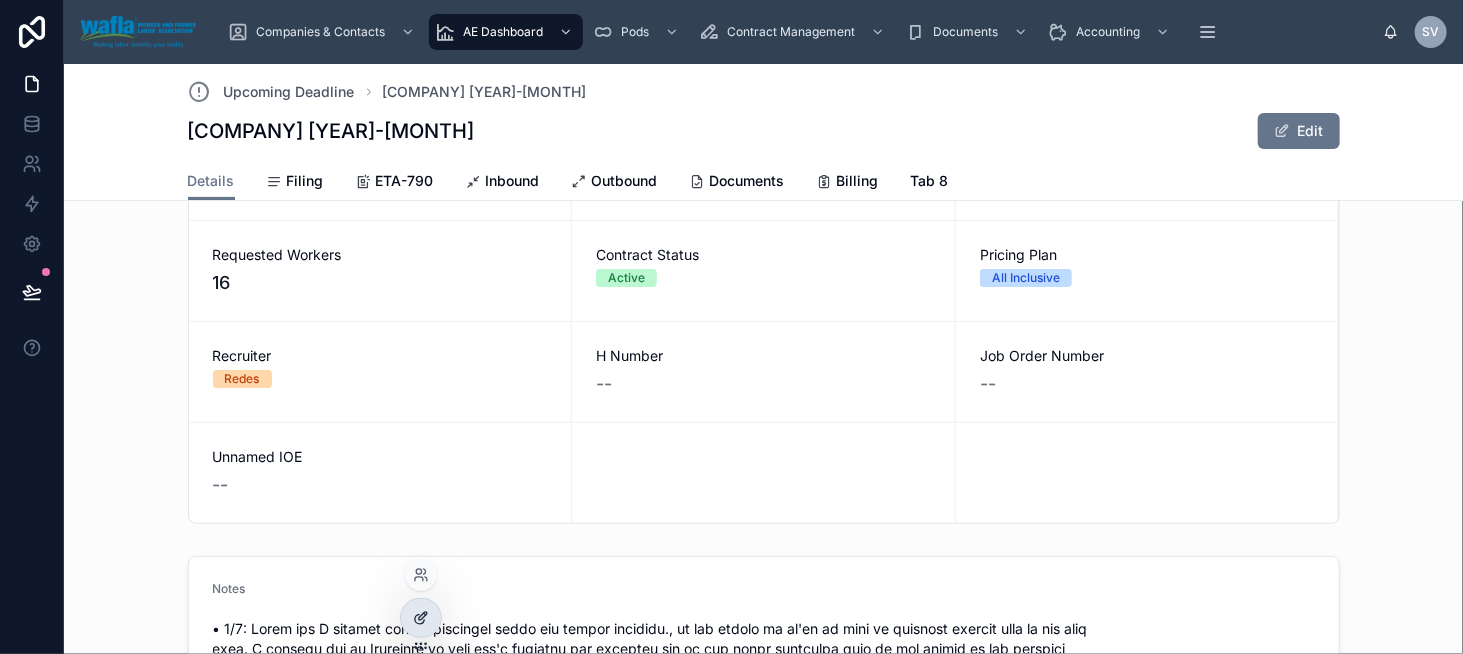click 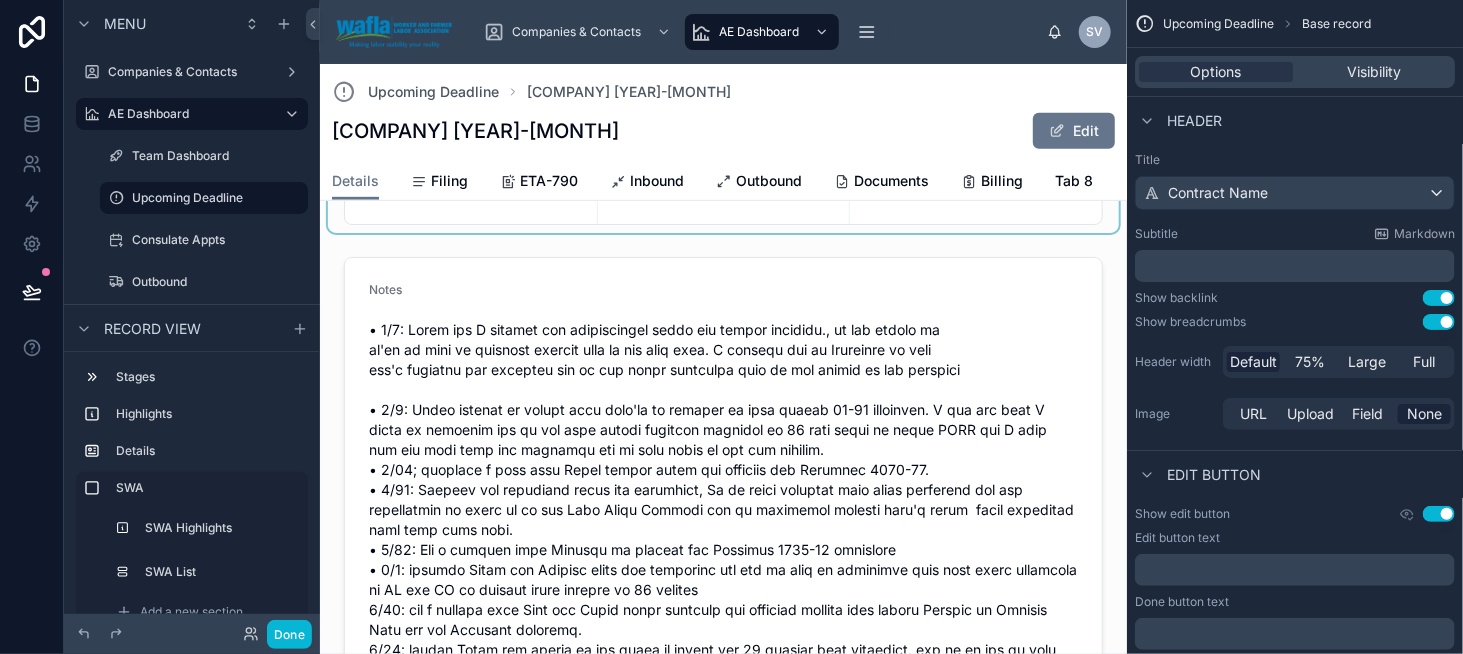 scroll, scrollTop: 500, scrollLeft: 0, axis: vertical 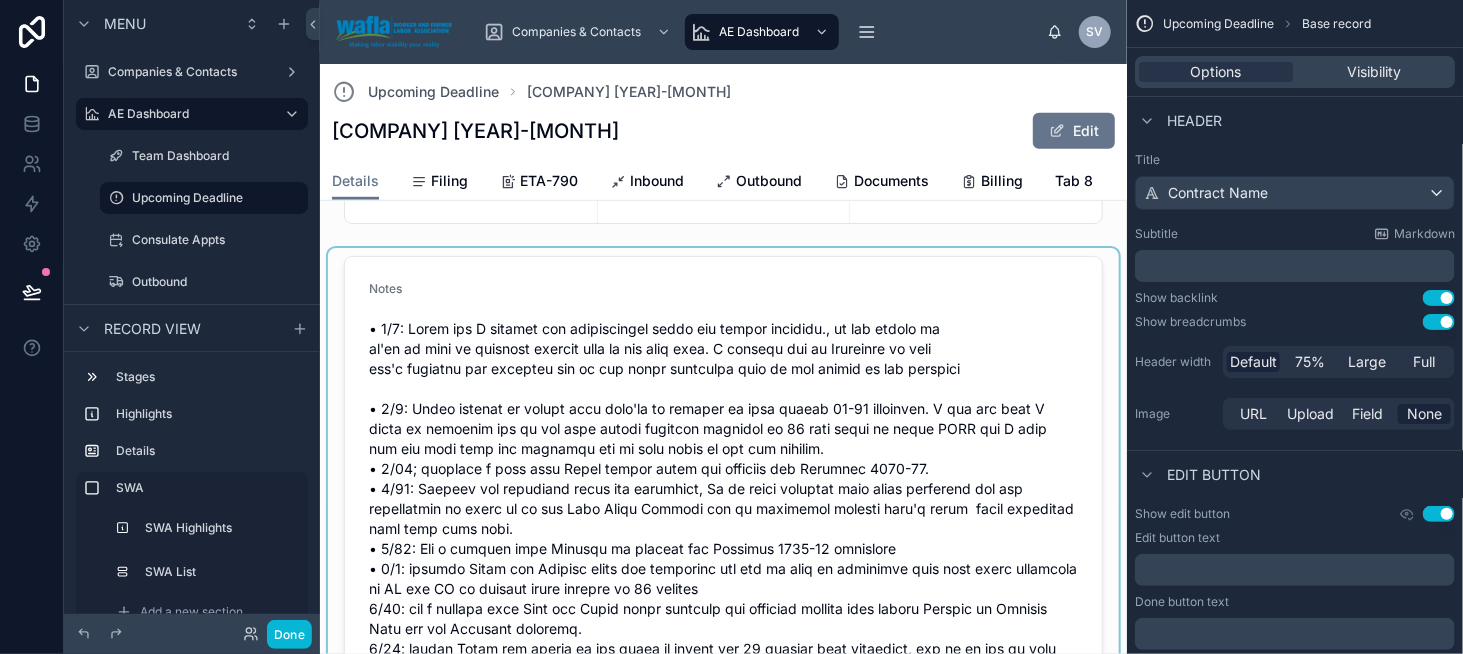 click at bounding box center [723, 543] 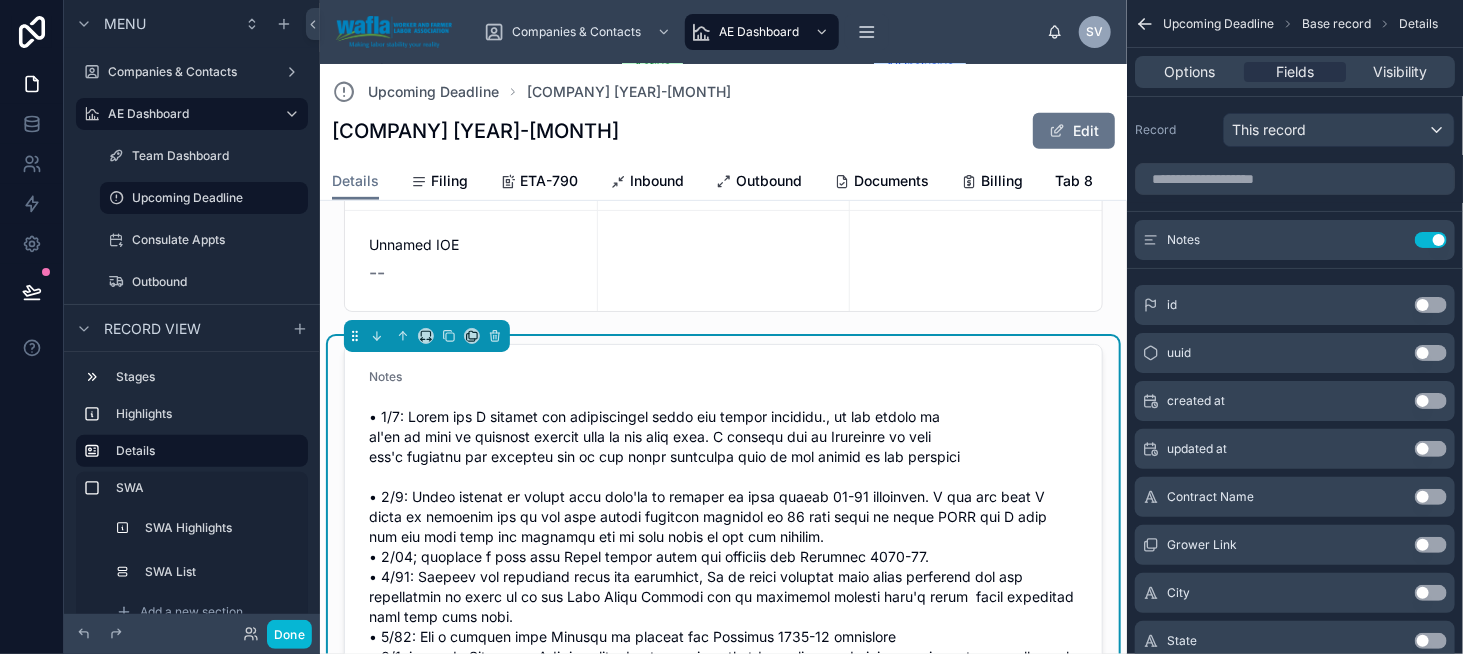 scroll, scrollTop: 400, scrollLeft: 0, axis: vertical 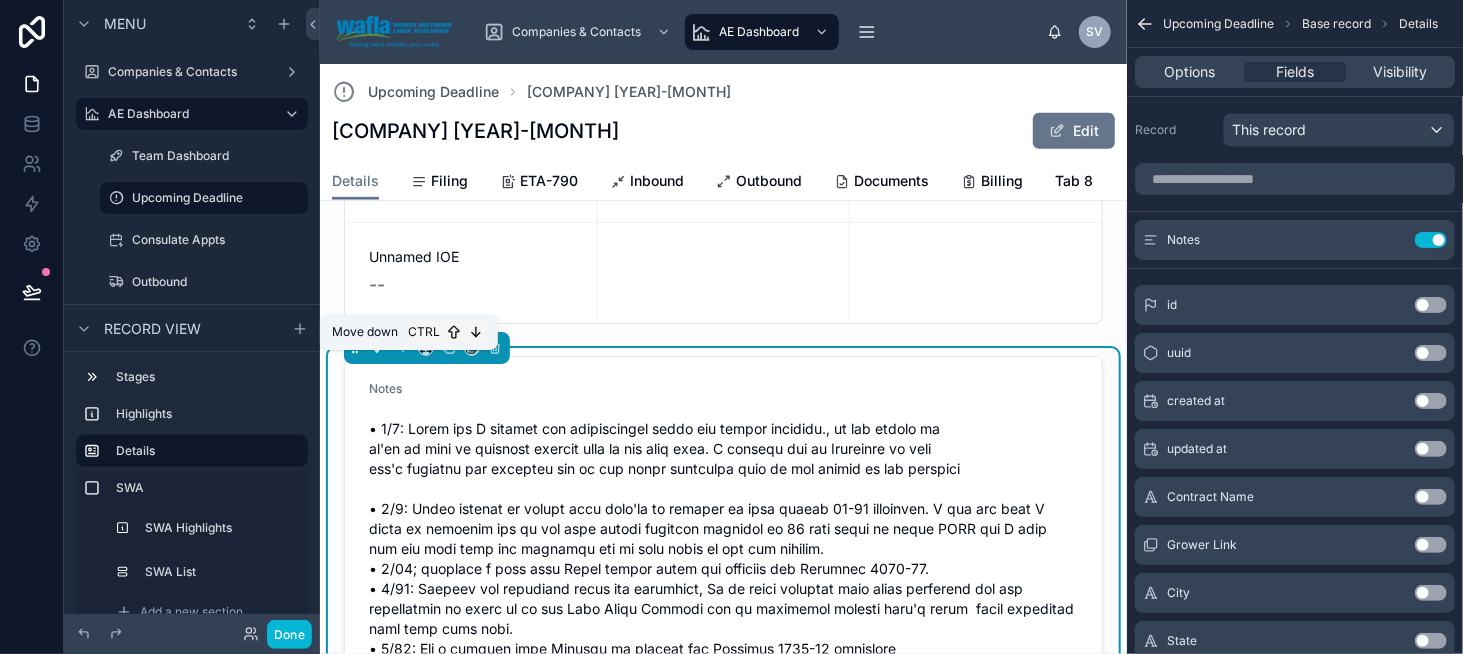 click 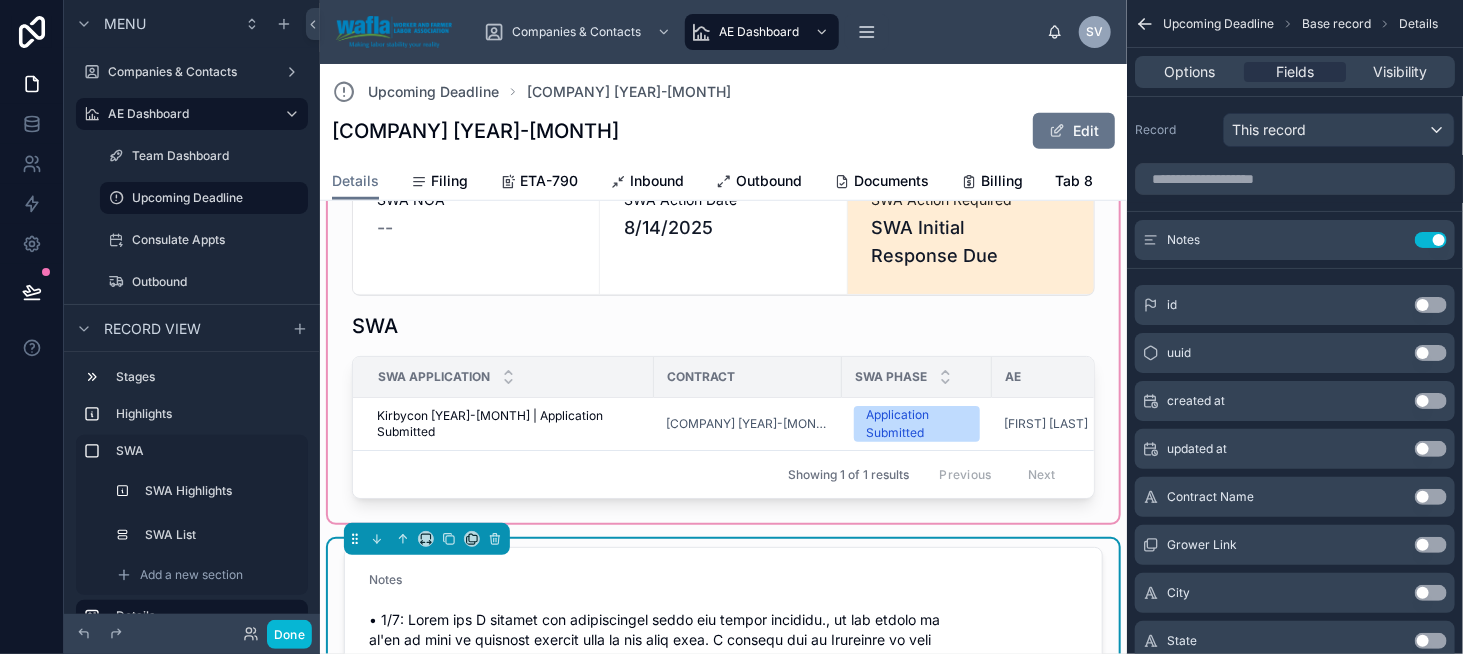 scroll, scrollTop: 900, scrollLeft: 0, axis: vertical 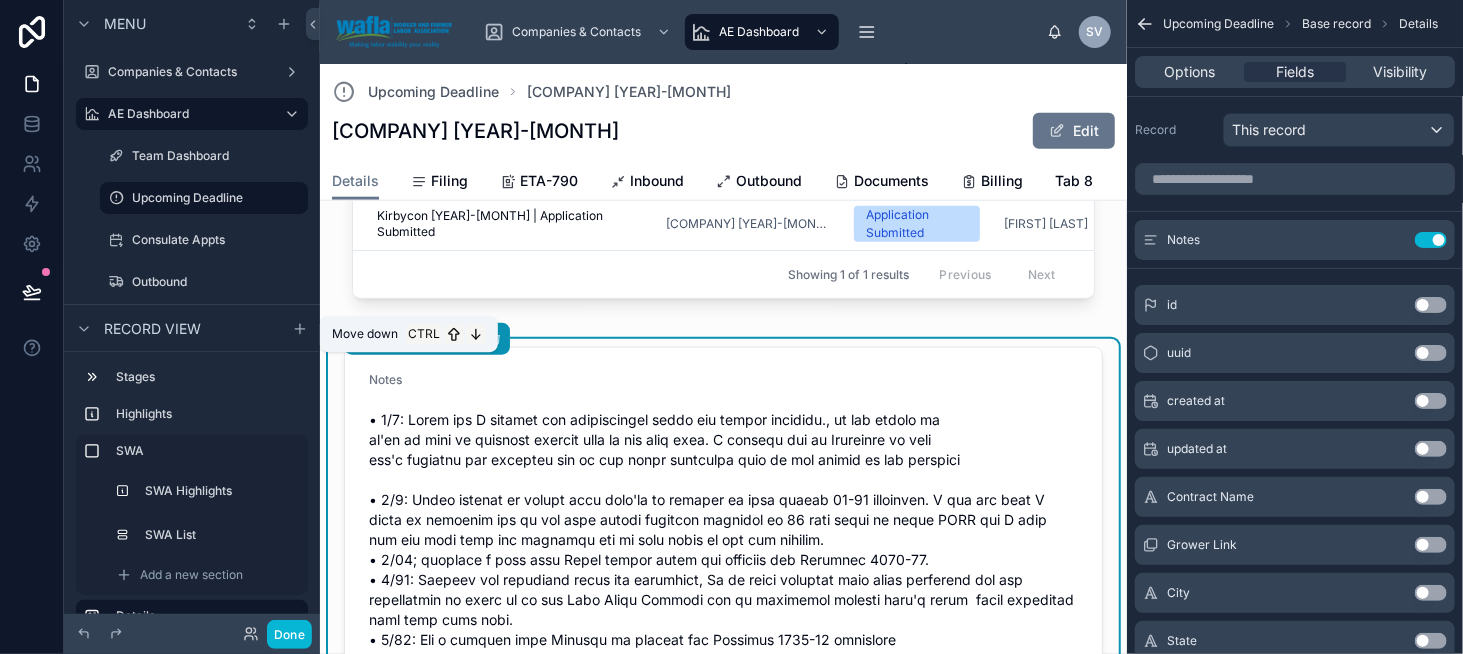 click 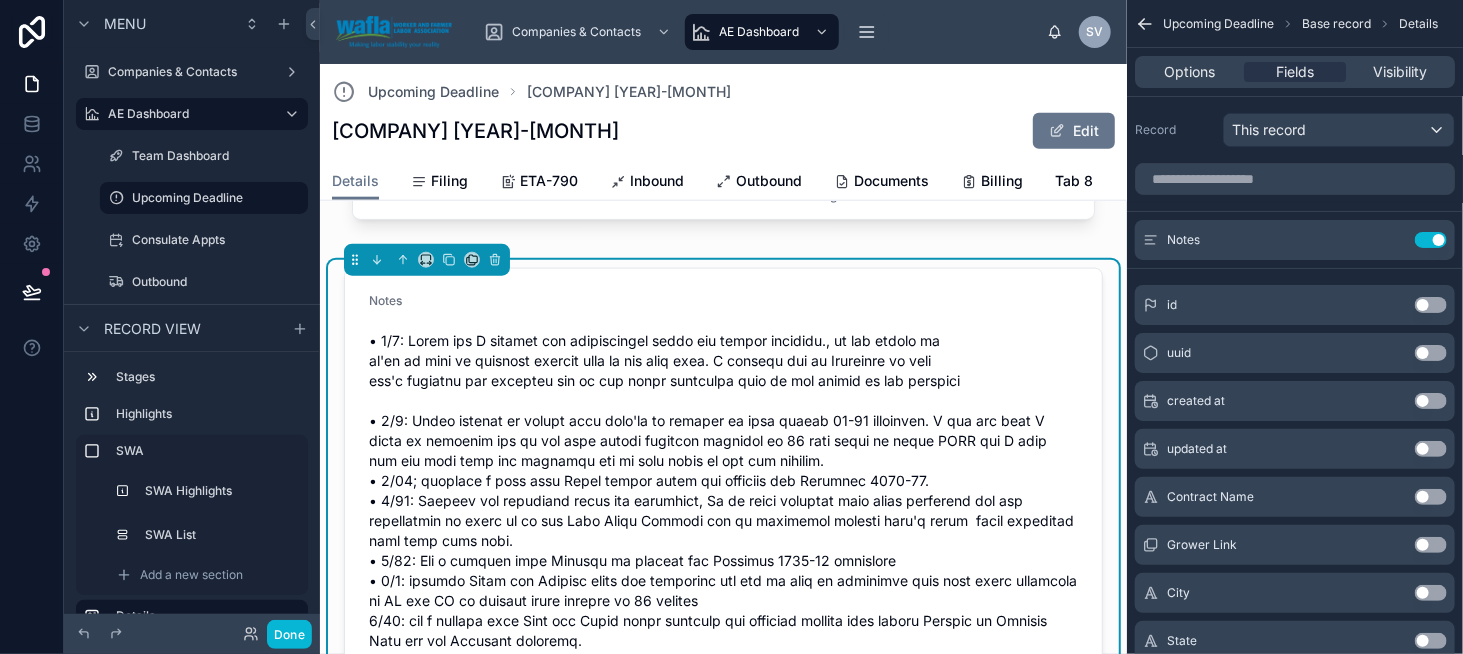 scroll, scrollTop: 900, scrollLeft: 0, axis: vertical 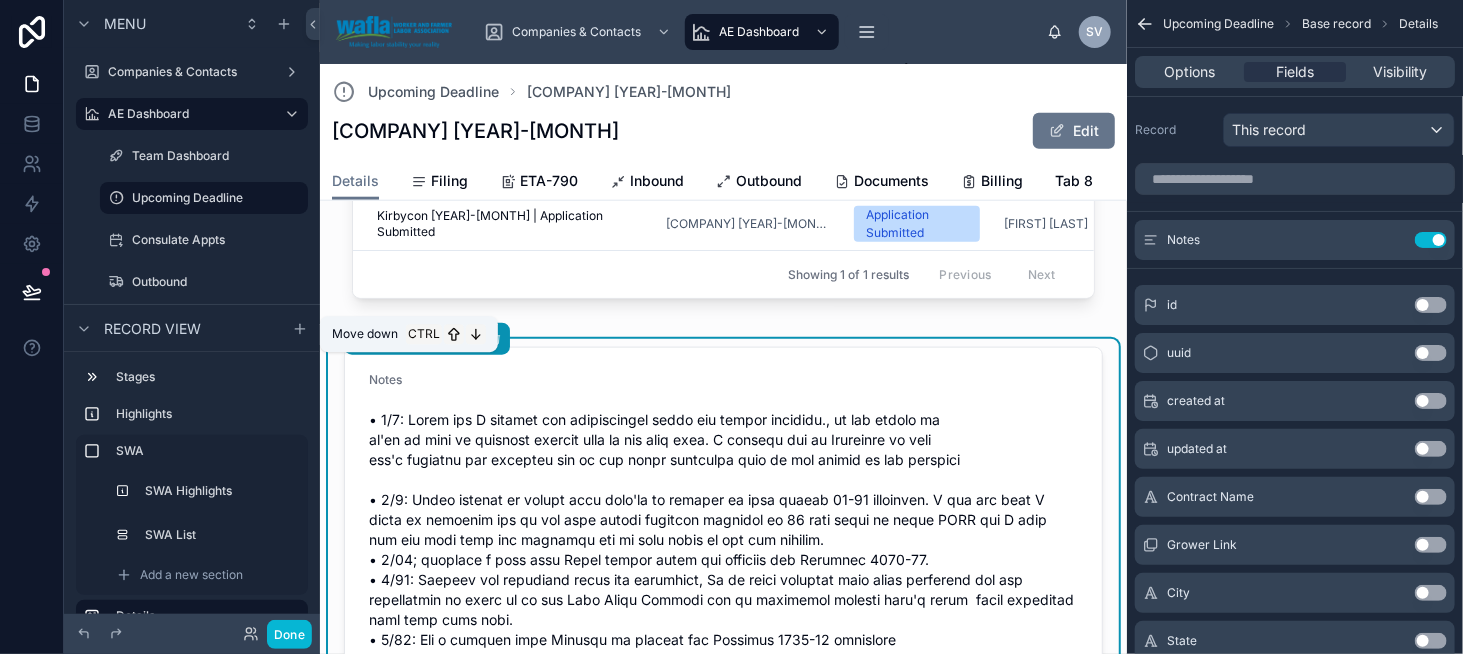 click 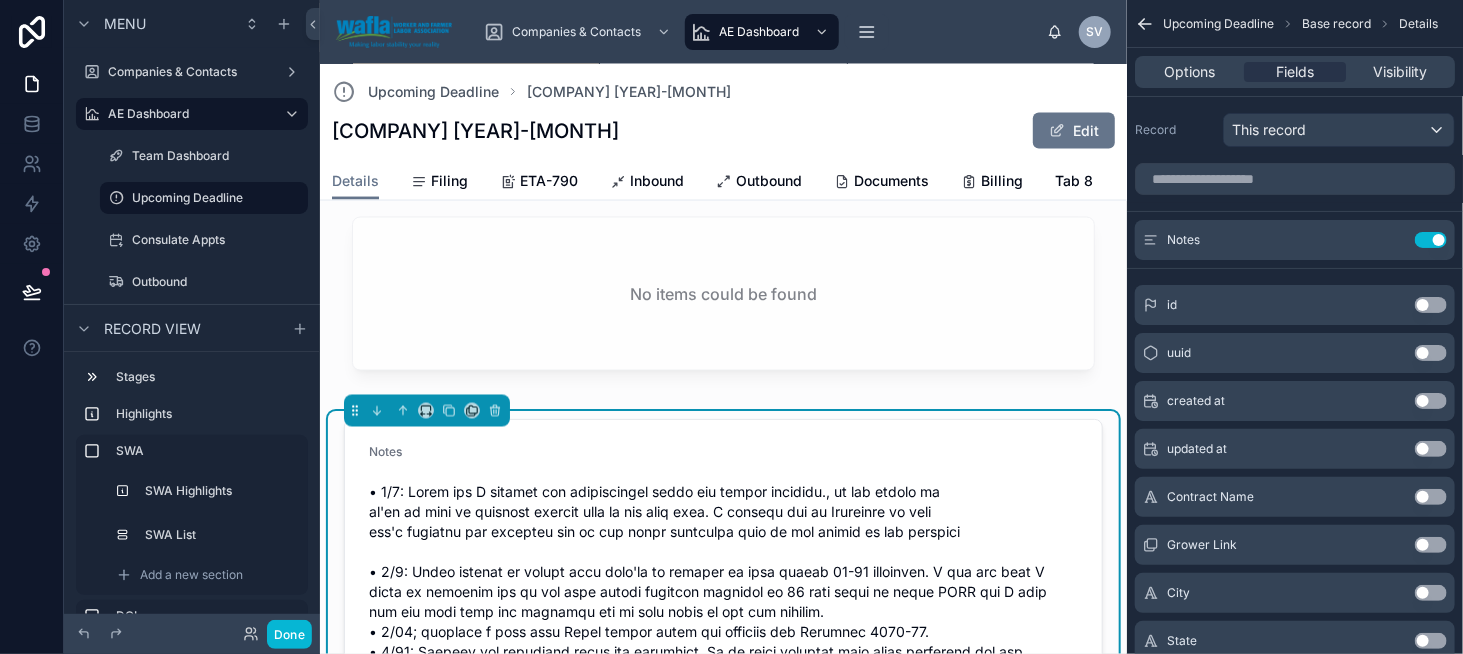 scroll, scrollTop: 1400, scrollLeft: 0, axis: vertical 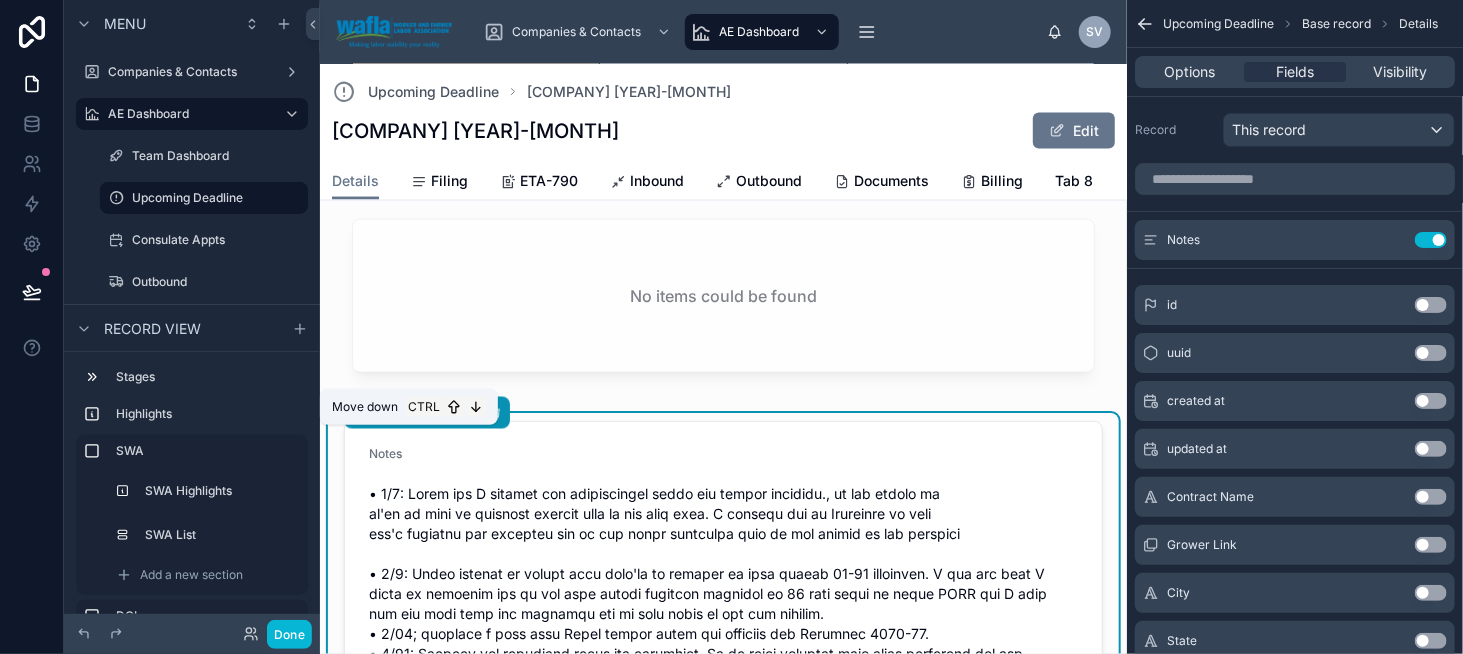 click 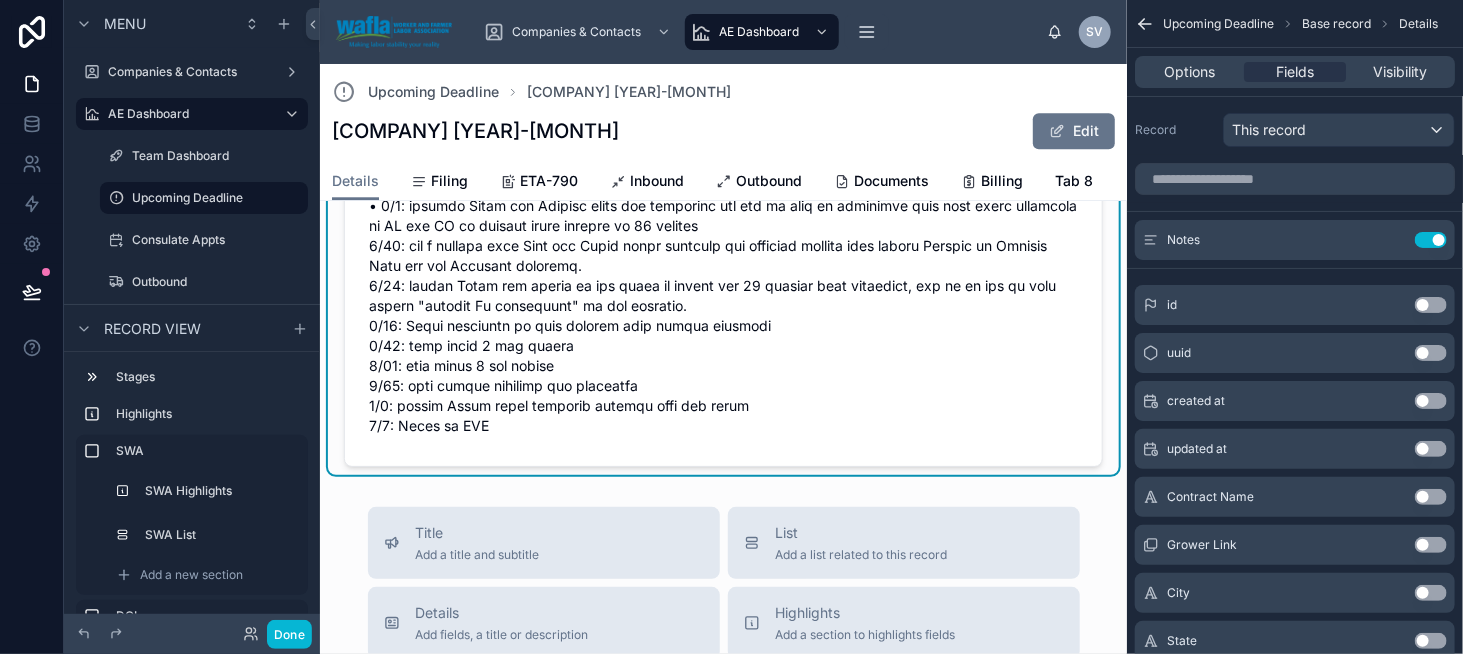 scroll, scrollTop: 2500, scrollLeft: 0, axis: vertical 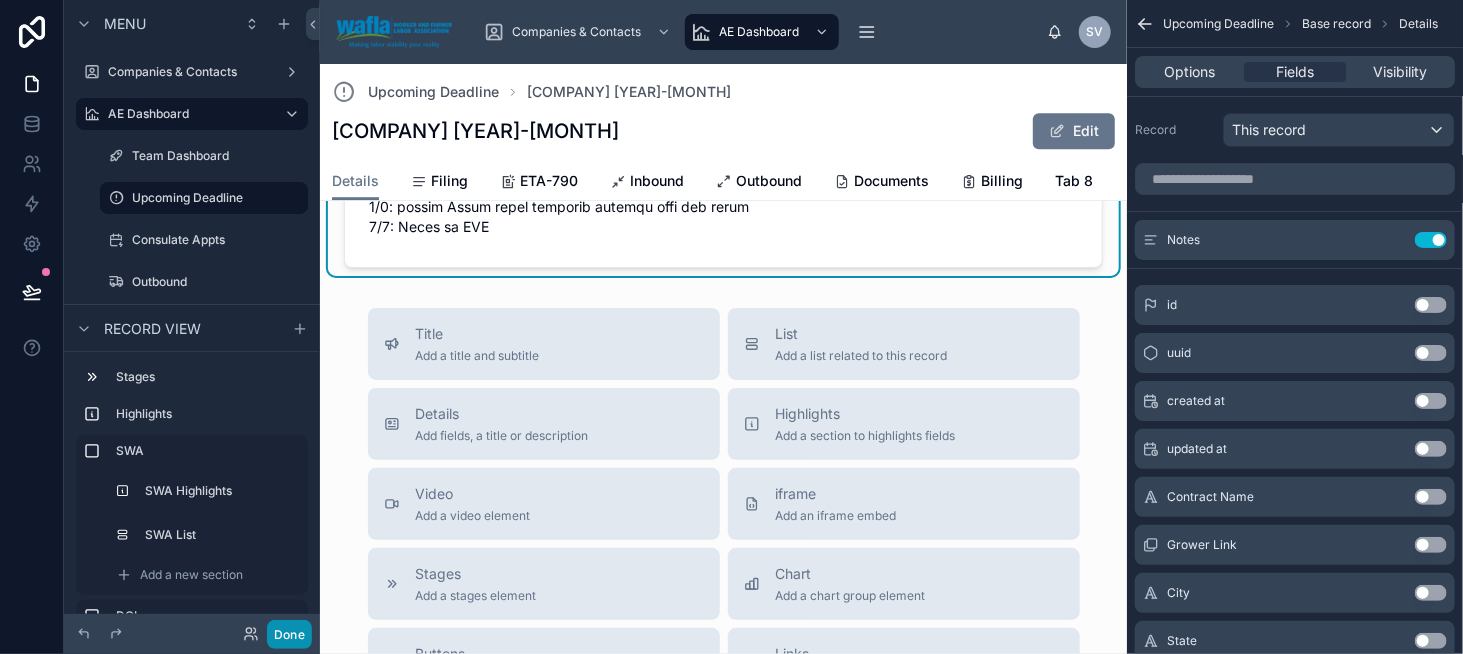 click on "Done" at bounding box center (289, 634) 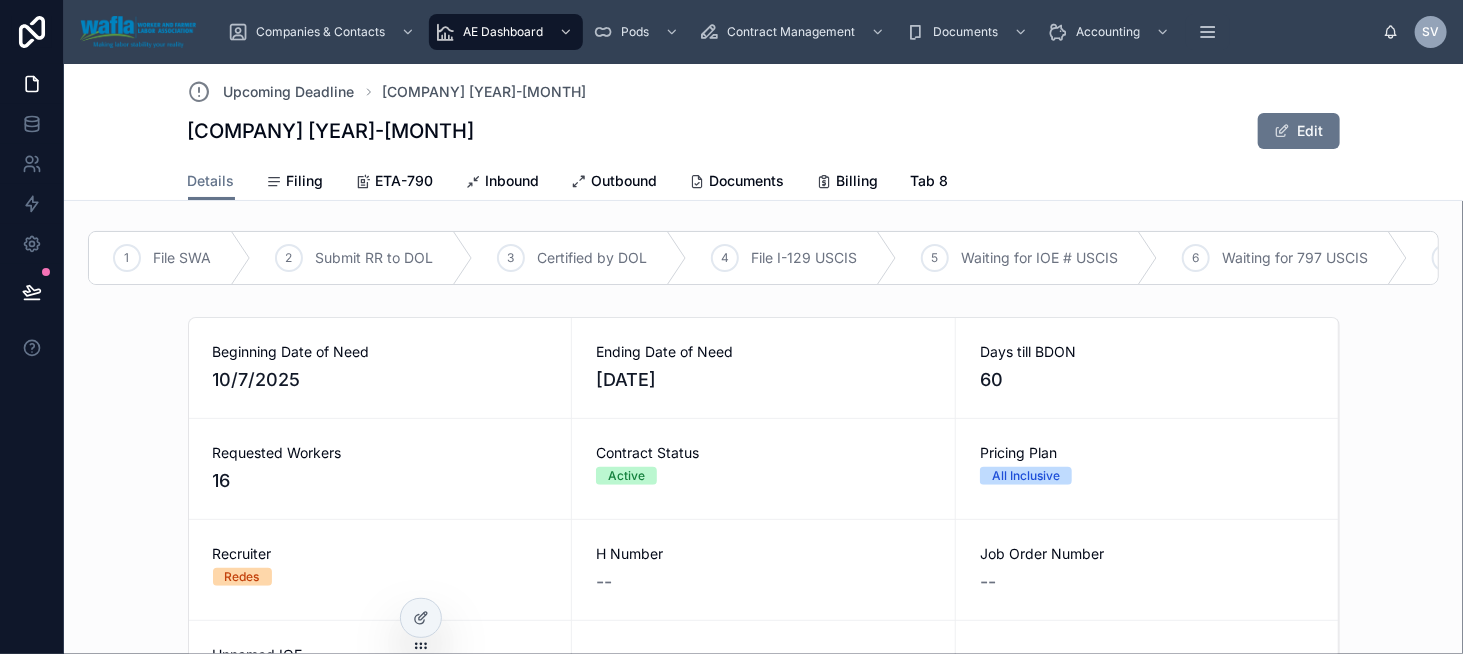 scroll, scrollTop: 0, scrollLeft: 0, axis: both 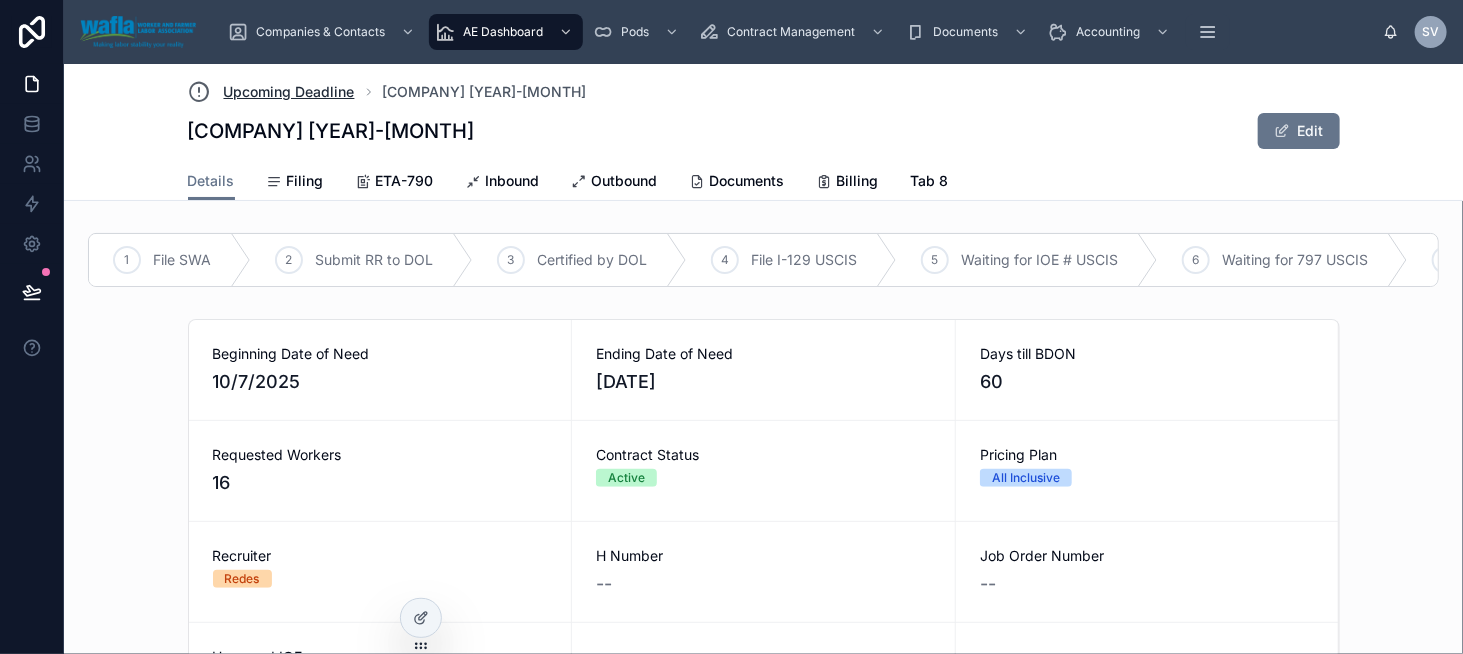 click on "Upcoming Deadline" at bounding box center [289, 92] 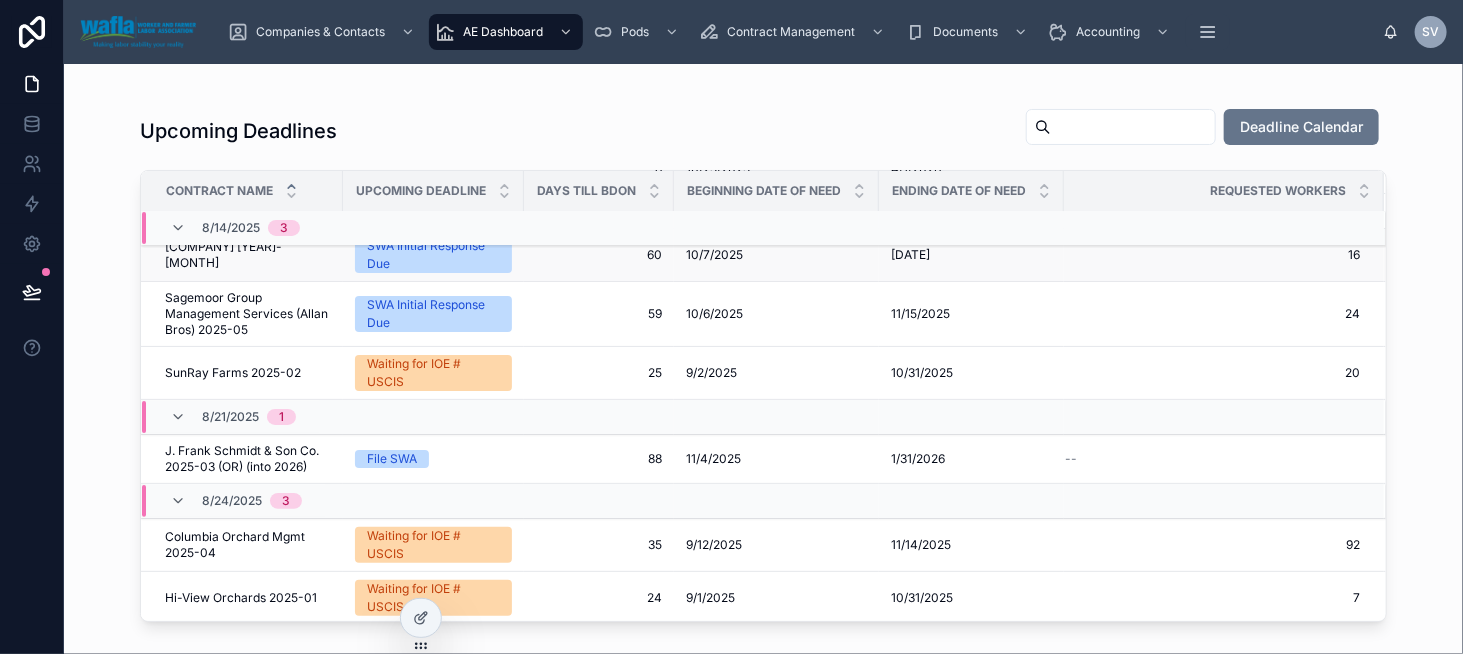 scroll, scrollTop: 100, scrollLeft: 0, axis: vertical 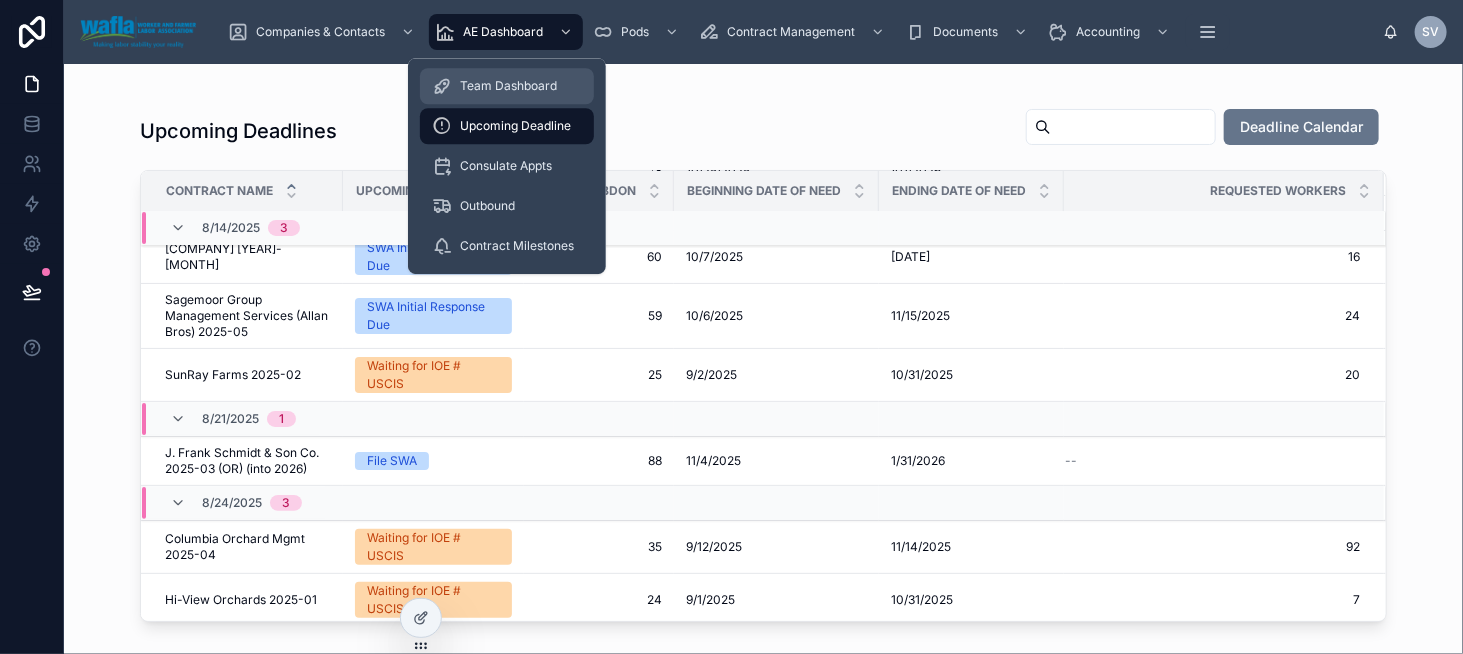 click on "Team Dashboard" at bounding box center [508, 86] 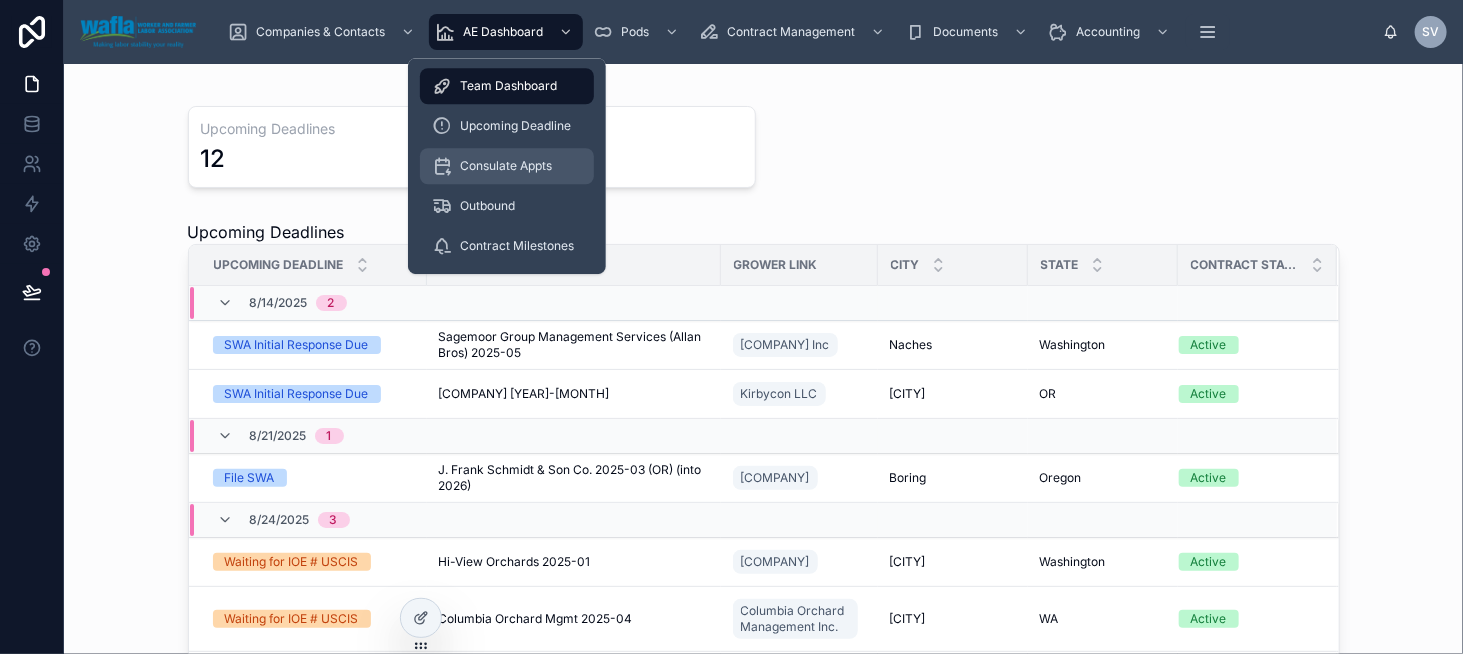 click on "Consulate Appts" at bounding box center [507, 166] 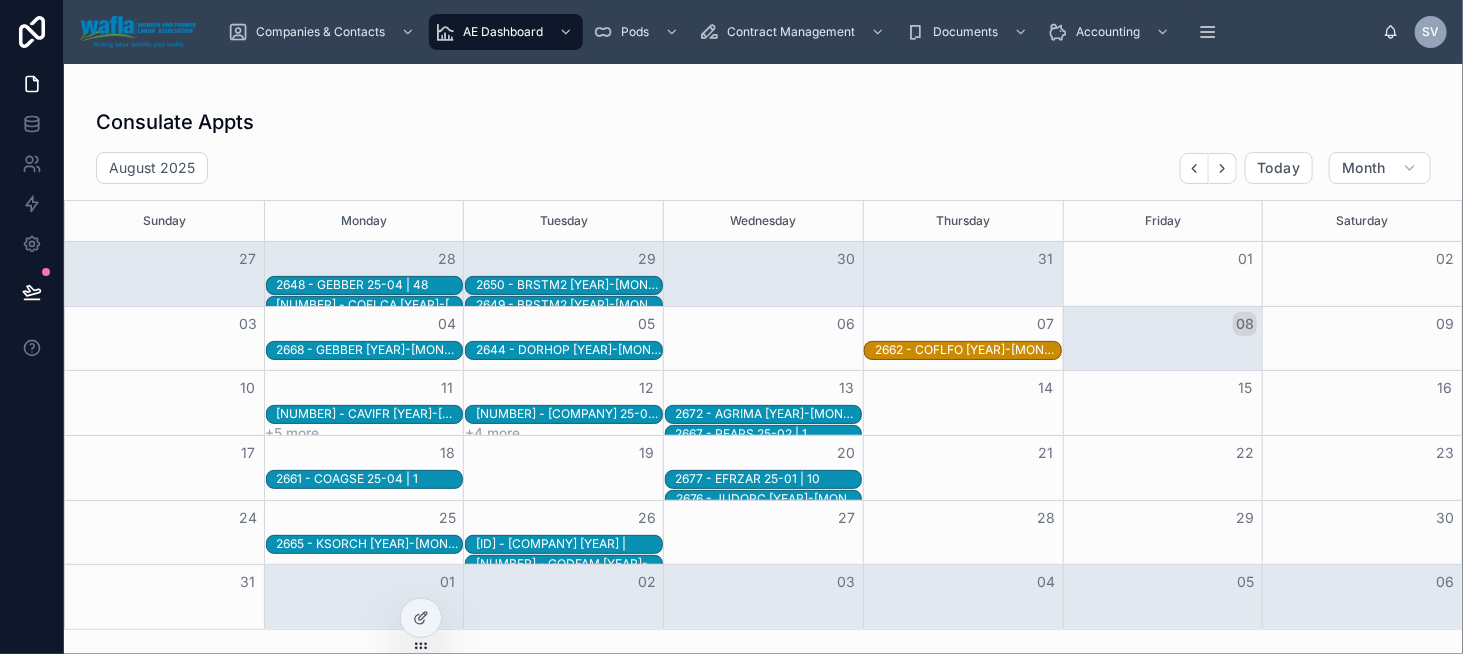 click on "Consulate Appts" at bounding box center (763, 122) 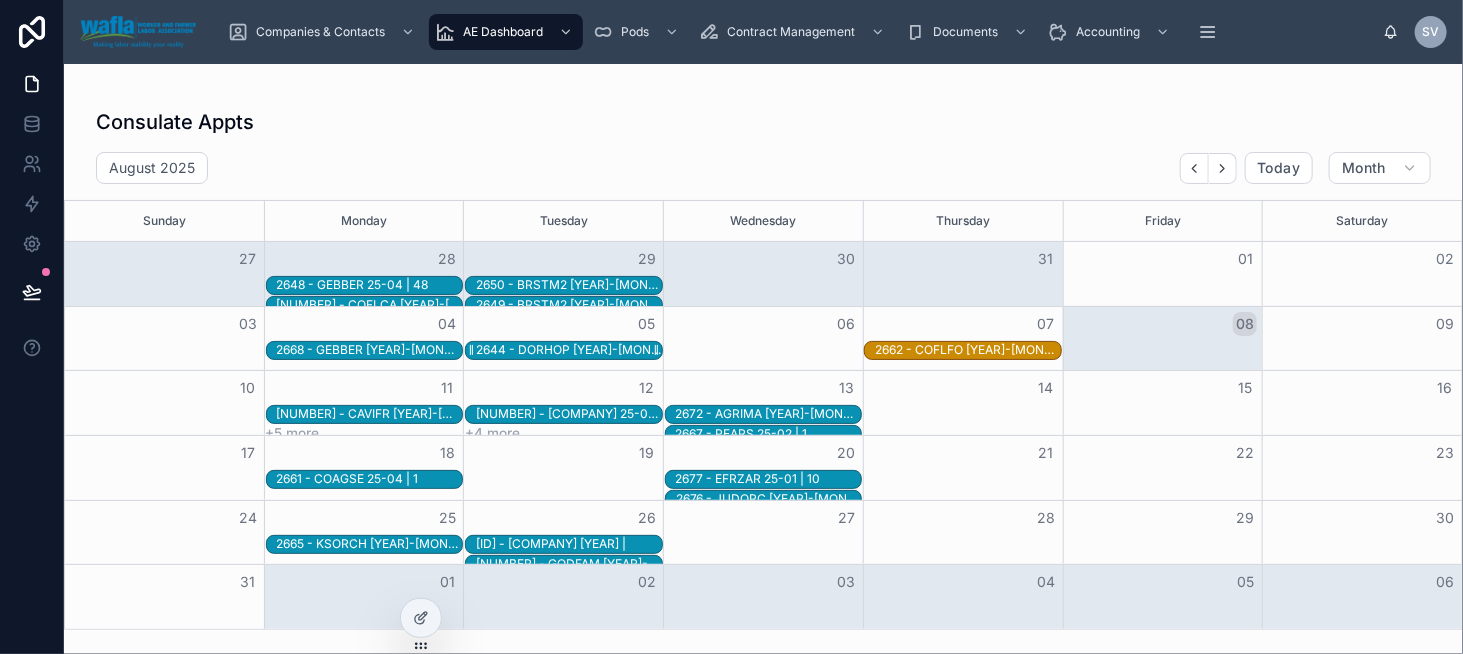 click on "2644 - DORHOP [YEAR]-[MONTH] | 42" at bounding box center [569, 350] 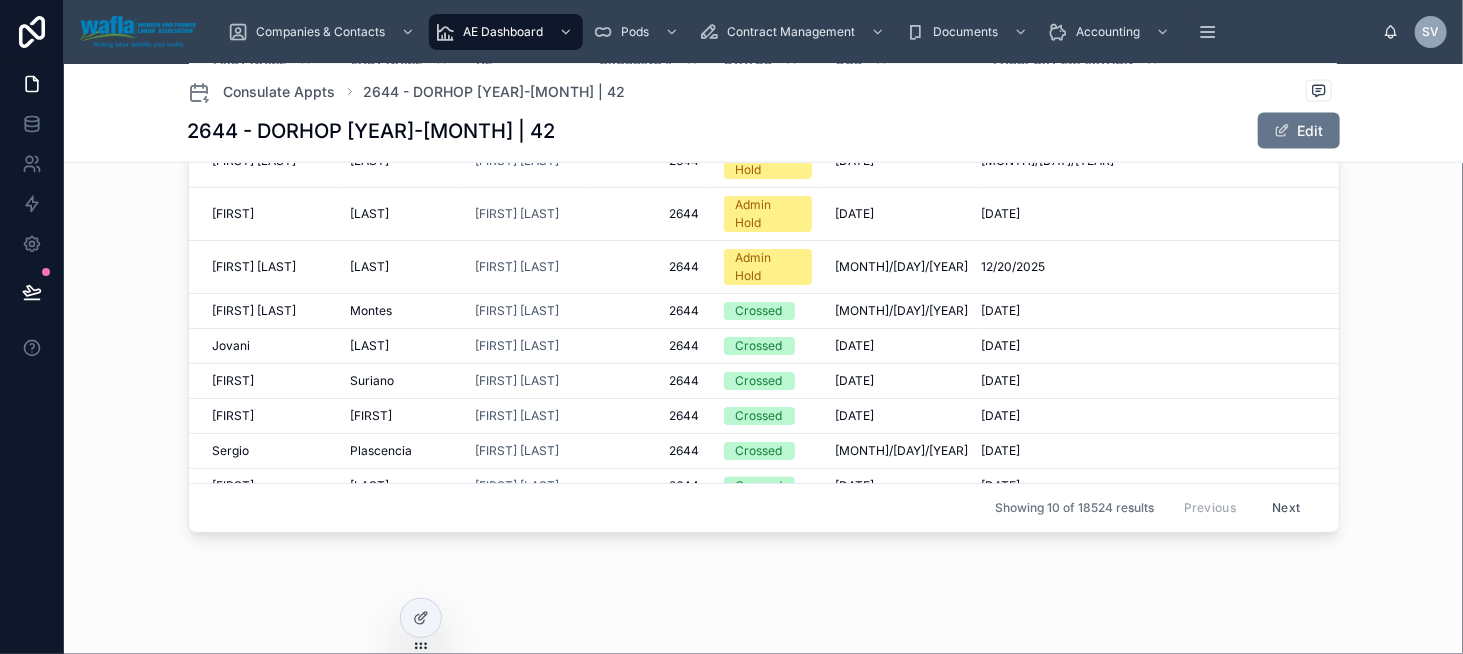 scroll, scrollTop: 1297, scrollLeft: 0, axis: vertical 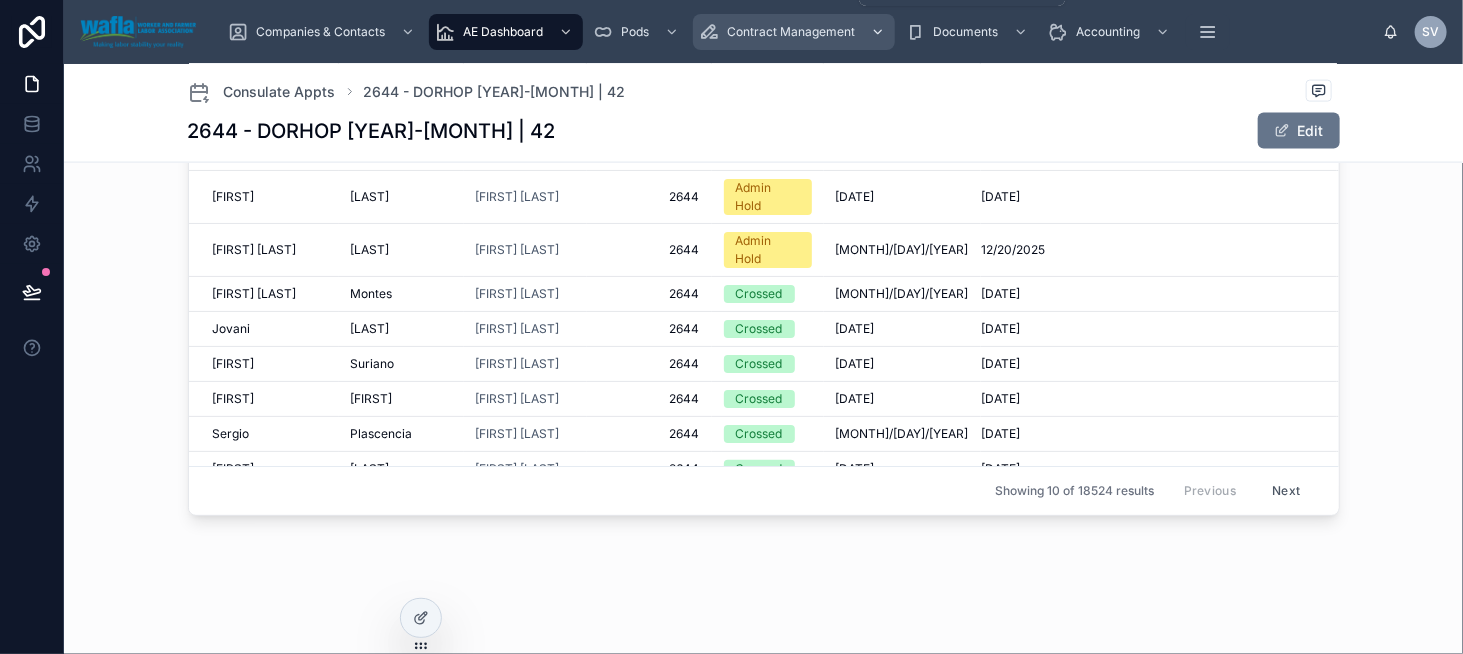click on "Contract Management" at bounding box center (791, 32) 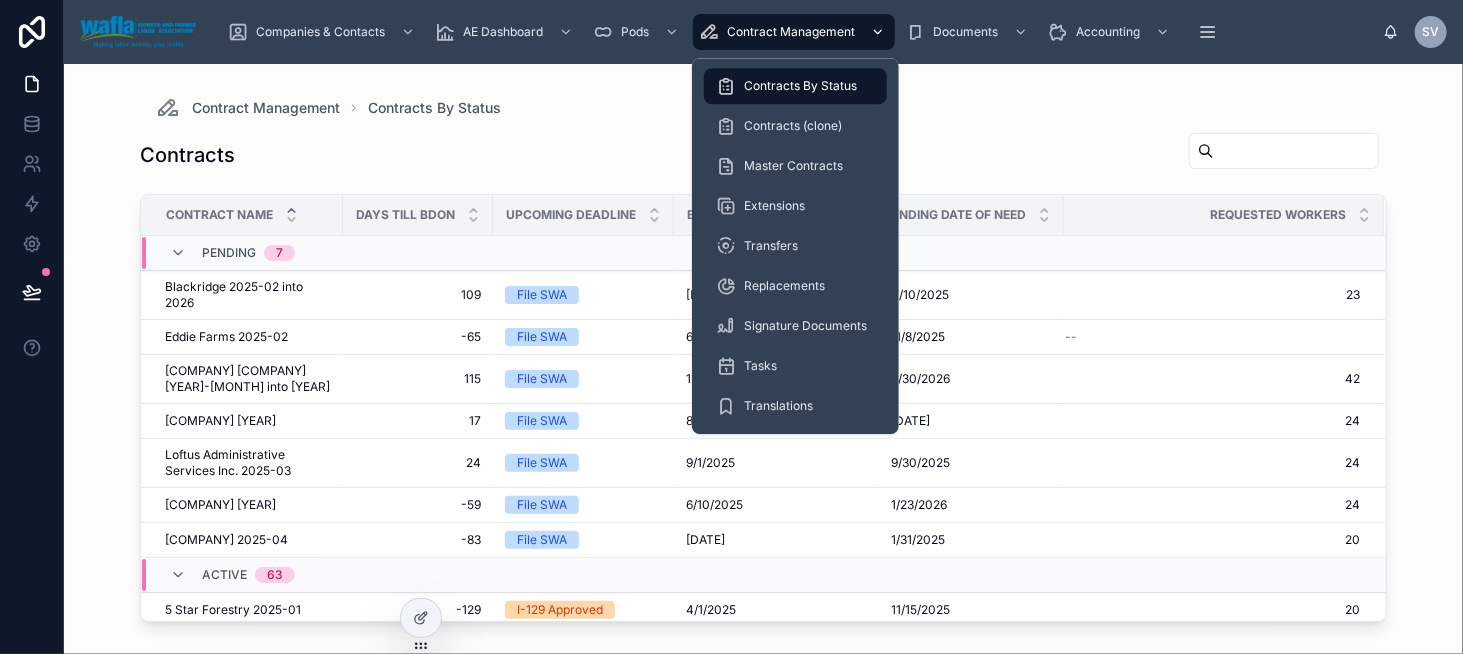 scroll, scrollTop: 0, scrollLeft: 0, axis: both 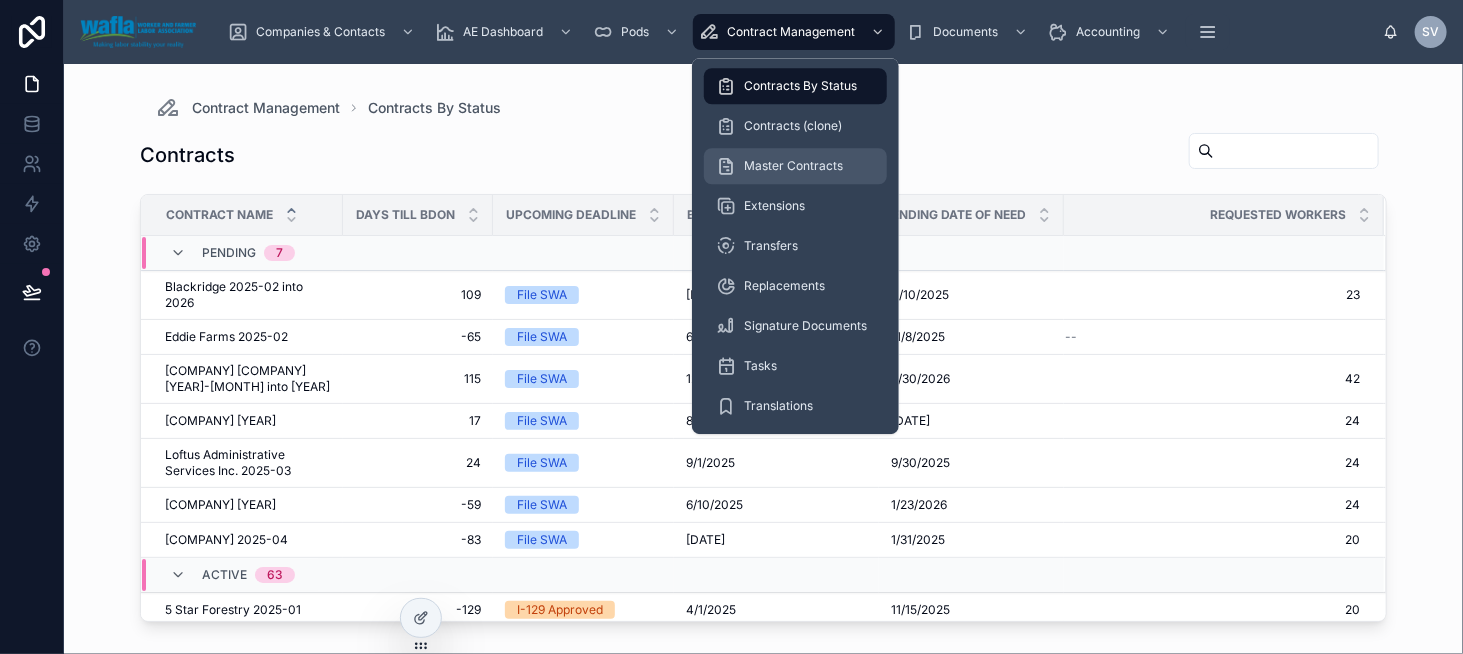 click on "Master Contracts" at bounding box center [795, 166] 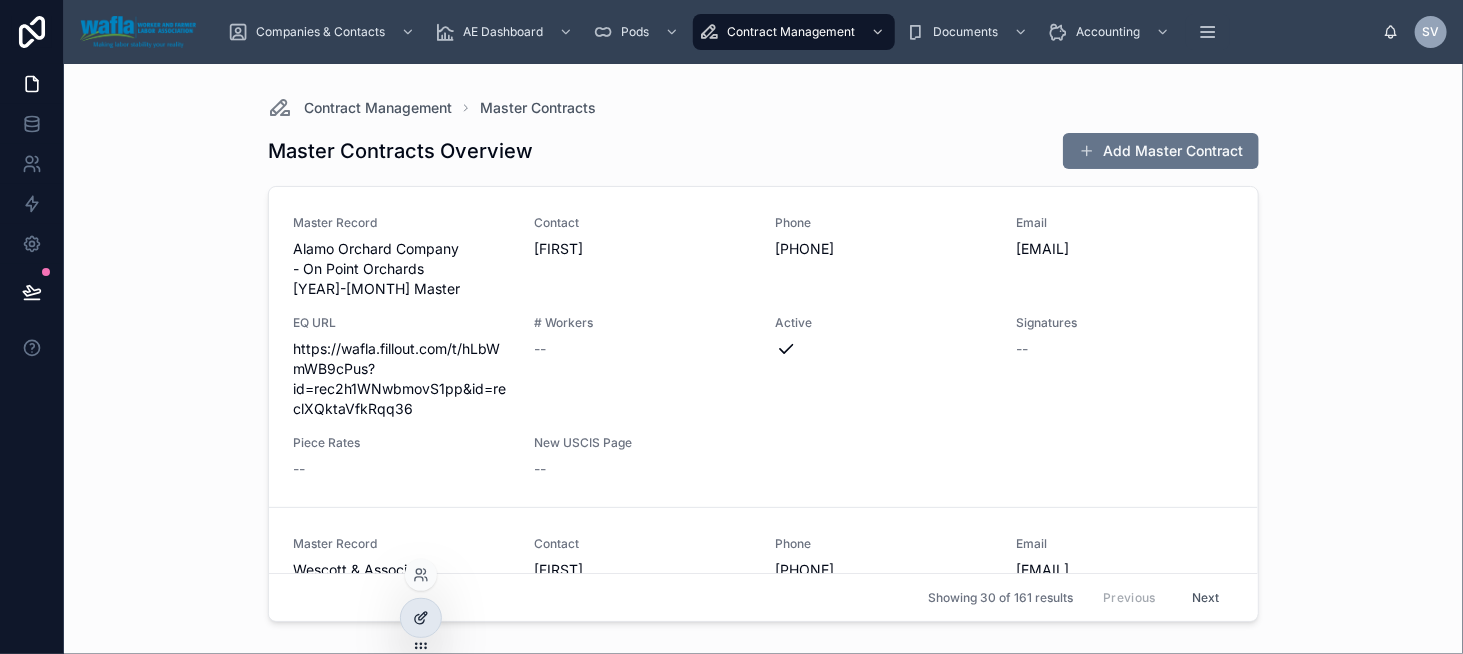 click 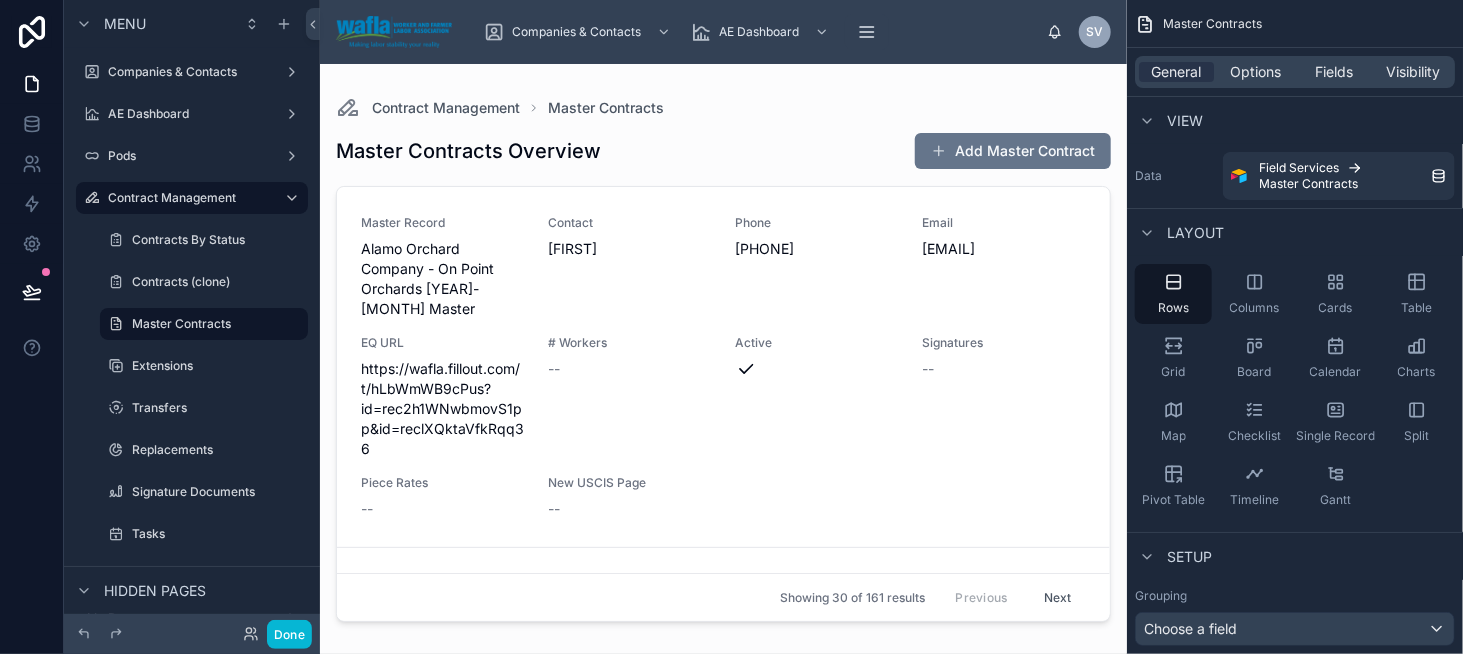 click at bounding box center (723, 347) 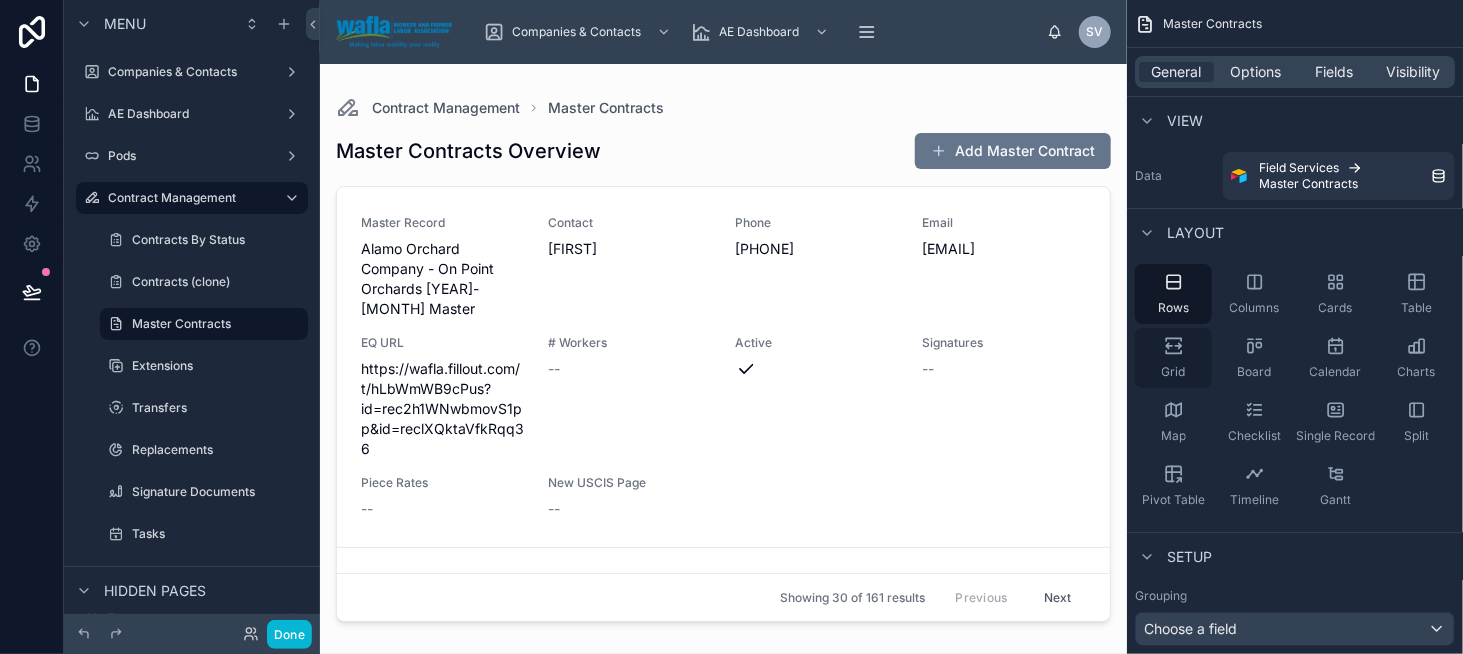 click on "Grid" at bounding box center (1173, 358) 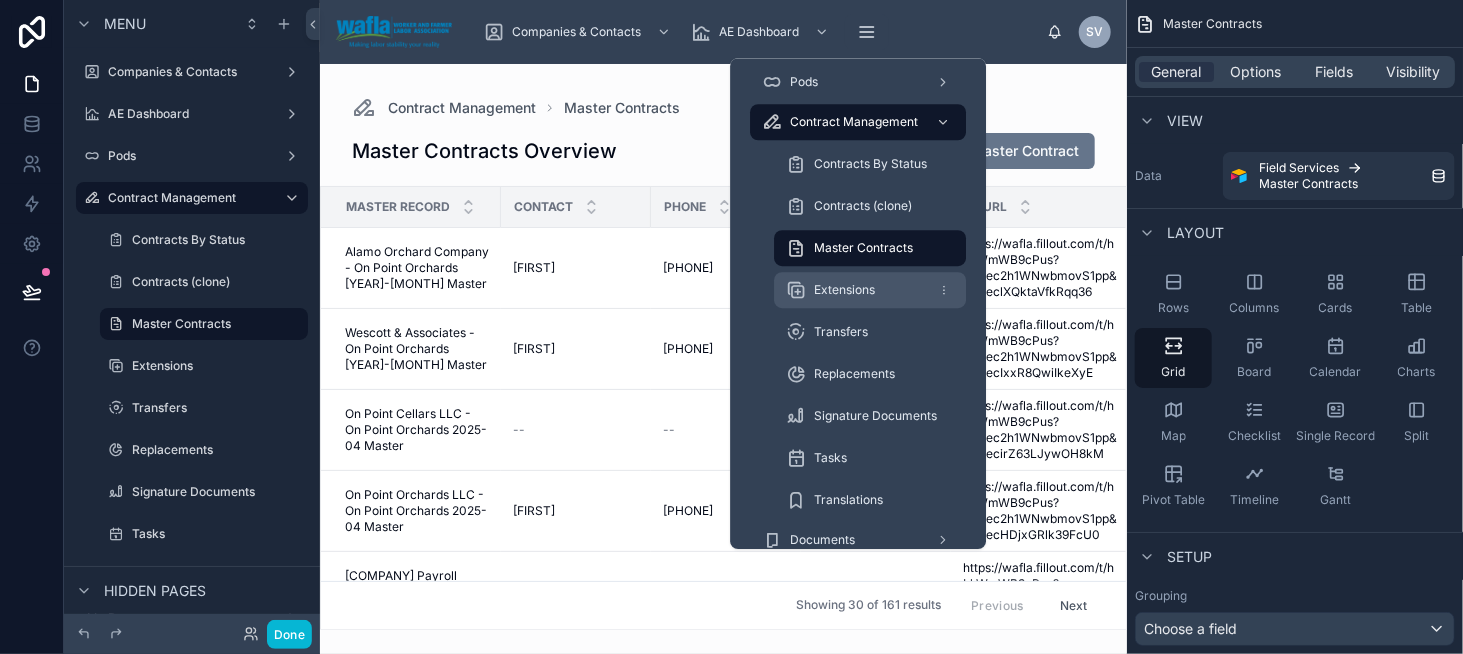 click on "Extensions" at bounding box center (870, 290) 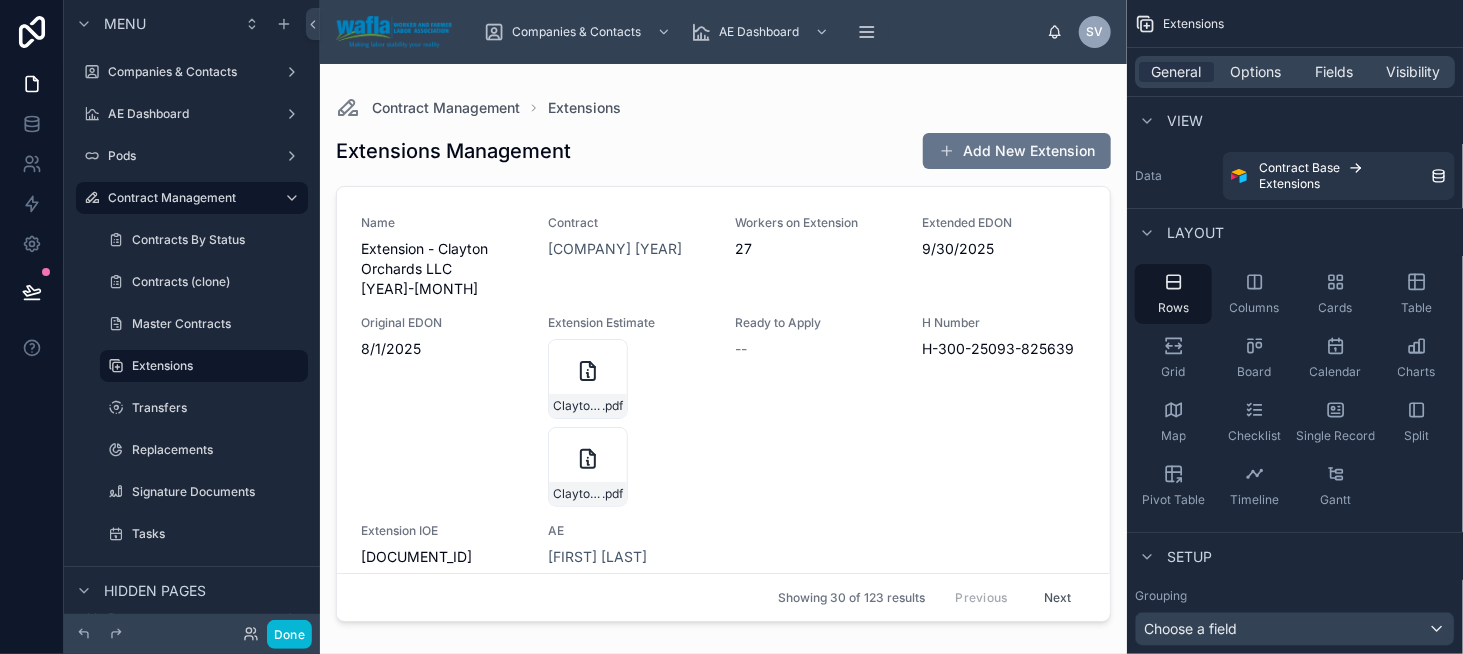 click at bounding box center (723, 347) 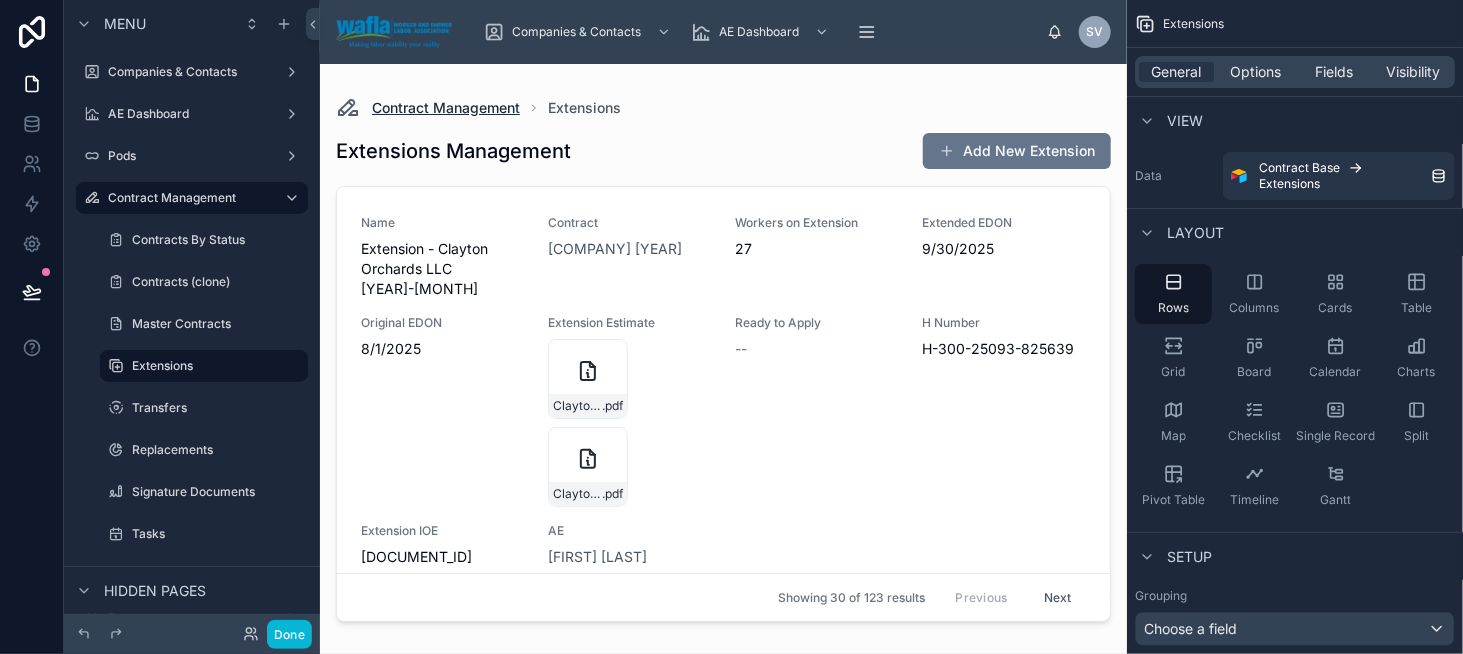 click on "Contract Management" at bounding box center [446, 108] 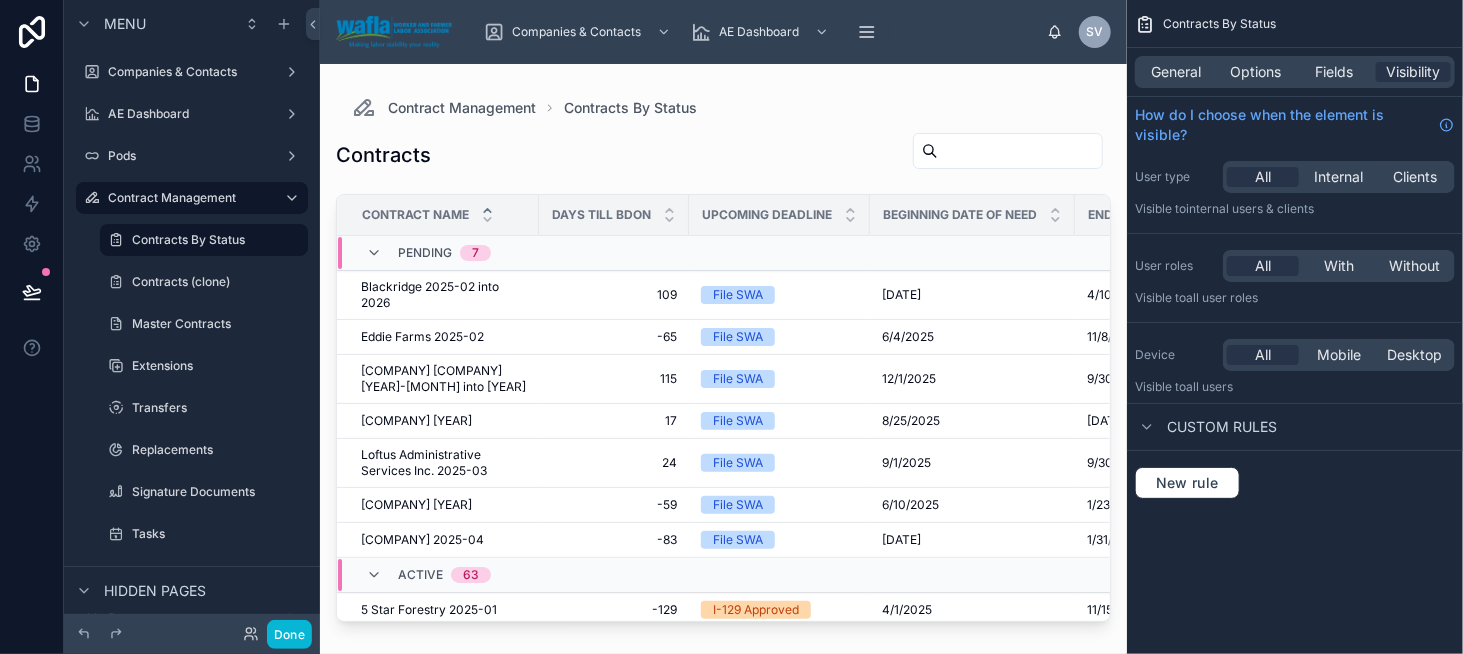 click at bounding box center (723, 347) 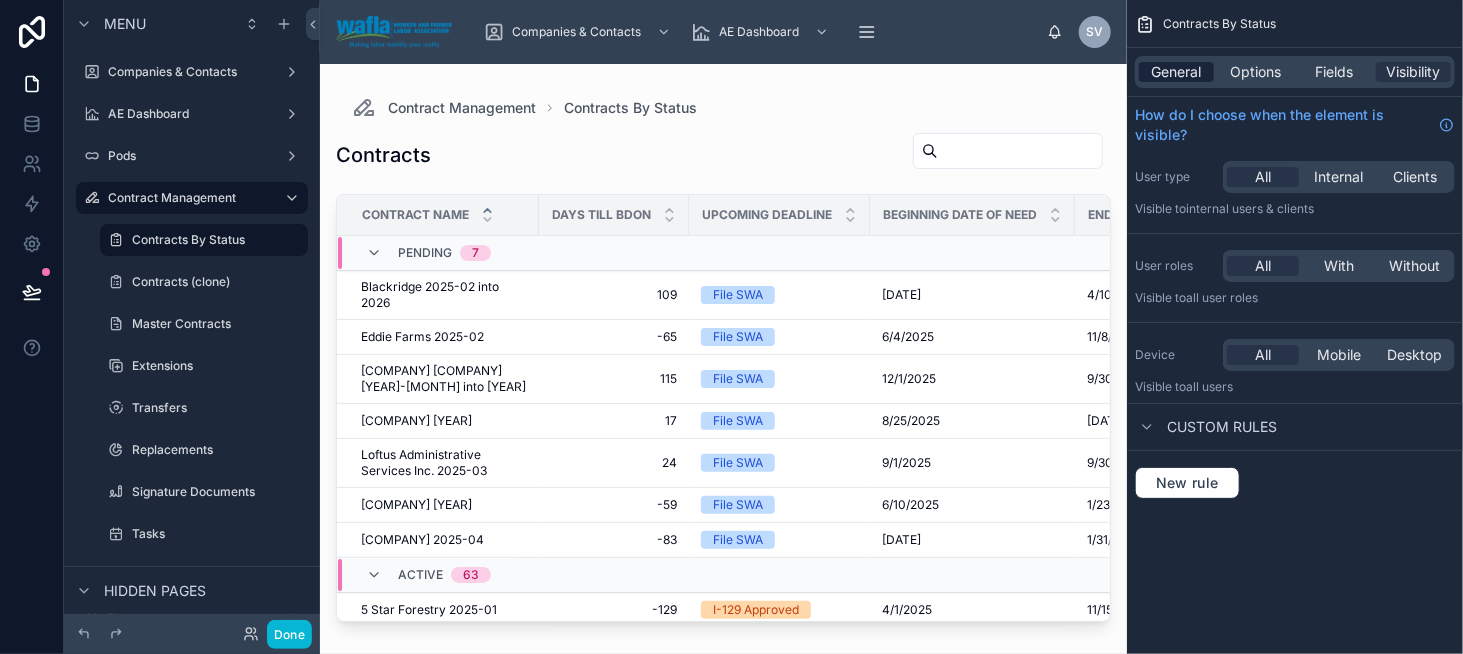 click on "General" at bounding box center [1177, 72] 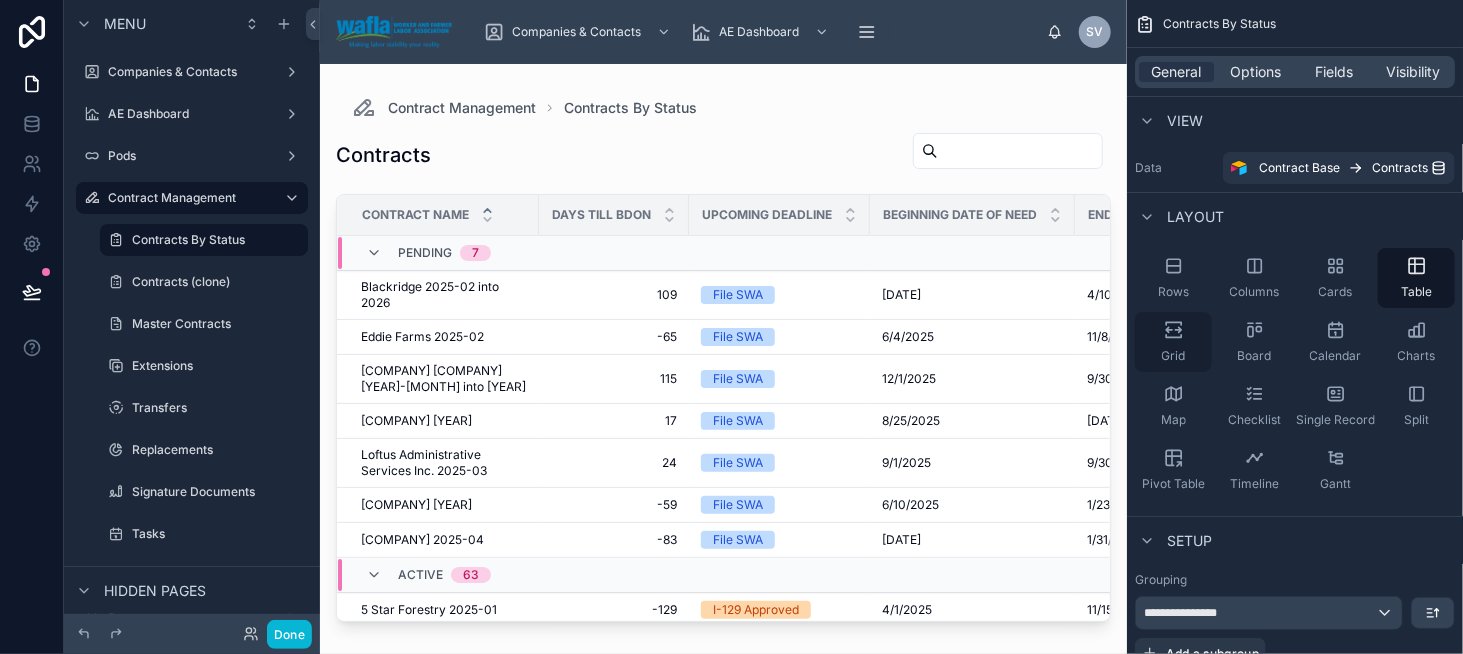 click on "Grid" at bounding box center (1173, 342) 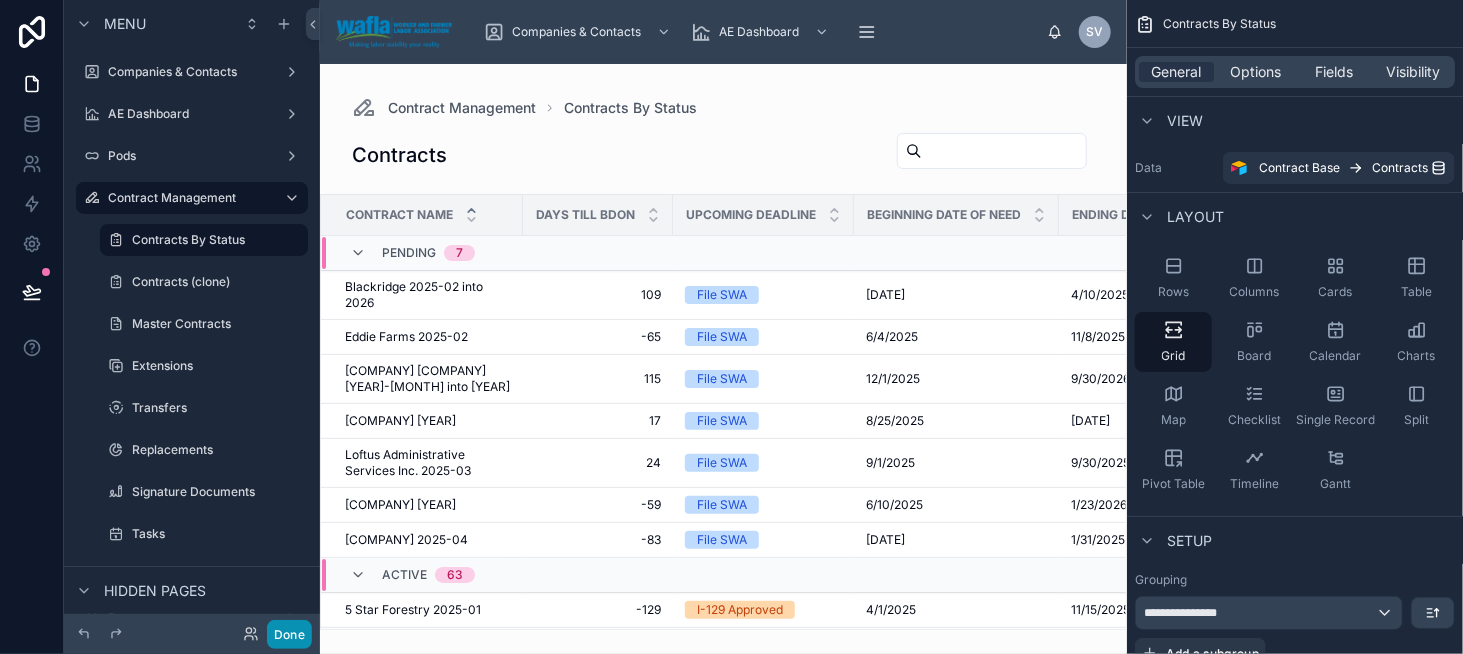 click on "Done" at bounding box center [289, 634] 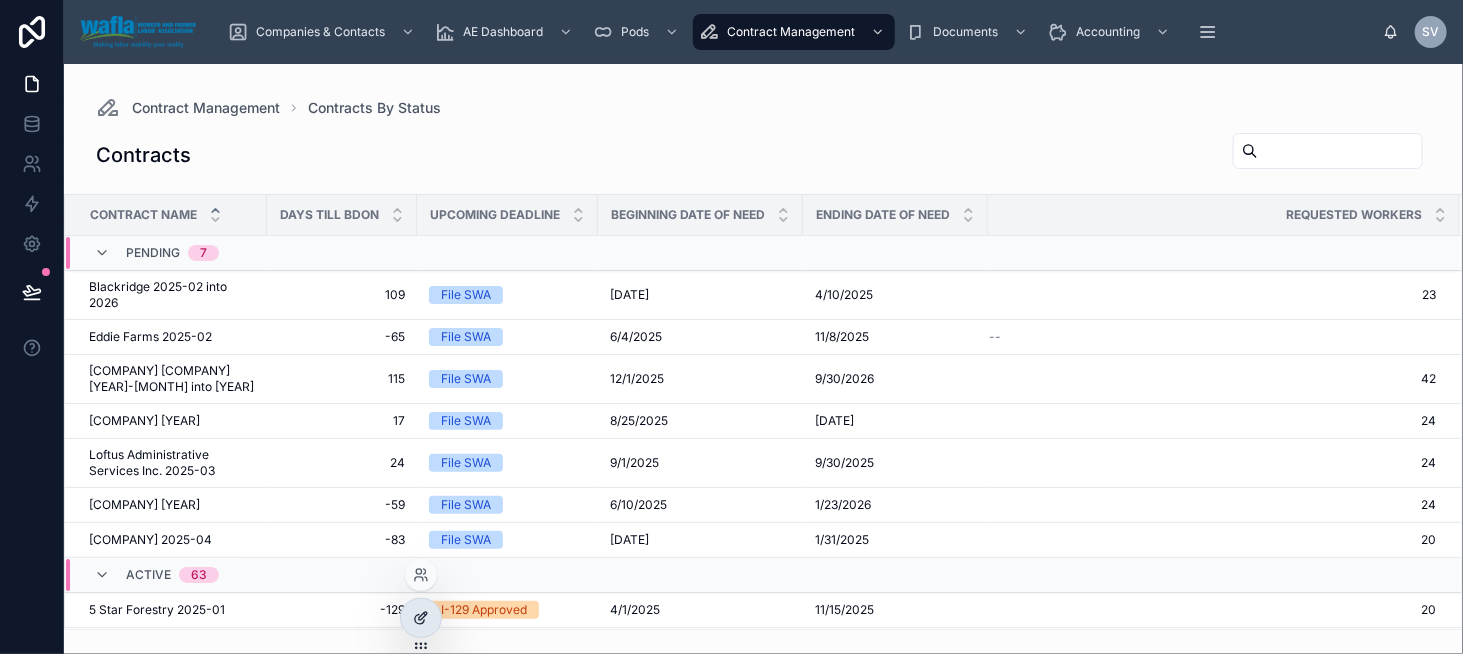 click 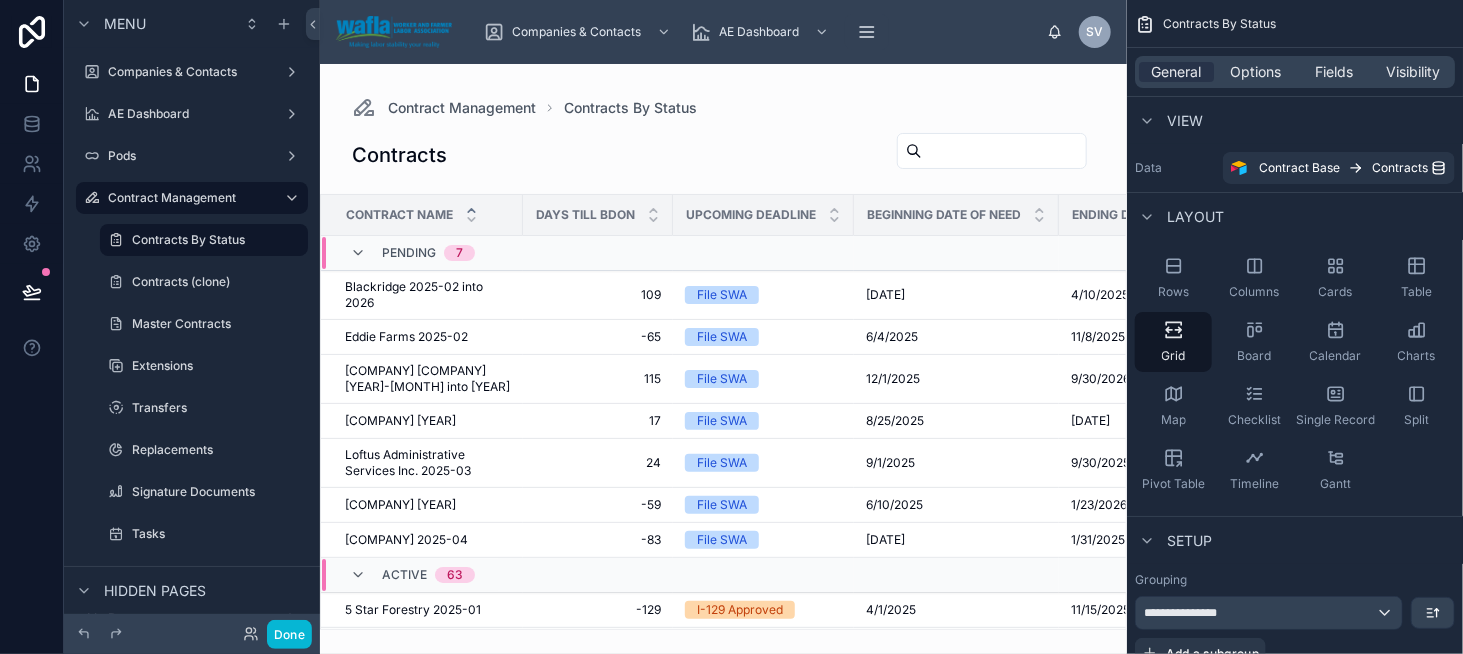 click at bounding box center (723, 359) 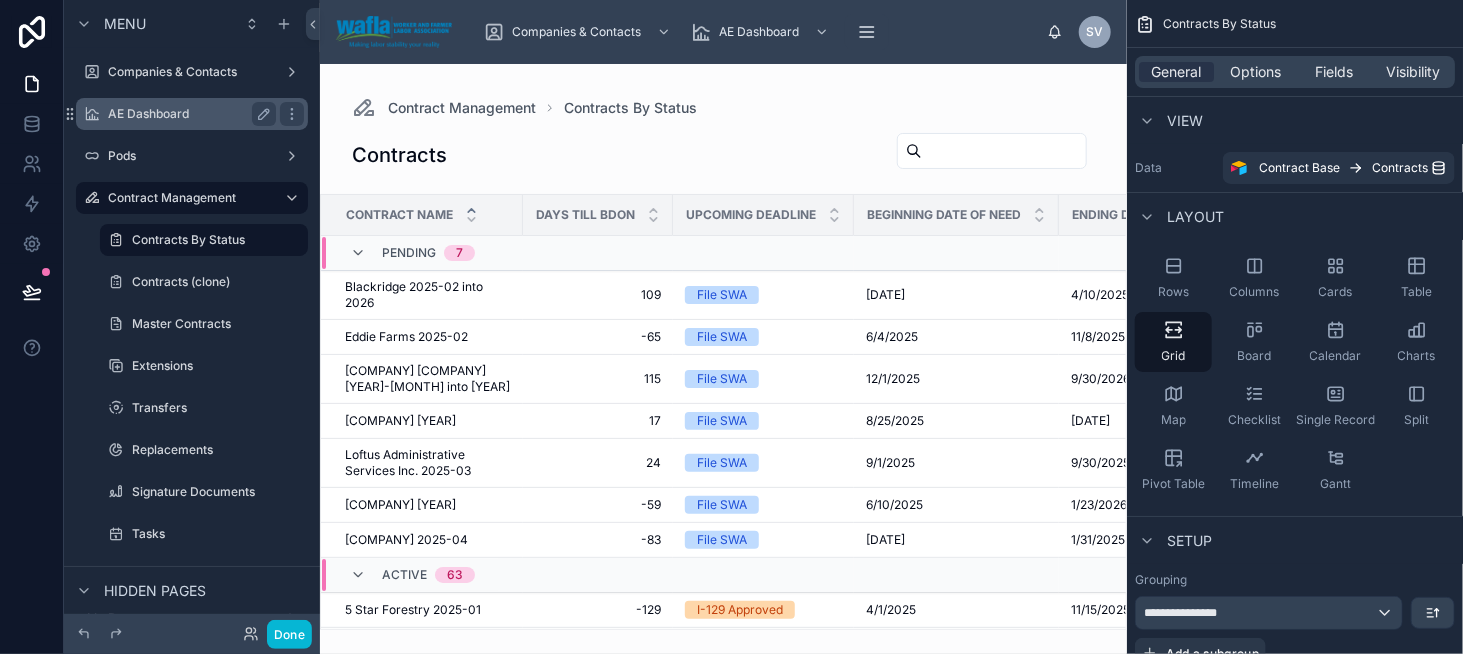 click on "AE Dashboard" at bounding box center (192, 114) 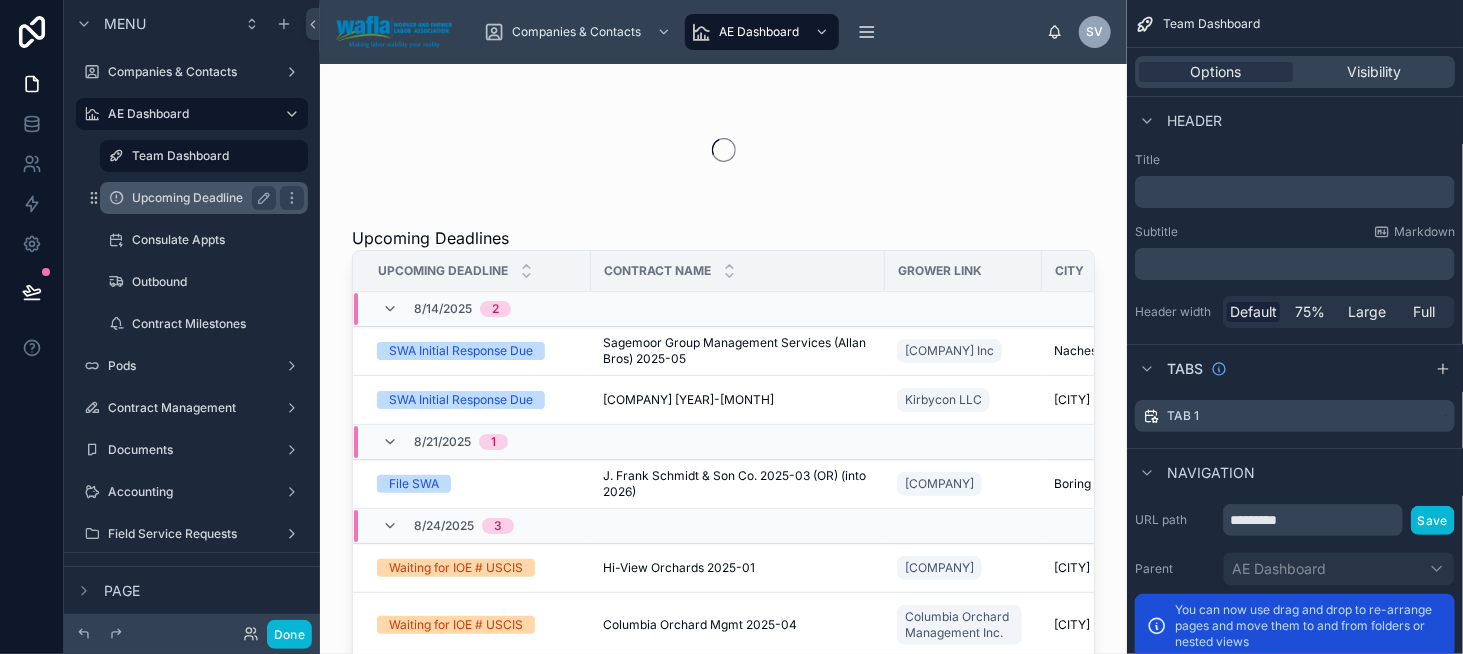 click on "Upcoming Deadline" at bounding box center [204, 198] 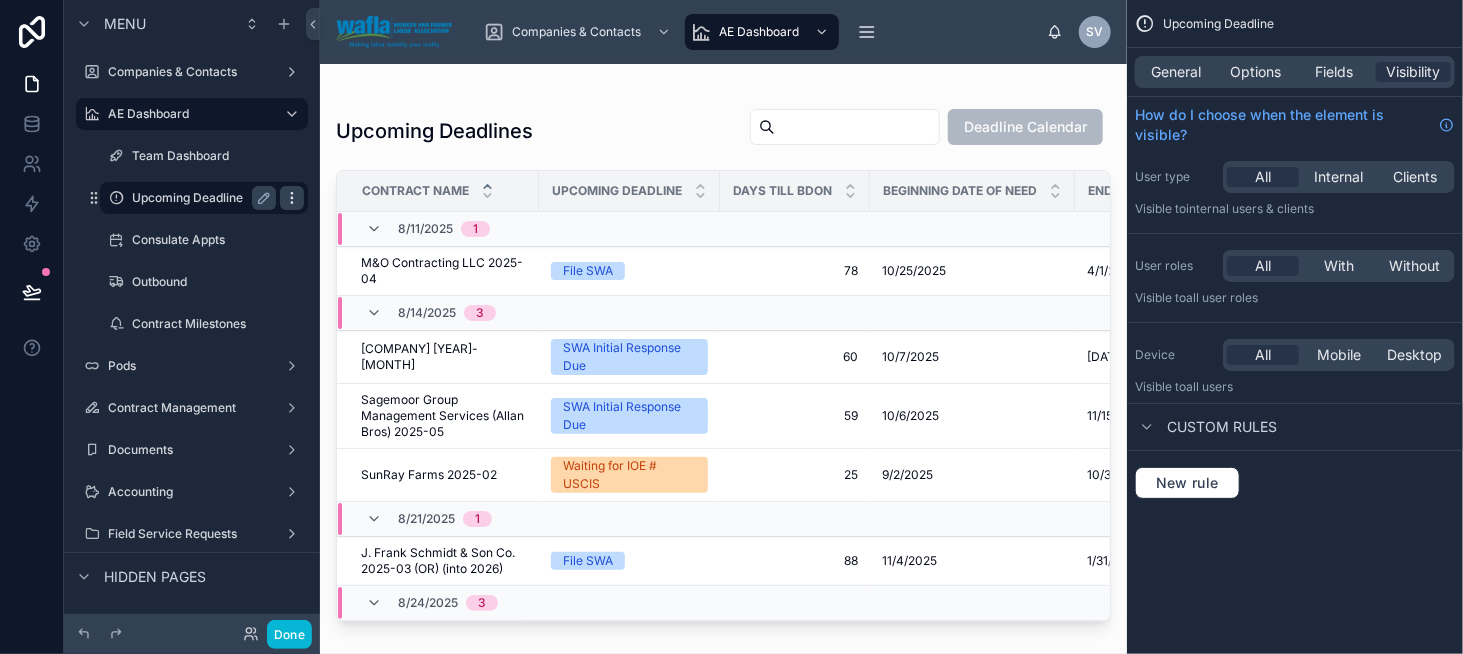 click 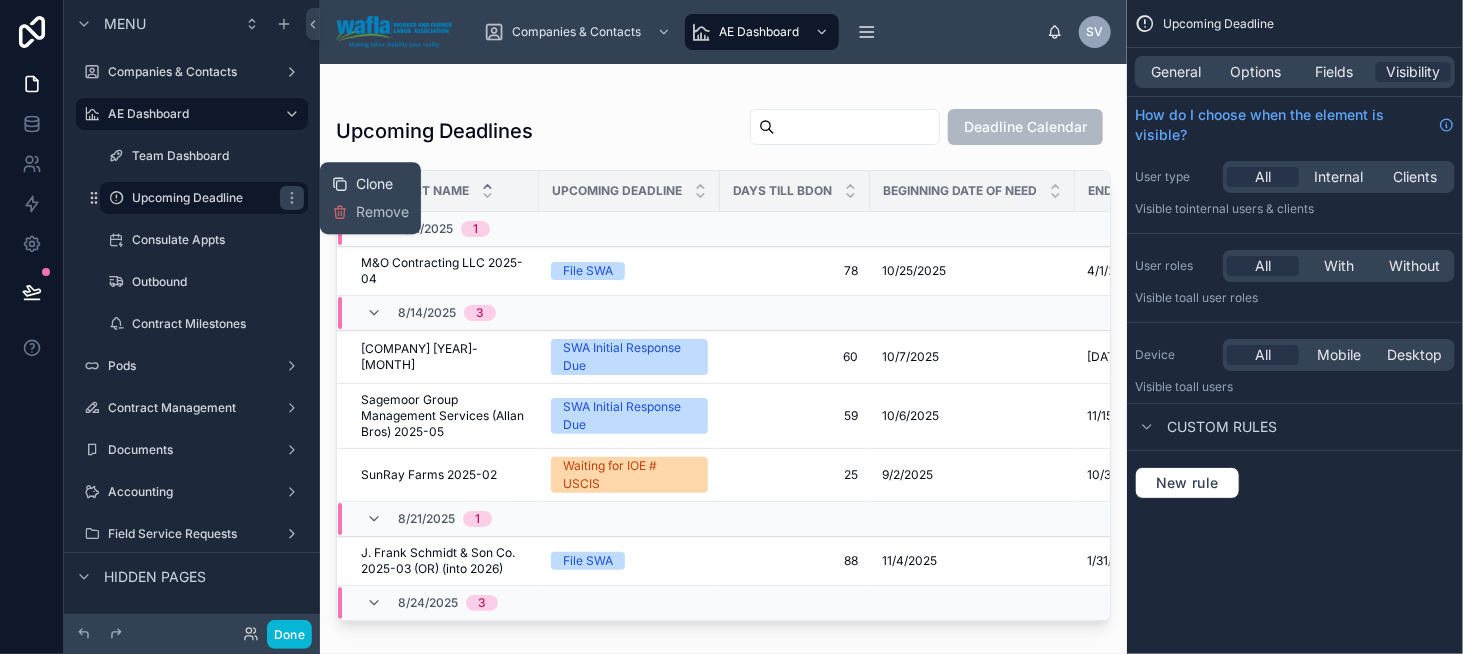 click on "Clone" at bounding box center (362, 184) 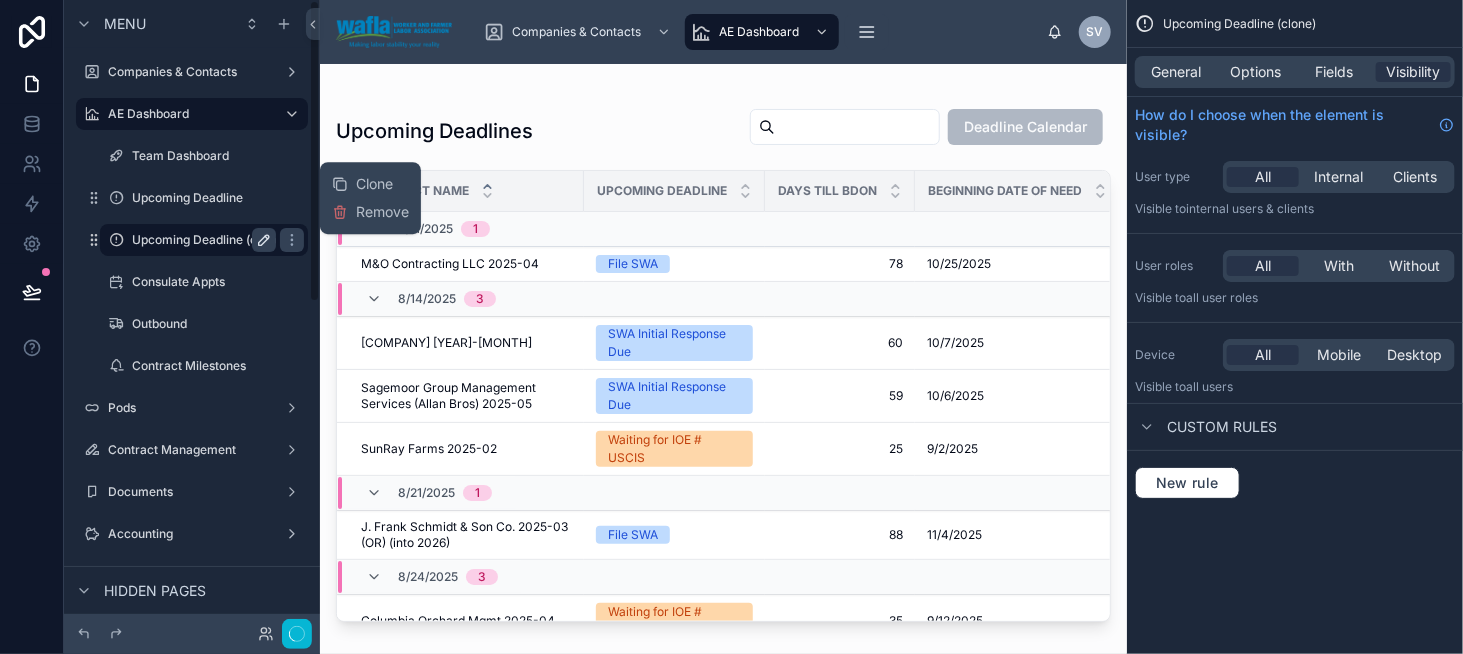 click 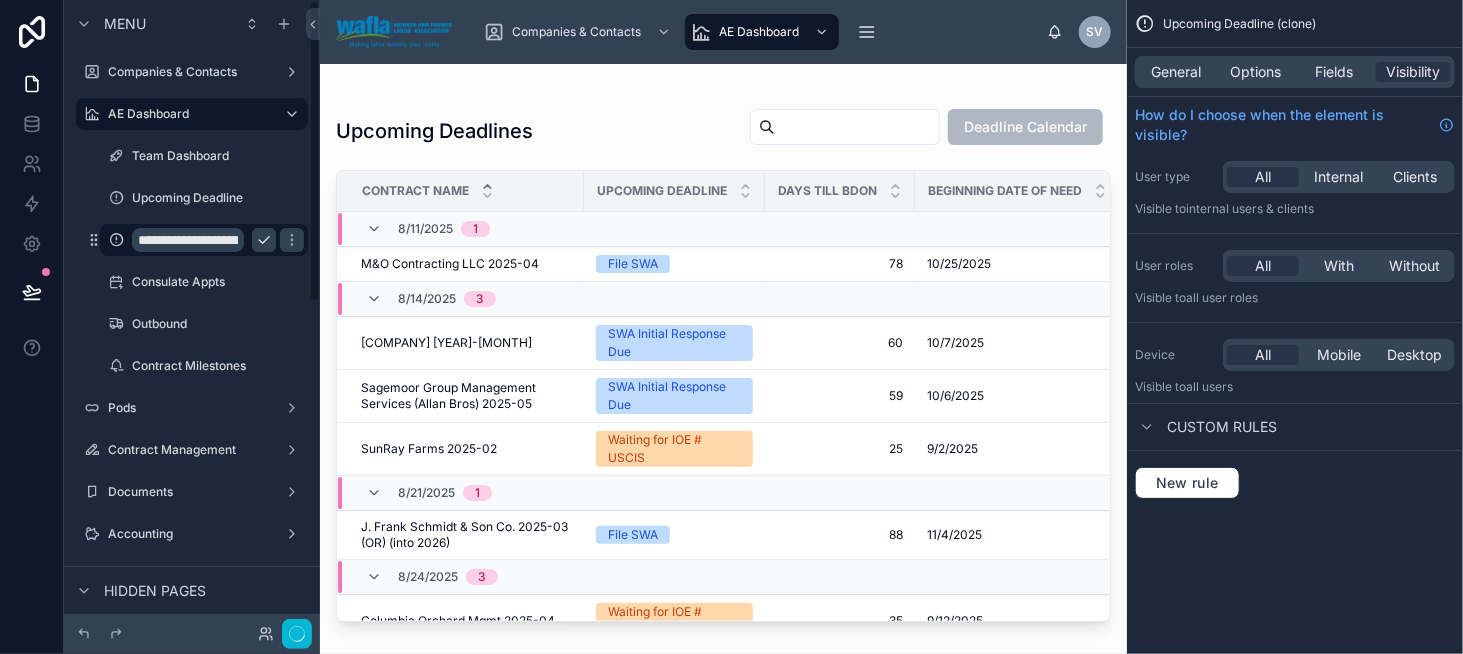 click on "**********" at bounding box center (188, 240) 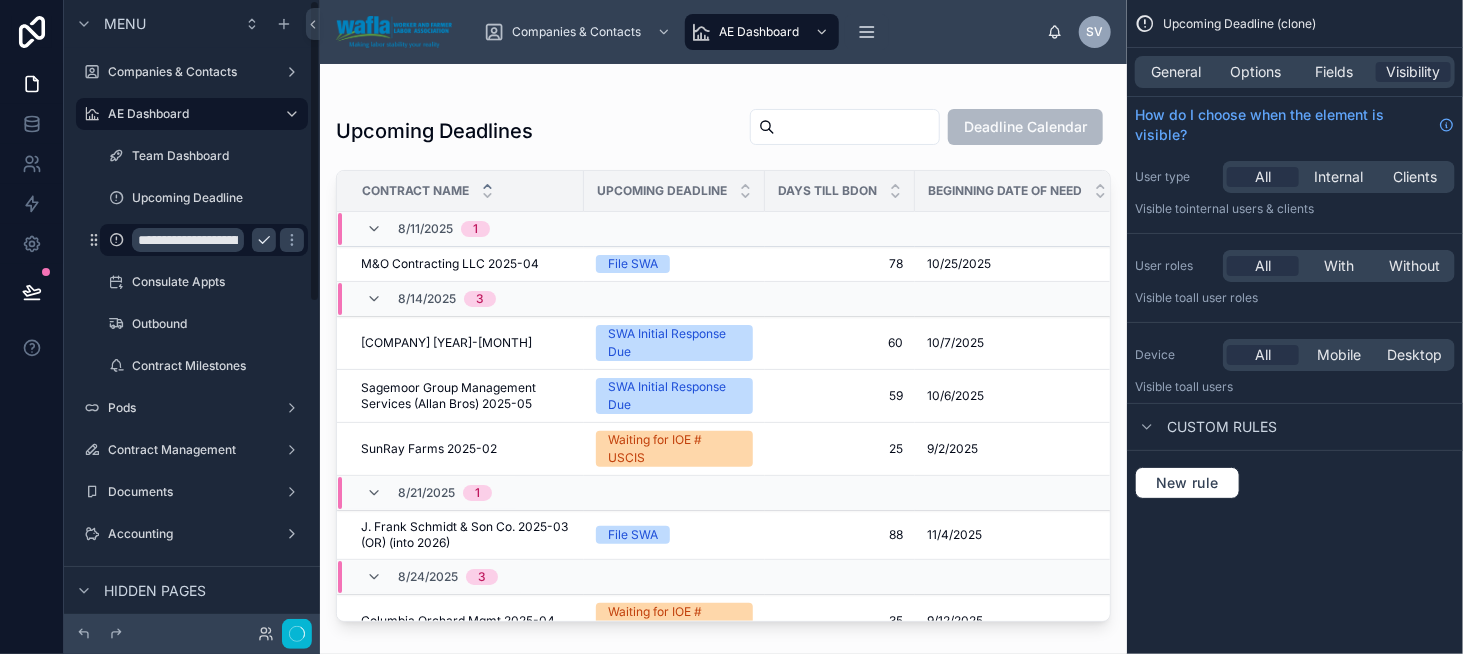 click on "**********" at bounding box center (188, 240) 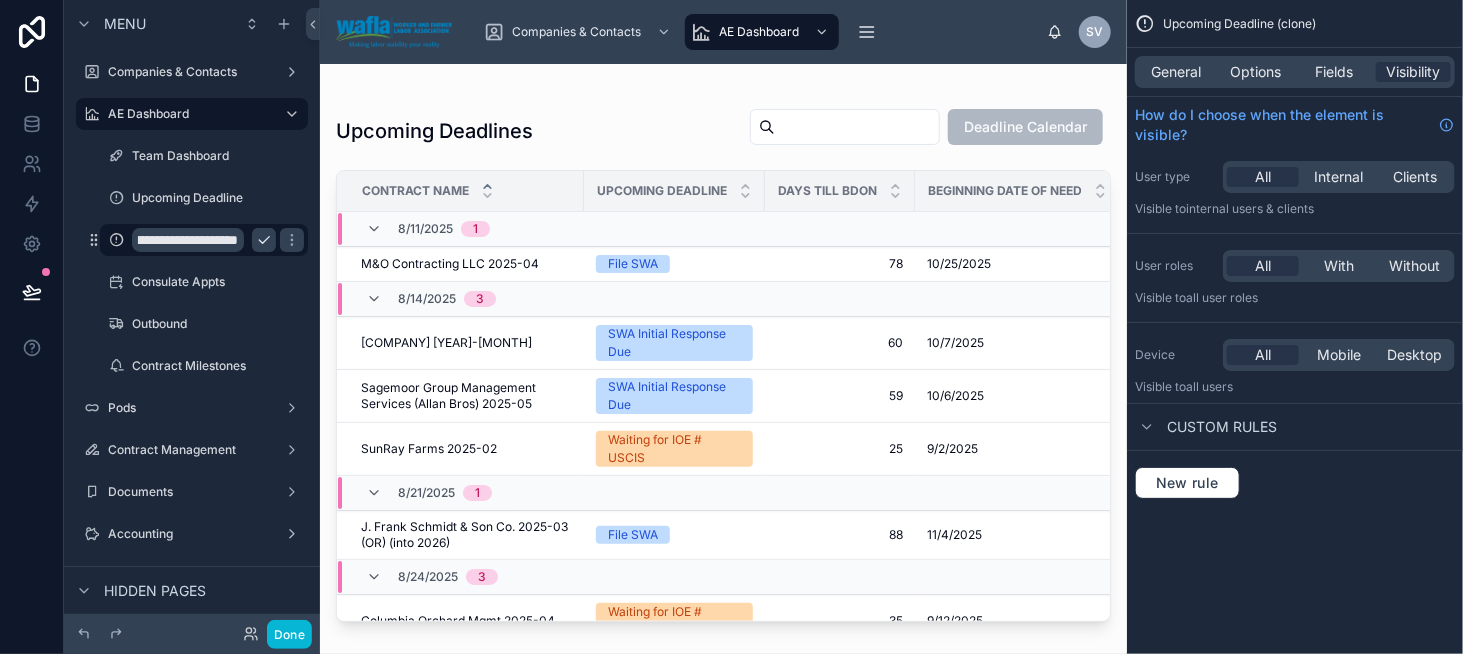 scroll, scrollTop: 0, scrollLeft: 79, axis: horizontal 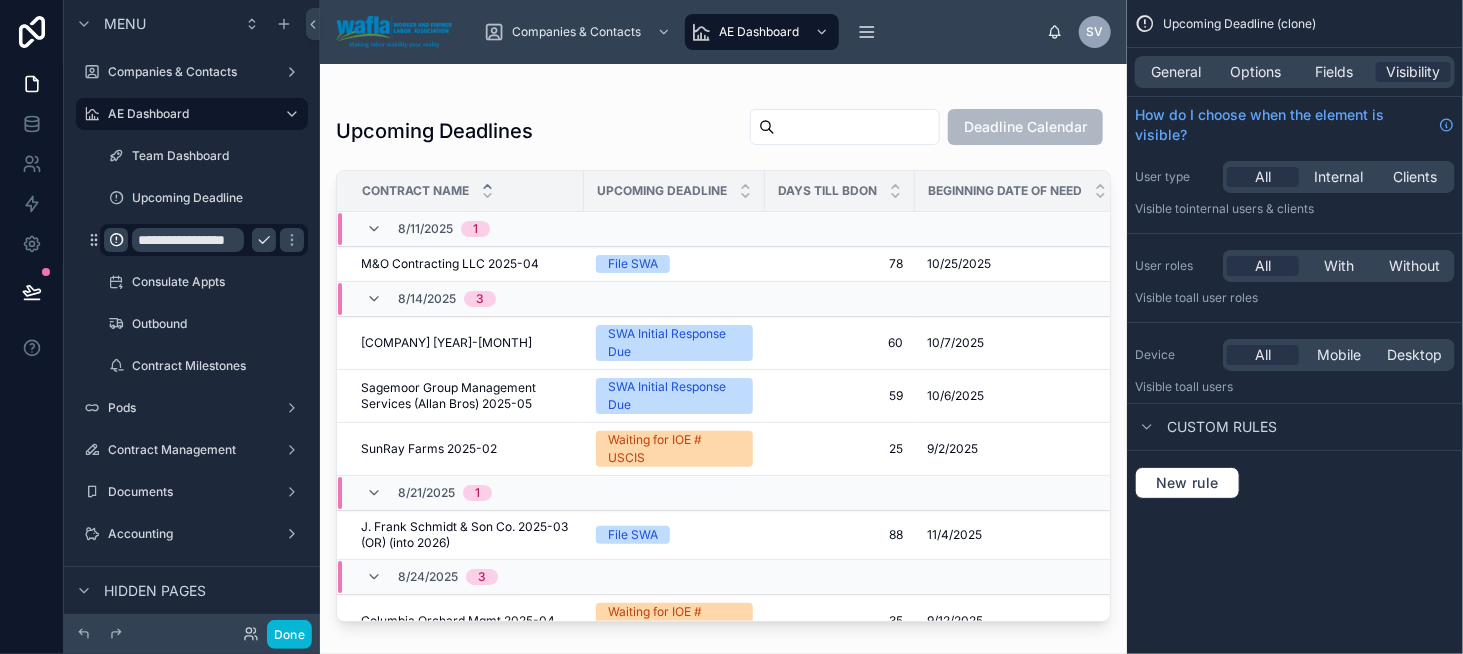 type on "**********" 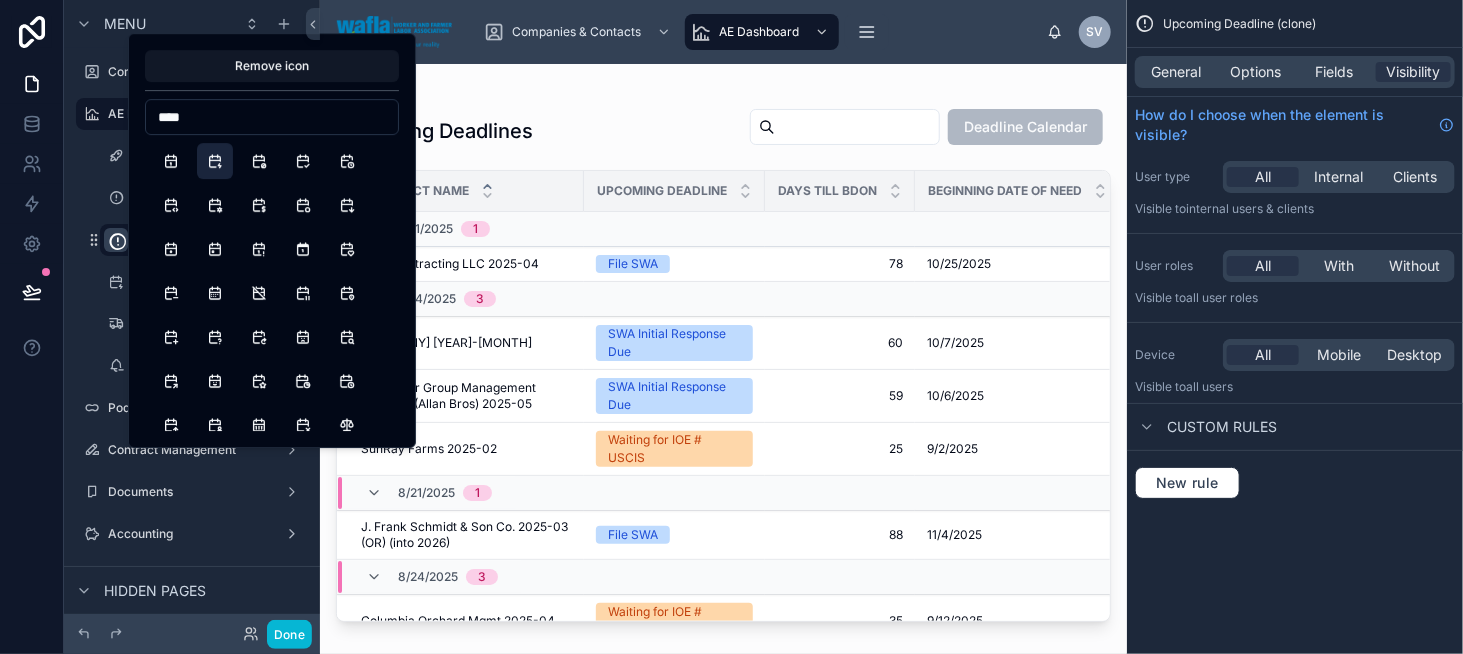 type on "****" 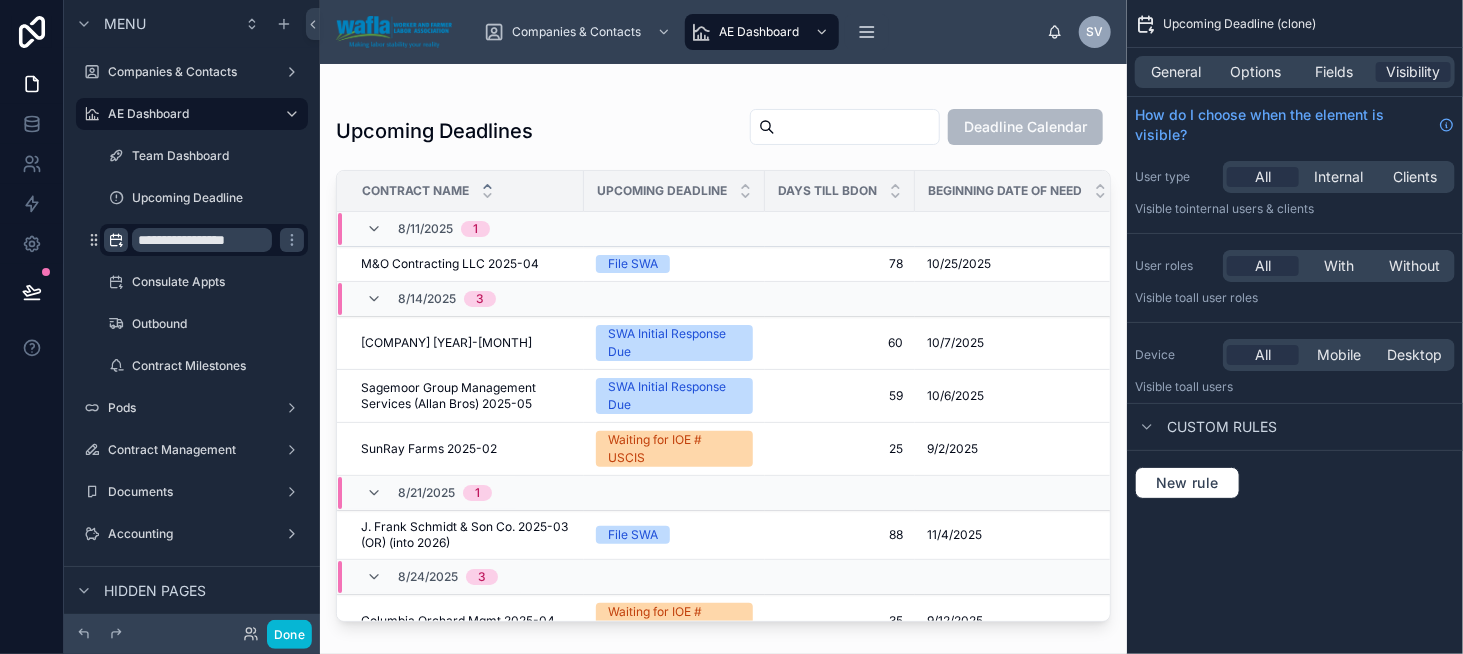 click at bounding box center [723, 347] 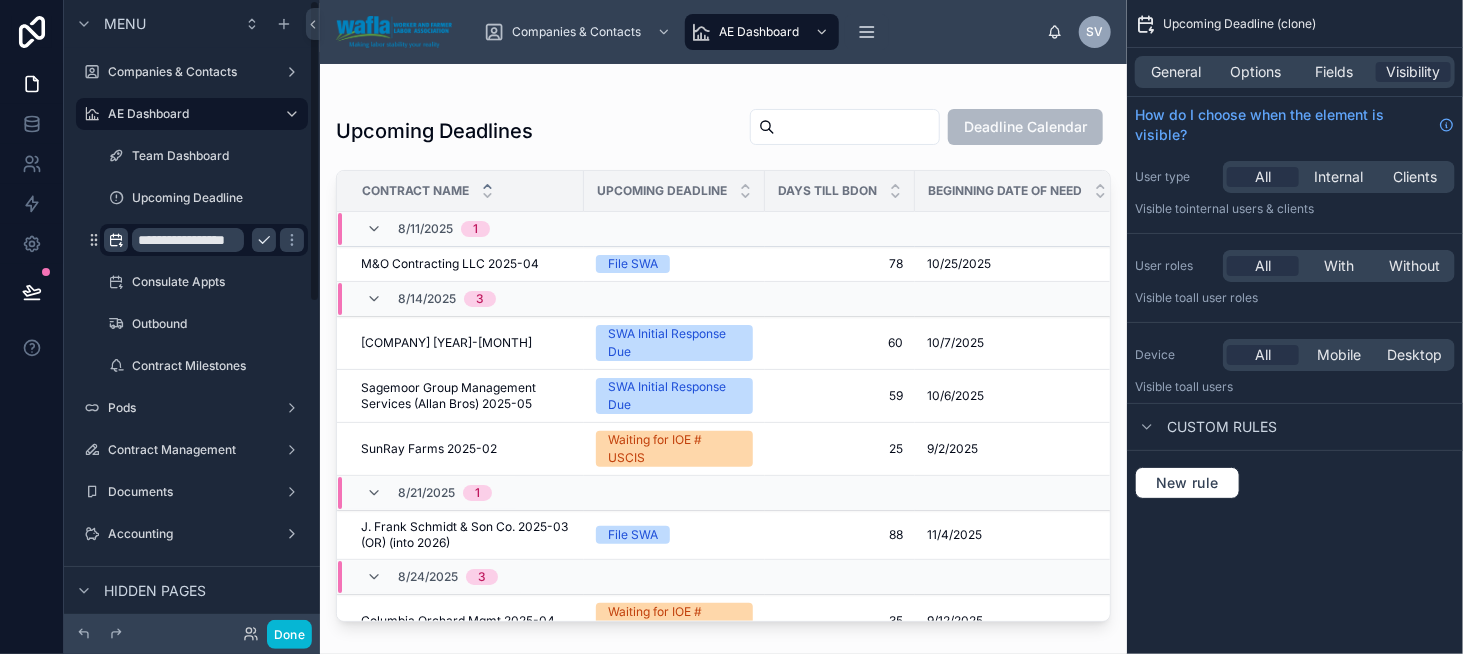 click on "**********" at bounding box center (188, 240) 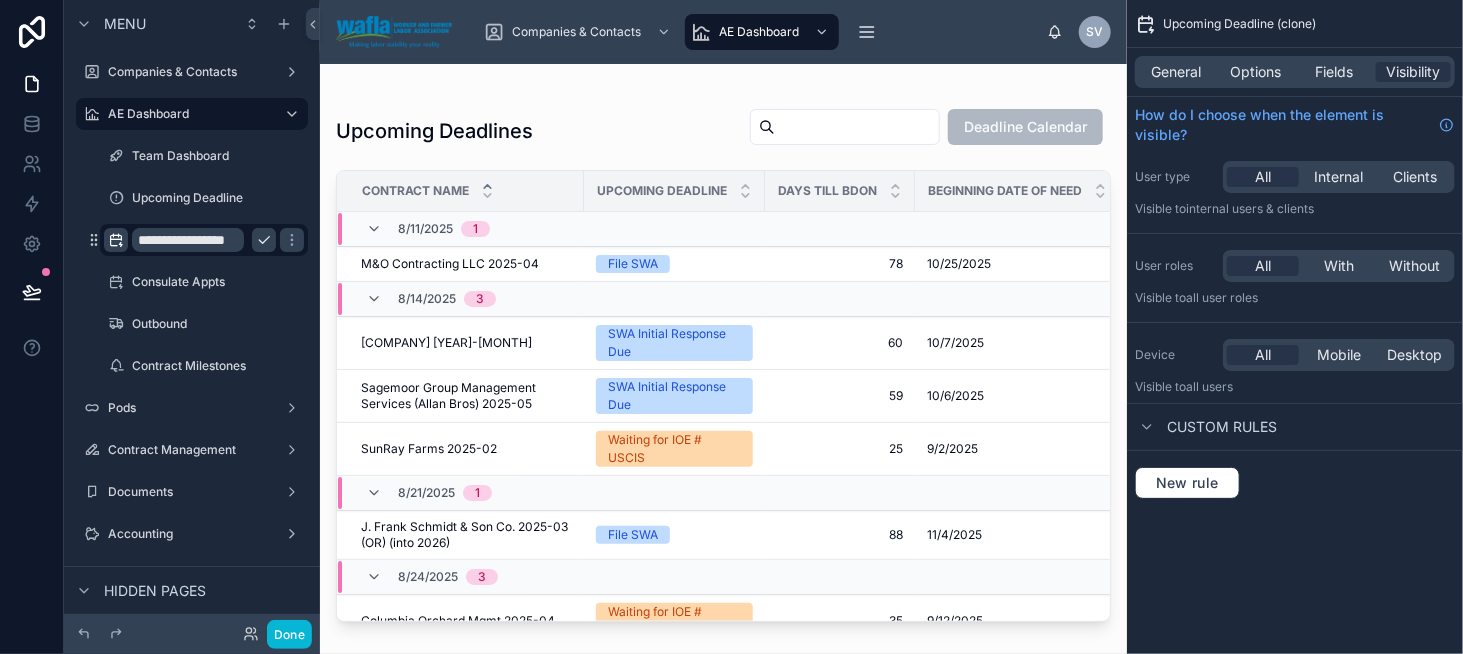 scroll, scrollTop: 0, scrollLeft: 21, axis: horizontal 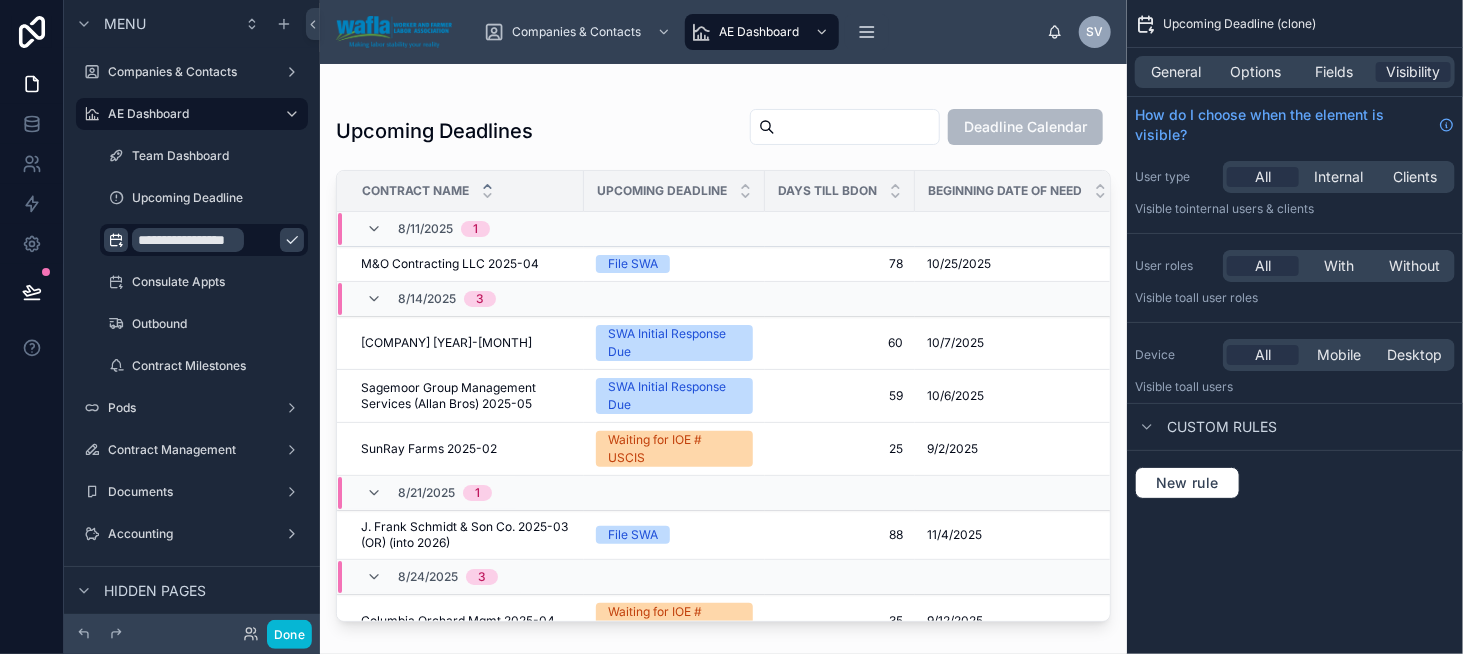 type on "**********" 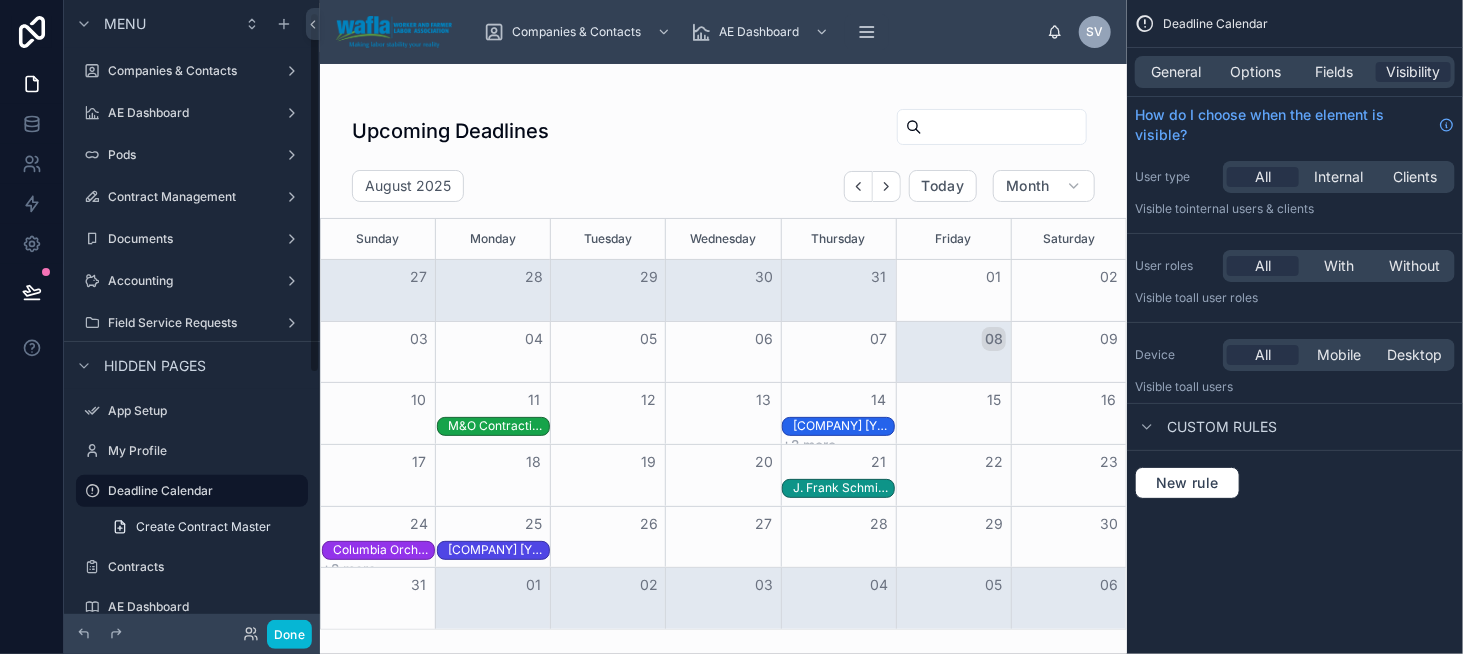 scroll, scrollTop: 0, scrollLeft: 0, axis: both 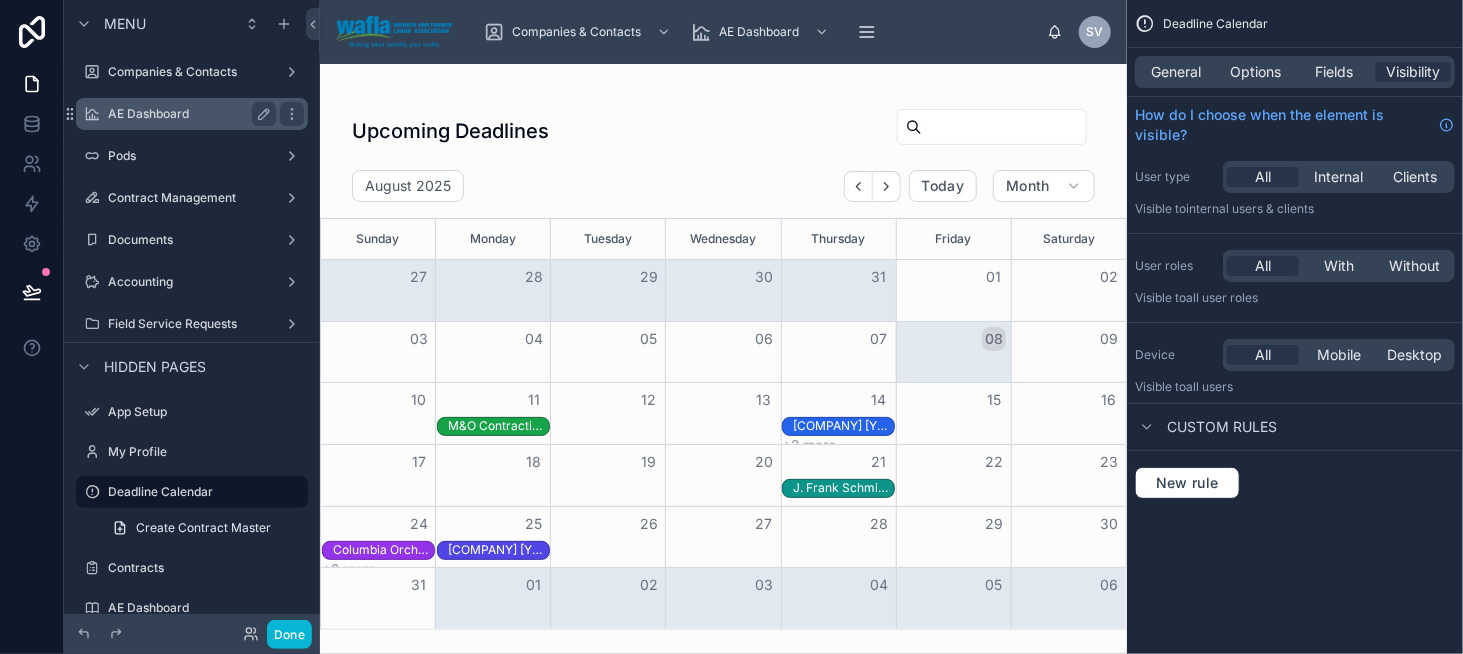 click on "AE Dashboard" at bounding box center (192, 114) 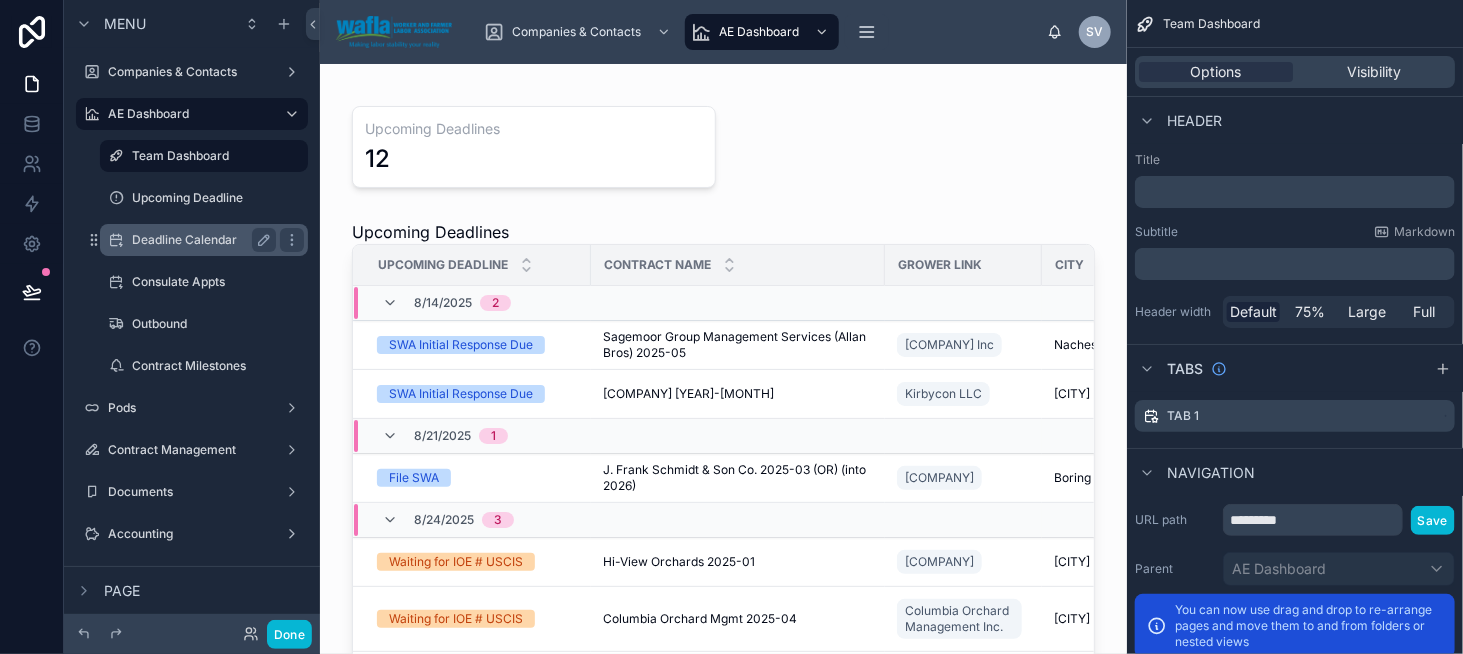click on "Deadline Calendar" at bounding box center [200, 240] 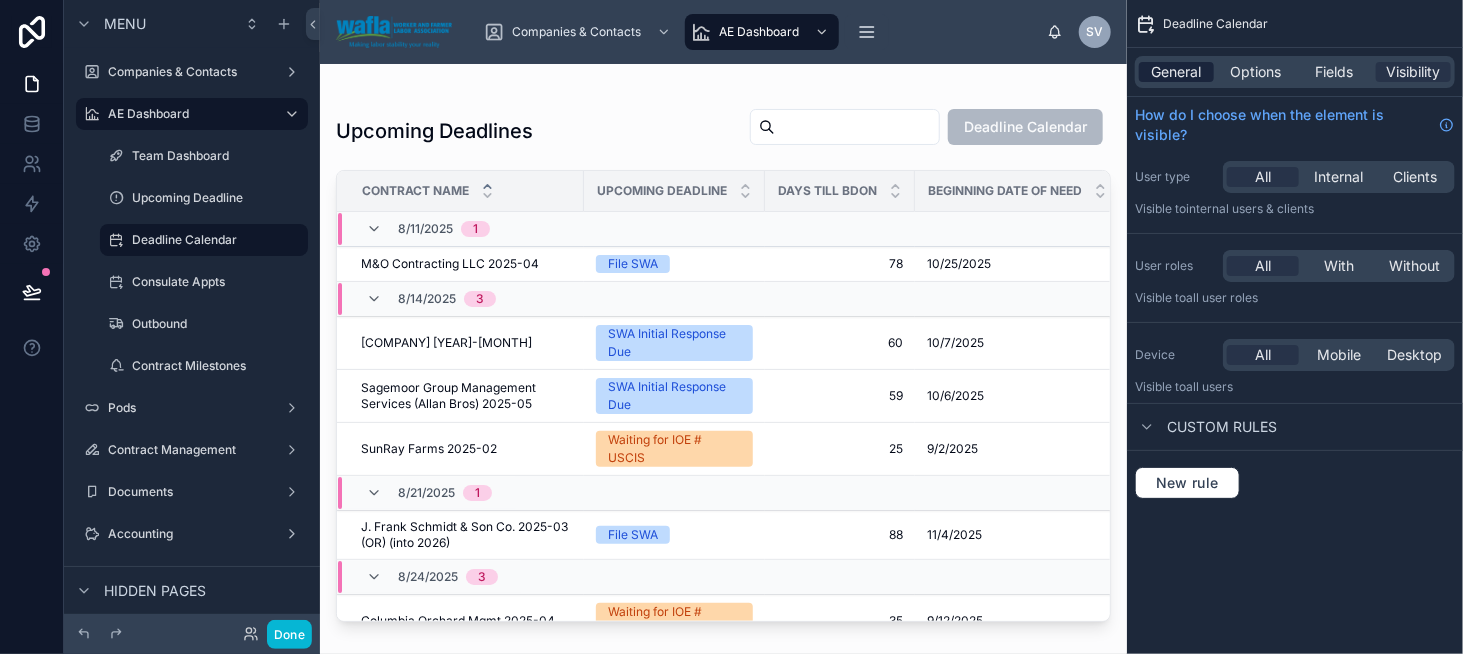 click on "General" at bounding box center [1177, 72] 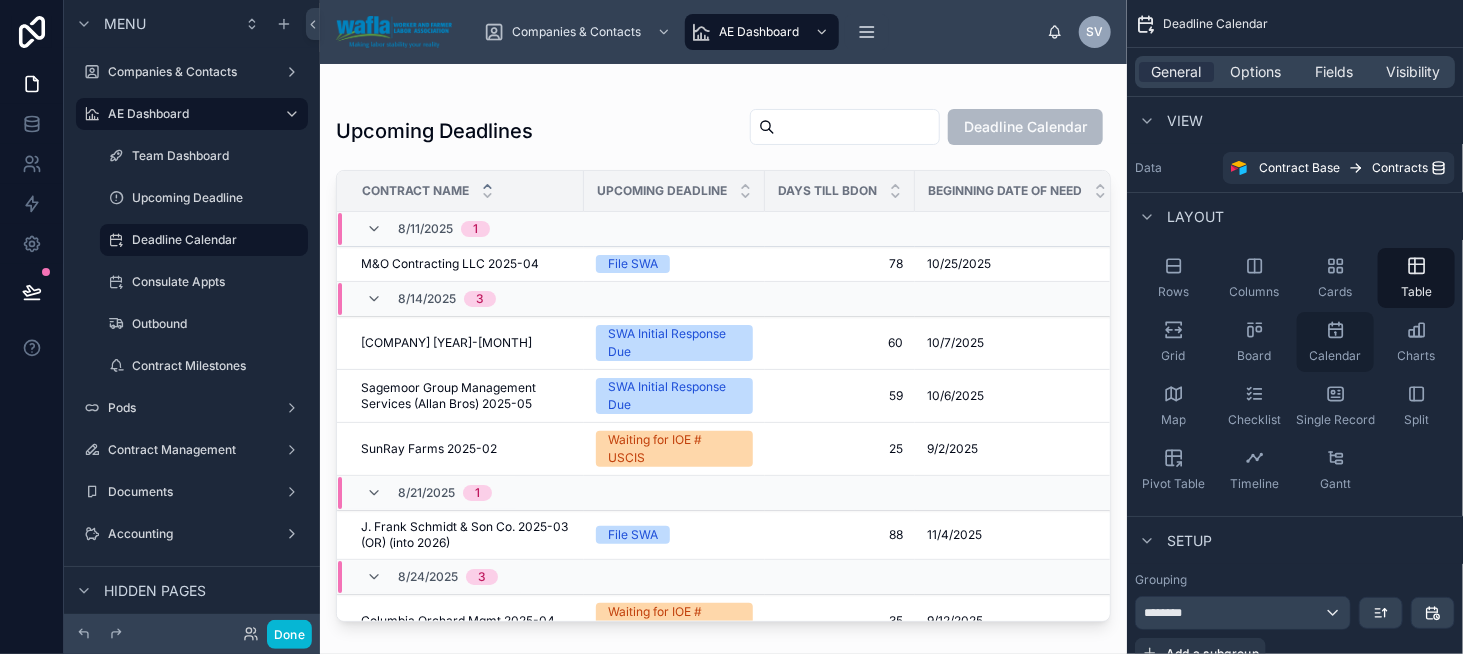 click on "Calendar" at bounding box center [1336, 356] 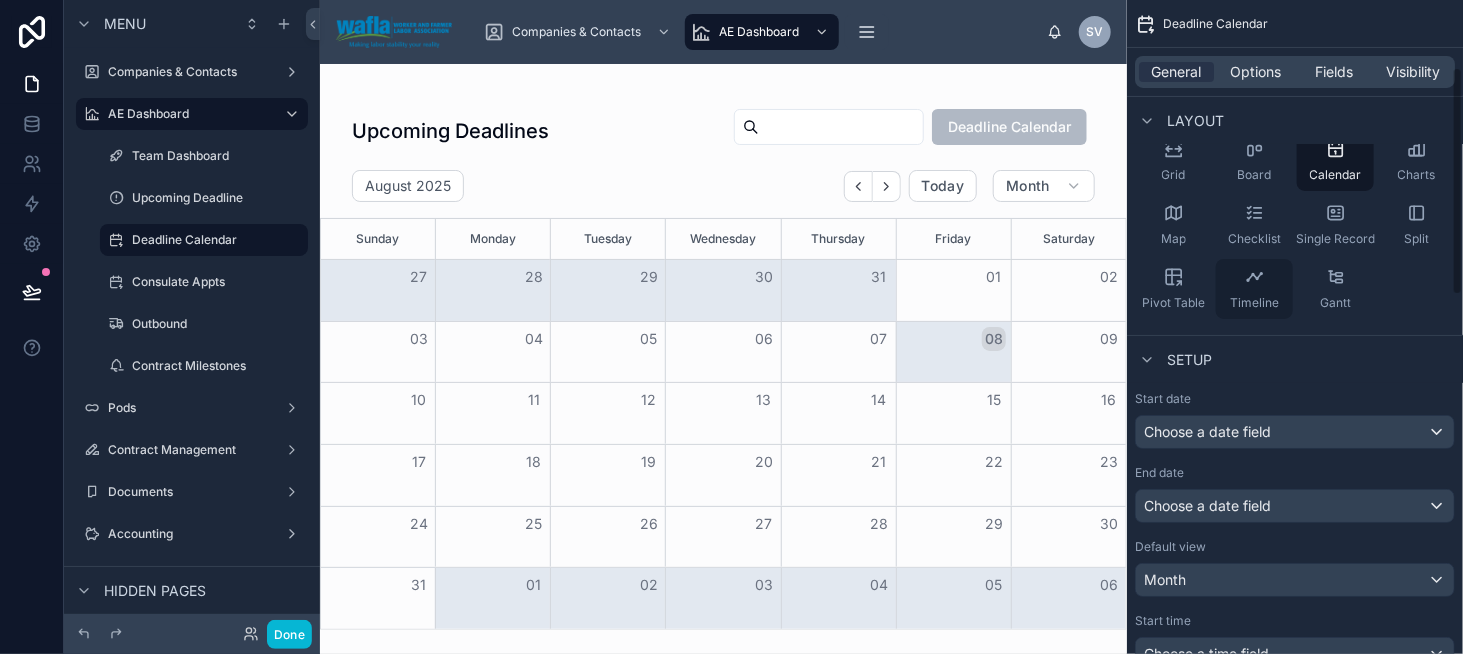 scroll, scrollTop: 300, scrollLeft: 0, axis: vertical 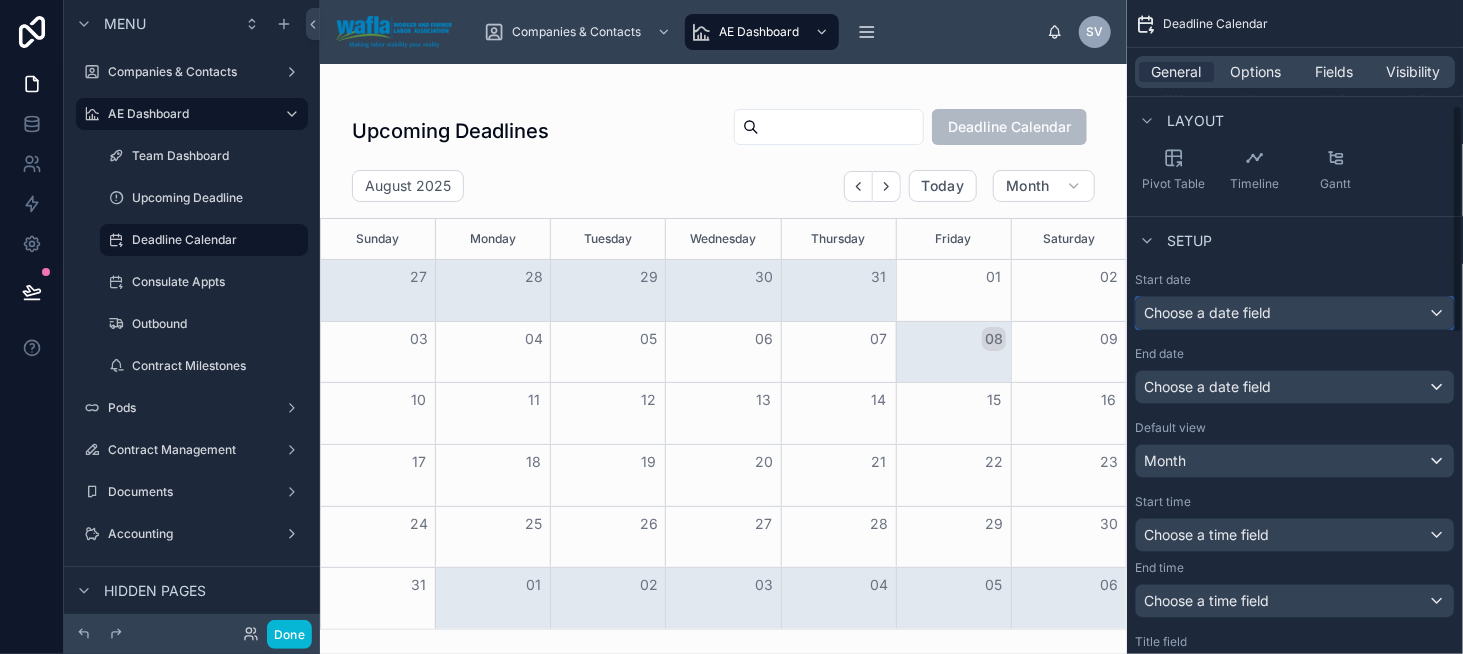 click on "Choose a date field" at bounding box center [1207, 312] 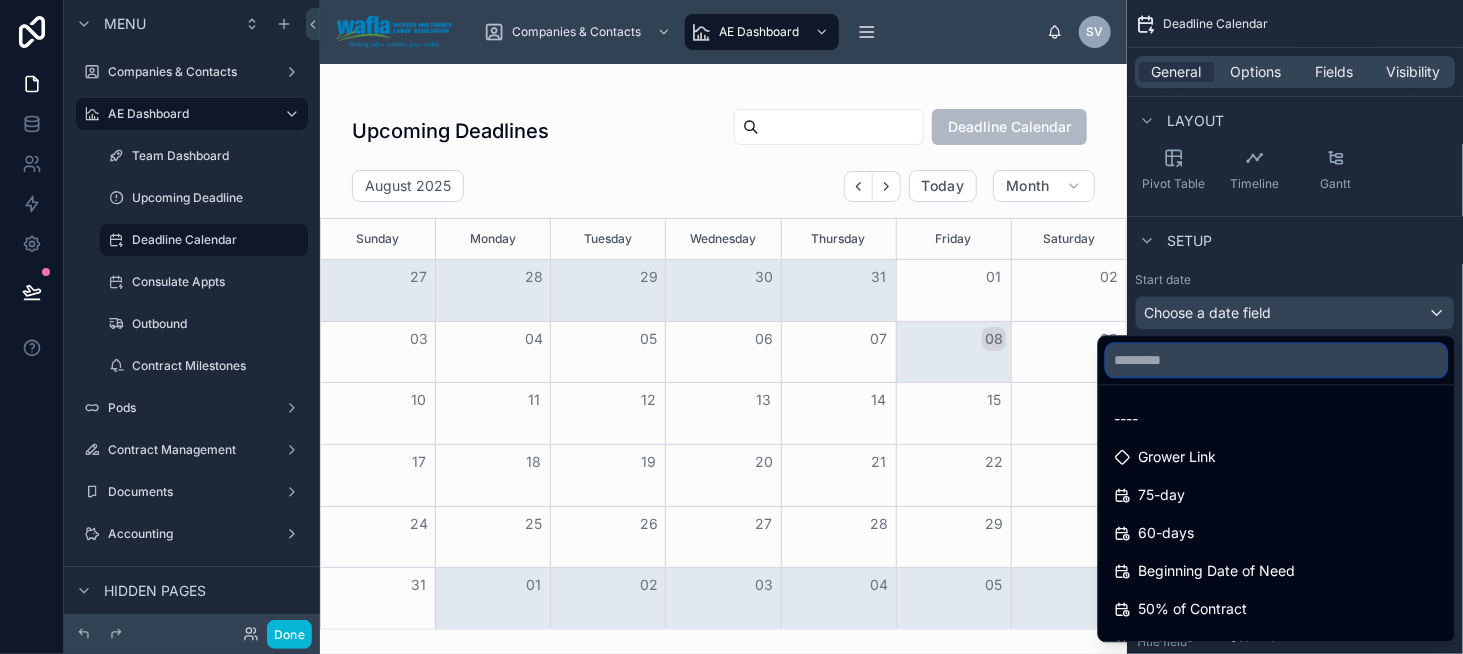 click at bounding box center [1277, 360] 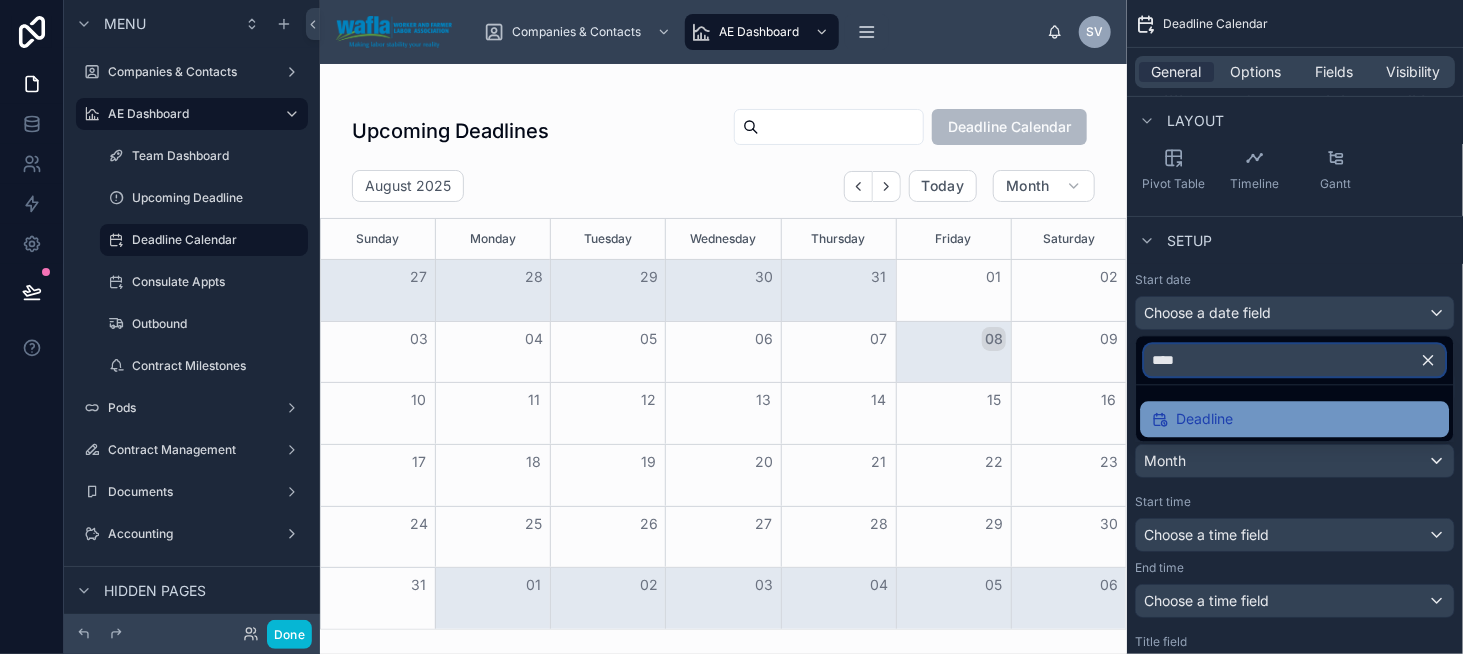 type on "****" 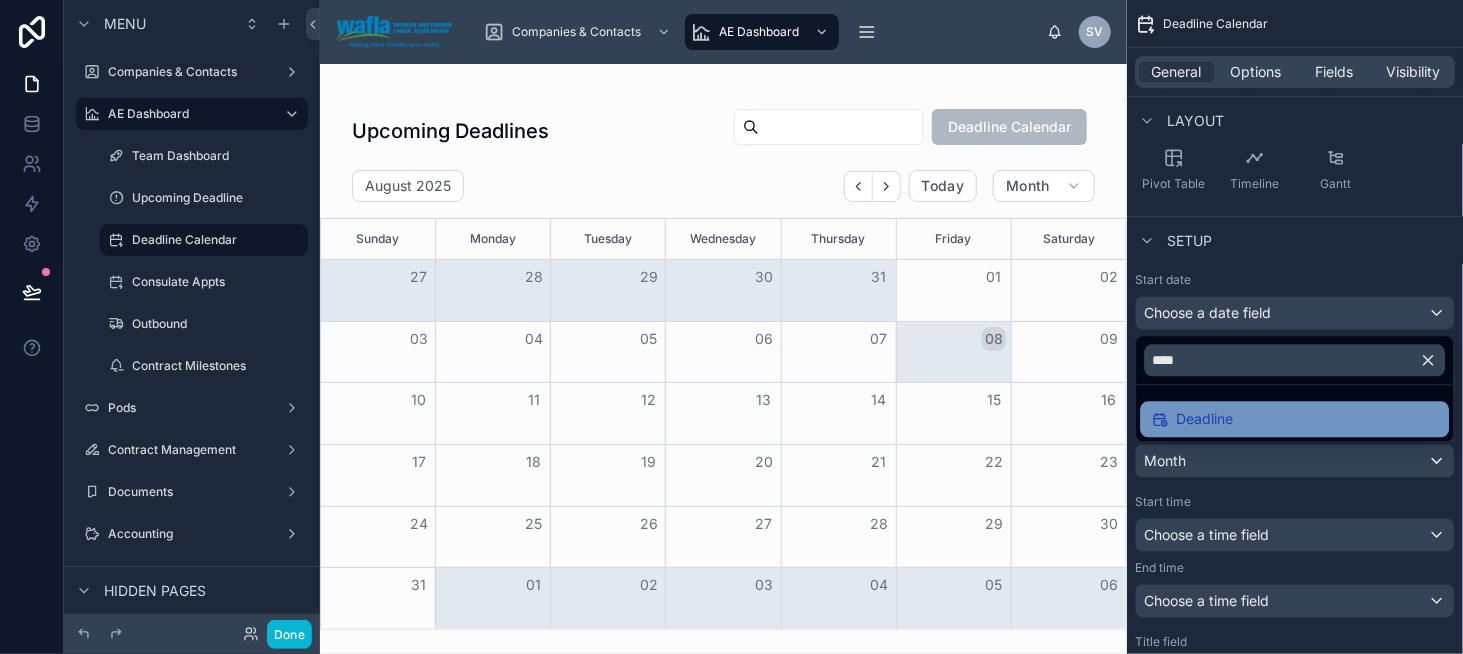 click on "Deadline" at bounding box center [1294, 419] 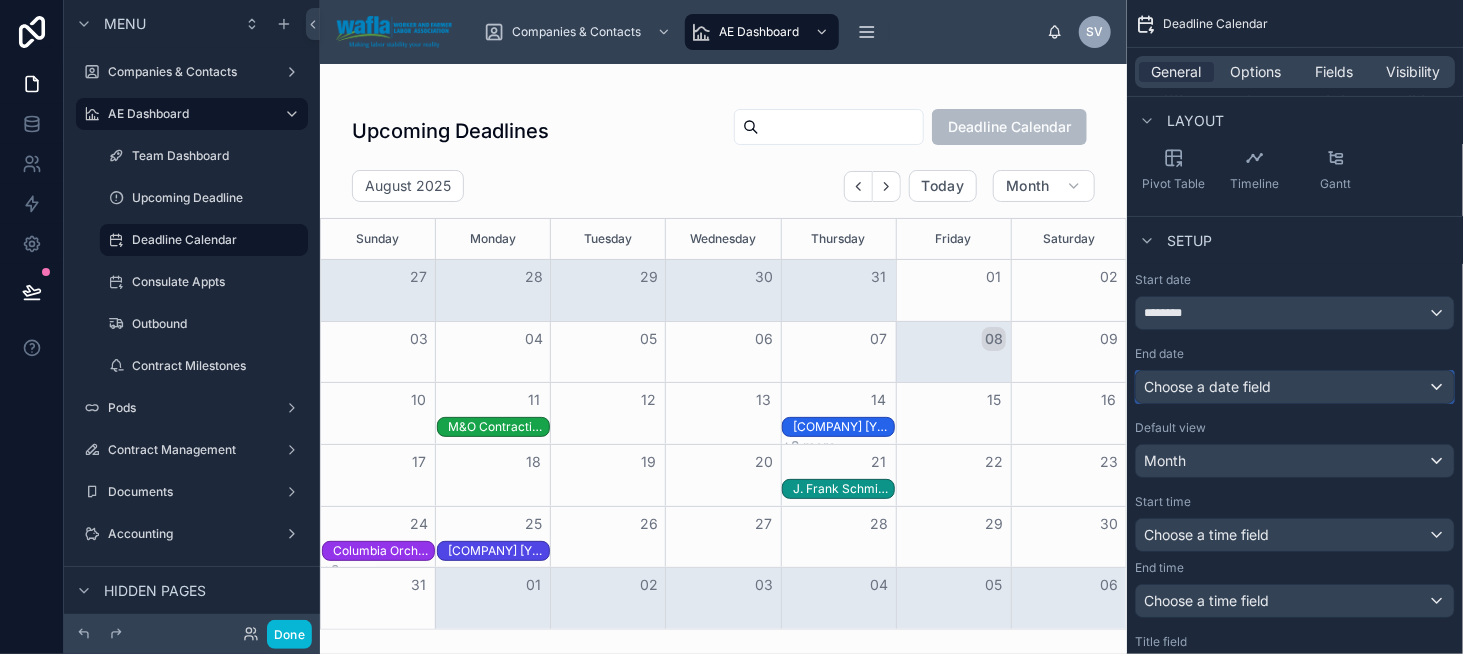 click on "Choose a date field" at bounding box center [1207, 386] 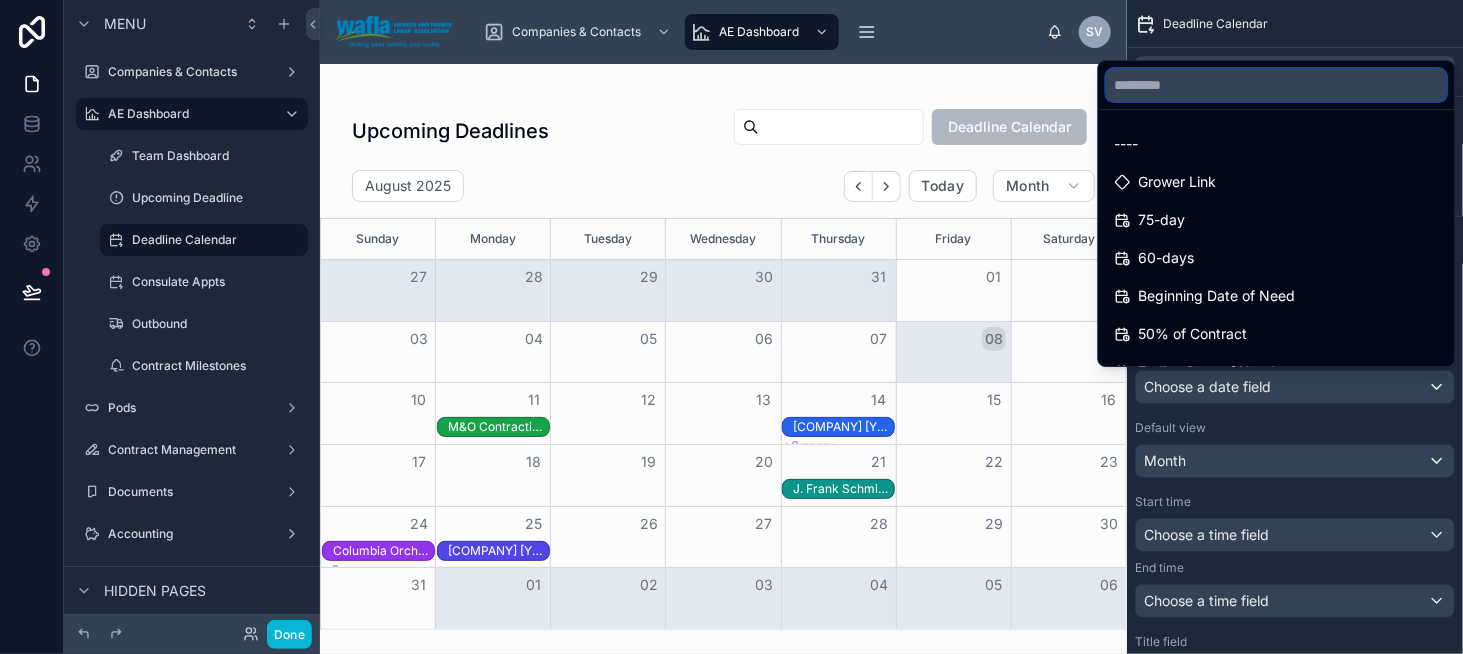 click at bounding box center [1277, 85] 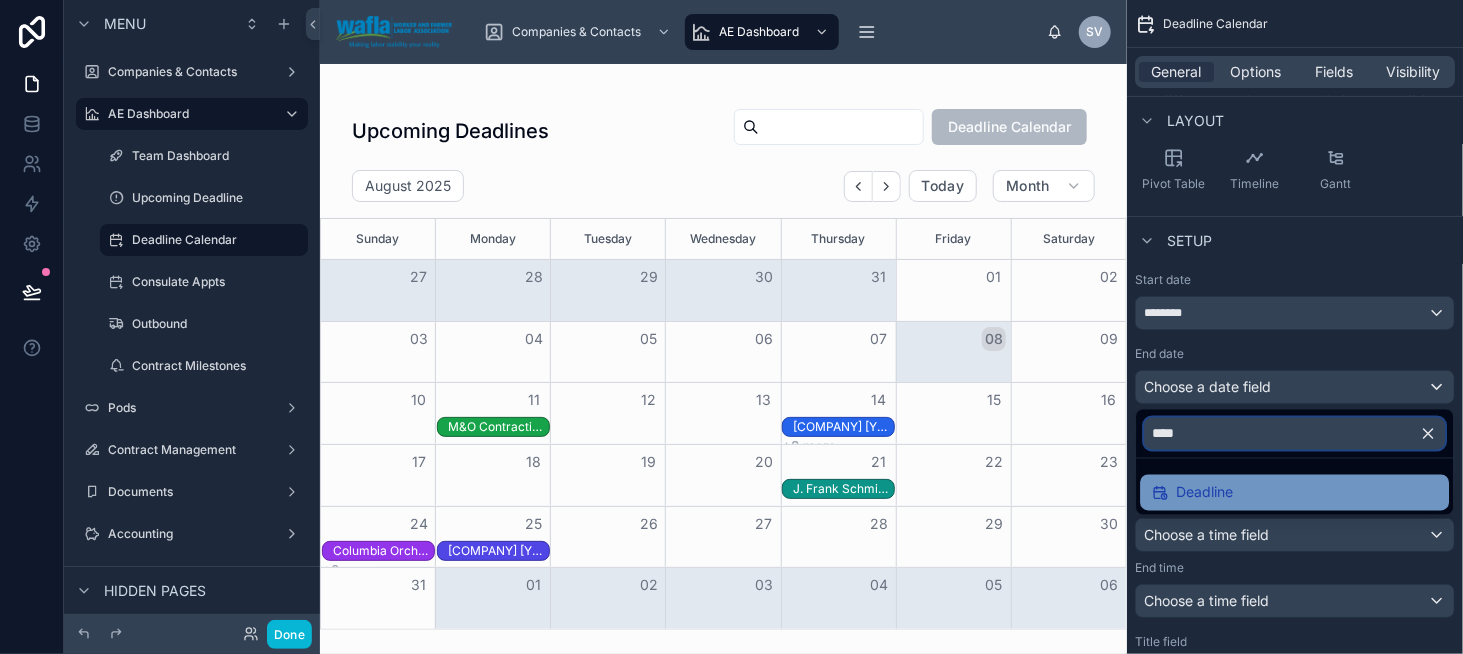 type on "****" 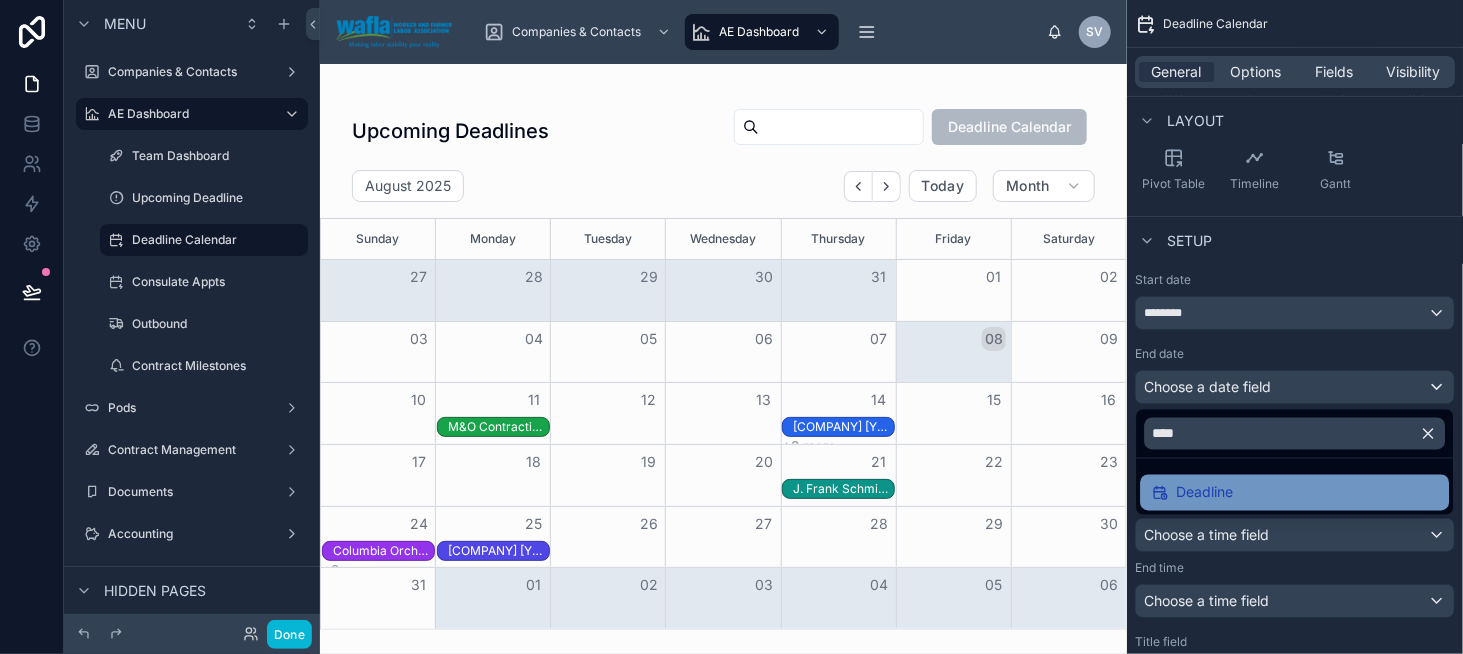 click on "Deadline" at bounding box center [1294, 493] 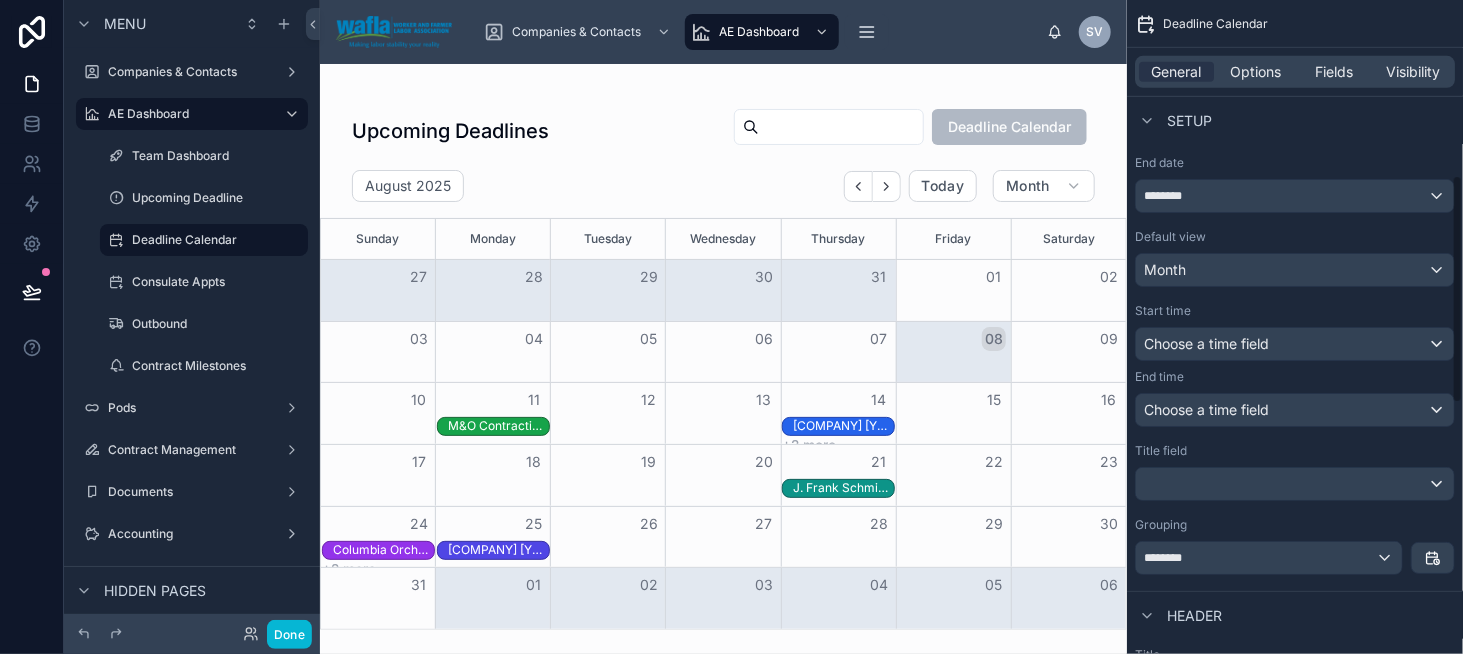 scroll, scrollTop: 500, scrollLeft: 0, axis: vertical 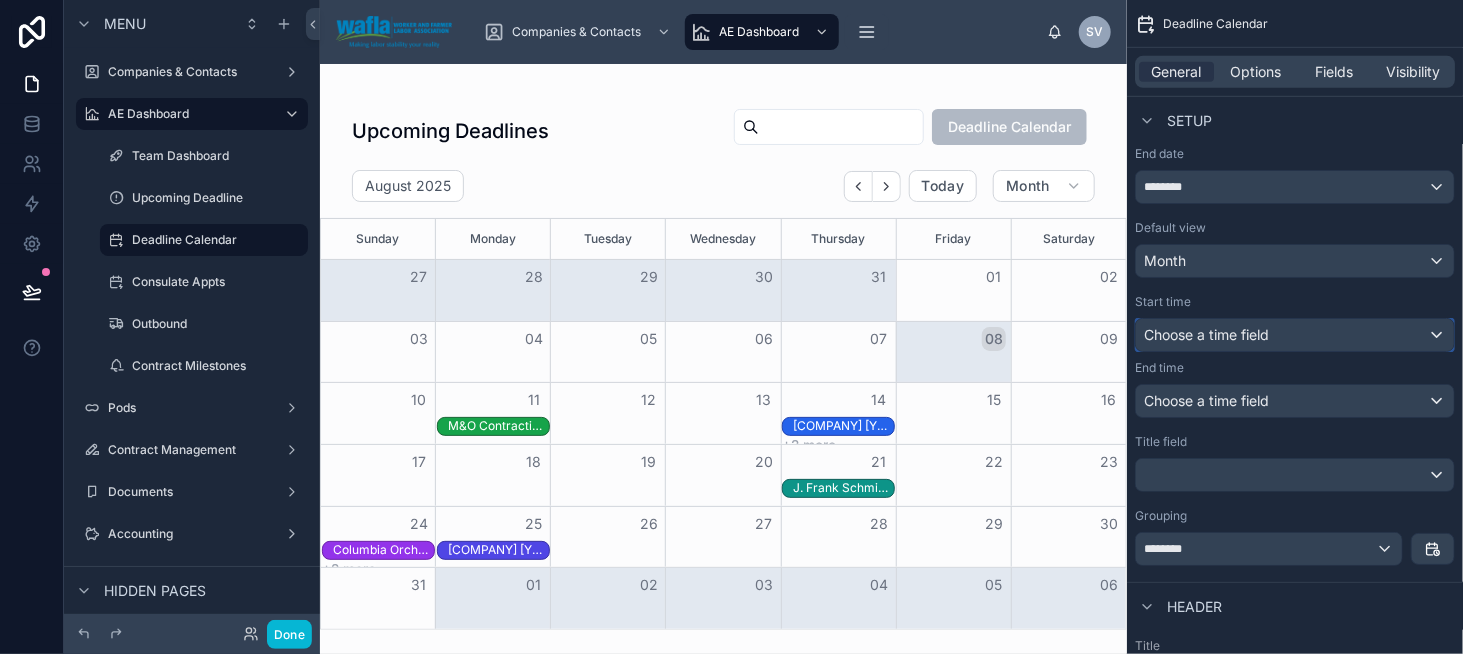 click on "Choose a time field" at bounding box center [1206, 334] 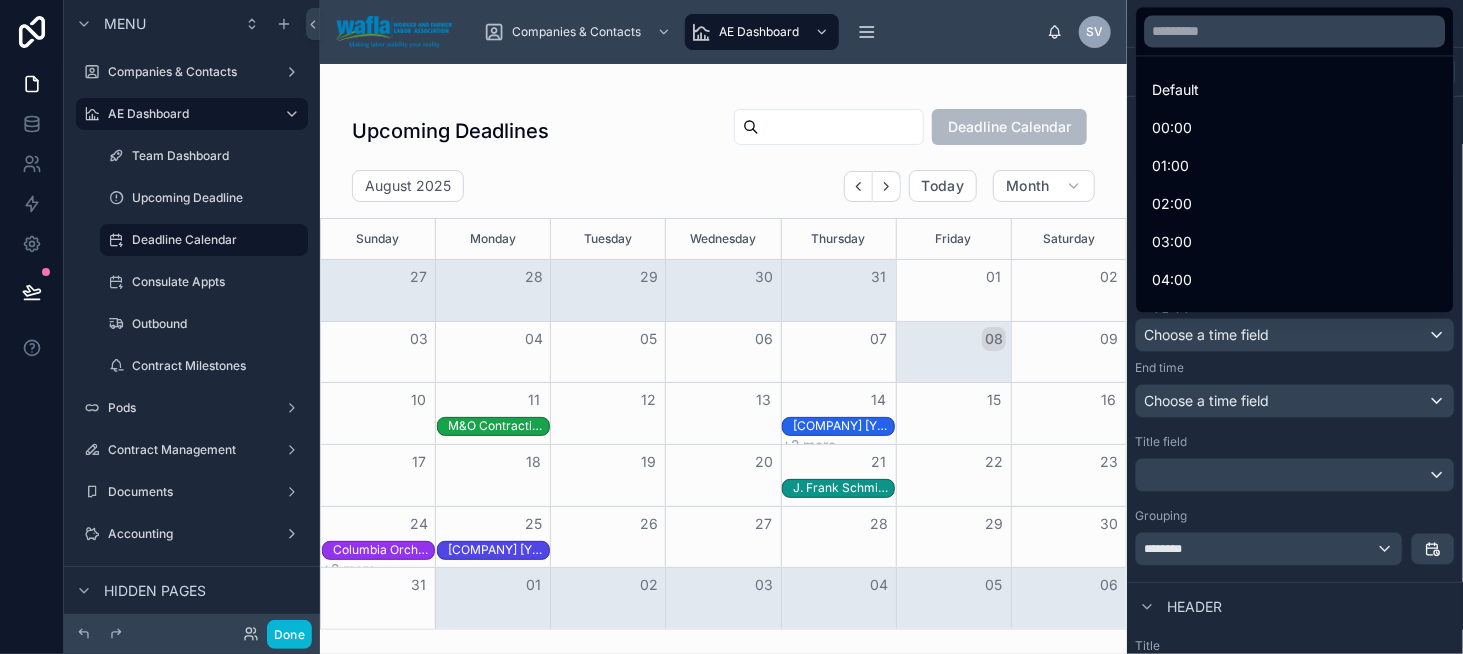 click at bounding box center (731, 327) 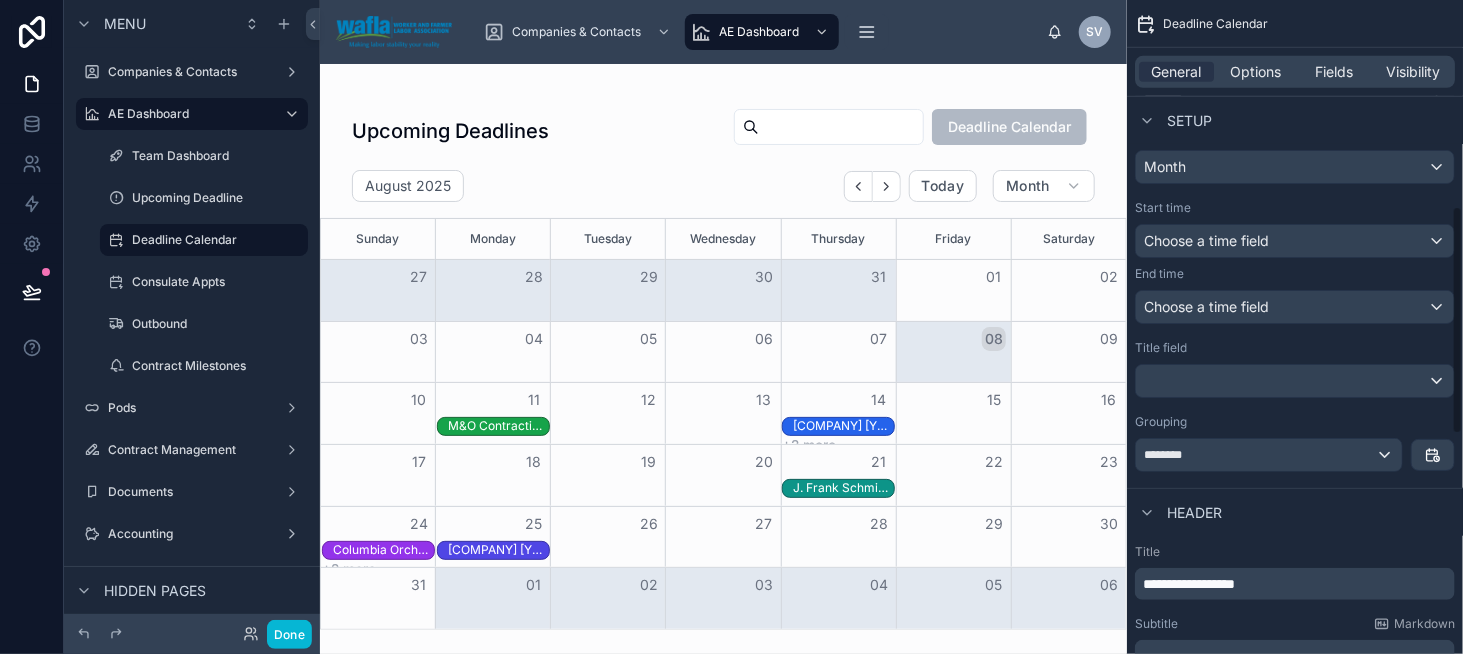 scroll, scrollTop: 600, scrollLeft: 0, axis: vertical 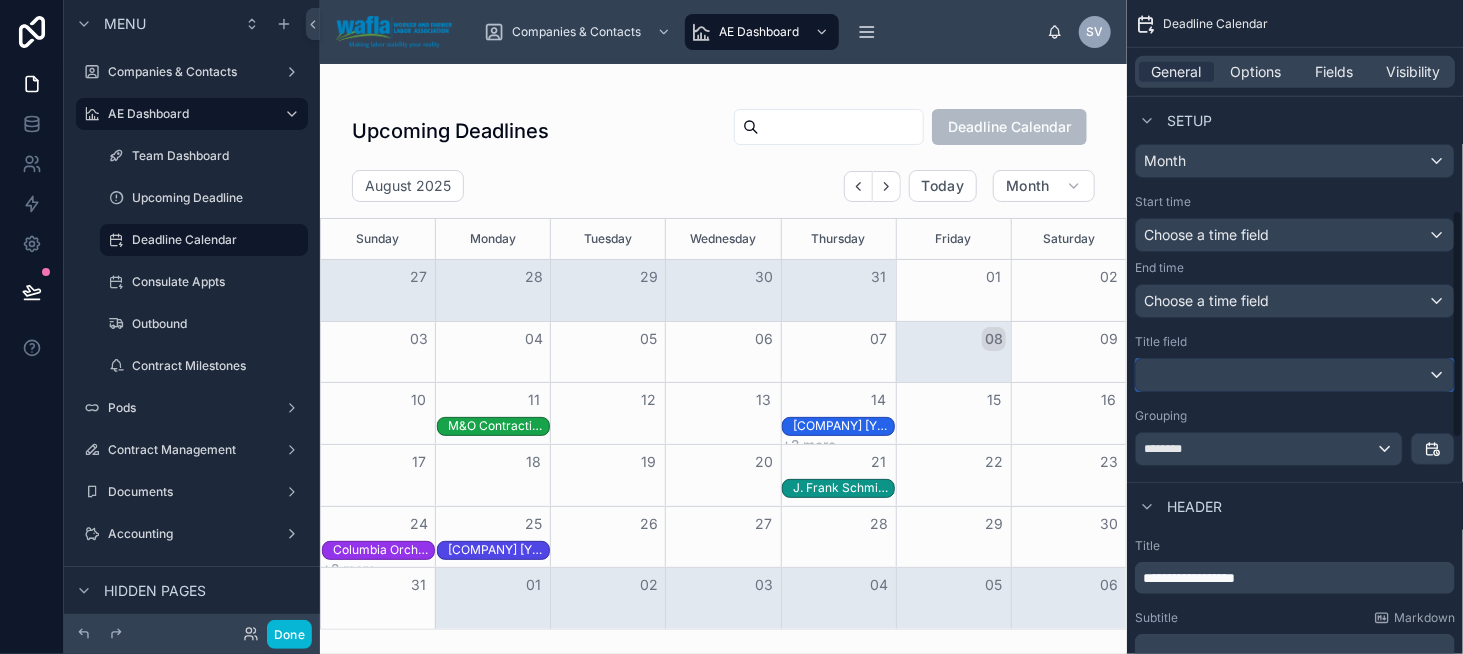 click at bounding box center (1295, 375) 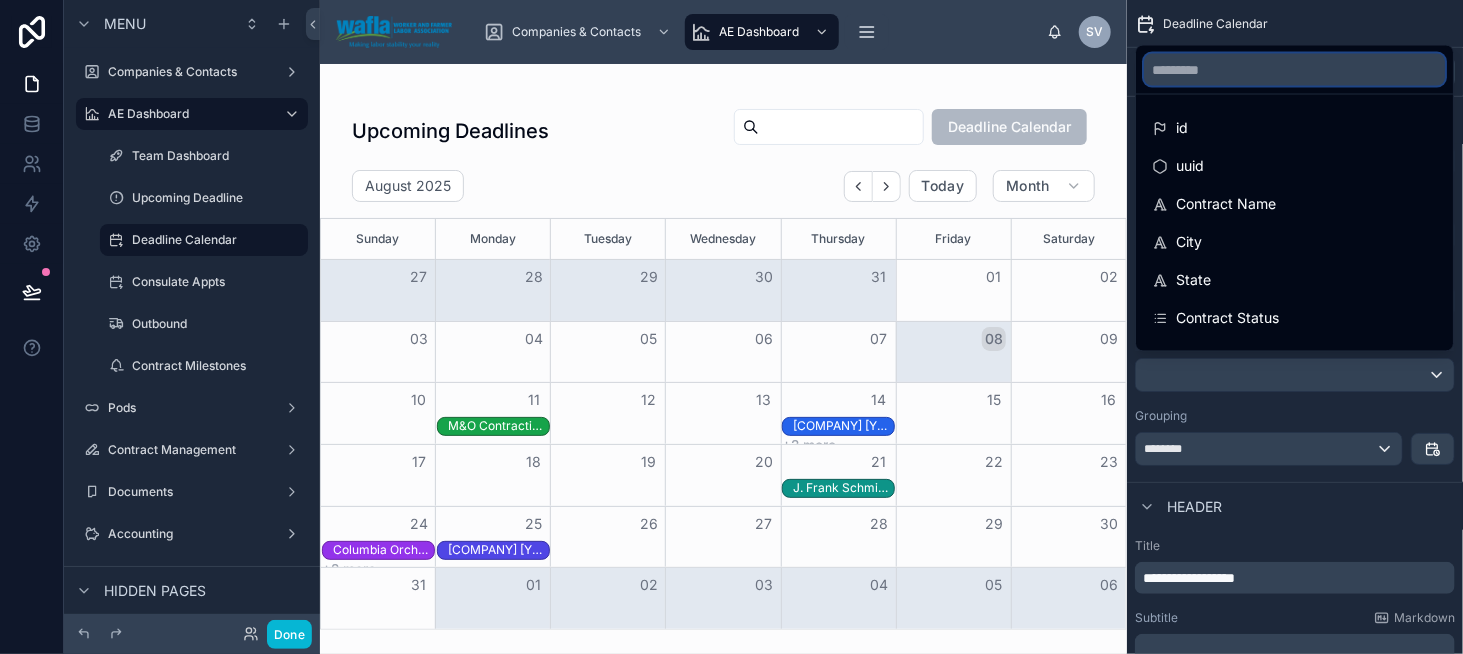 click at bounding box center [1294, 70] 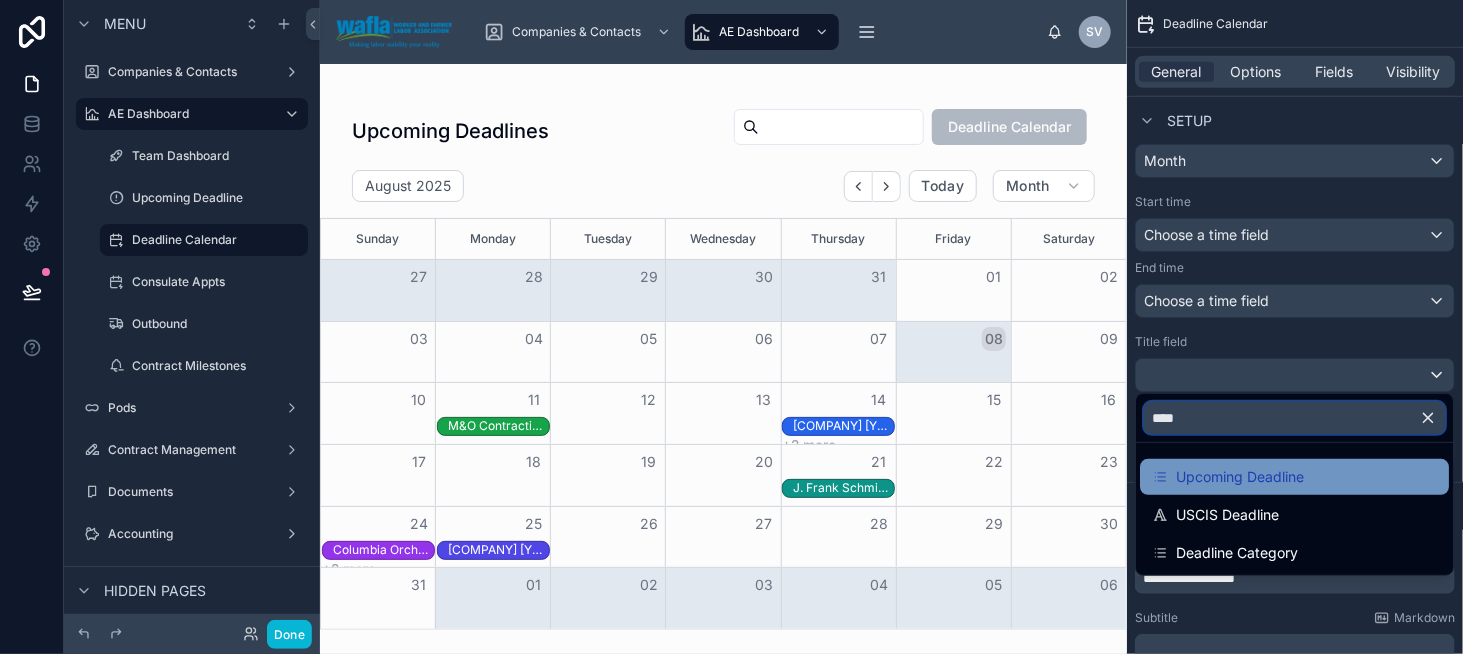 type on "****" 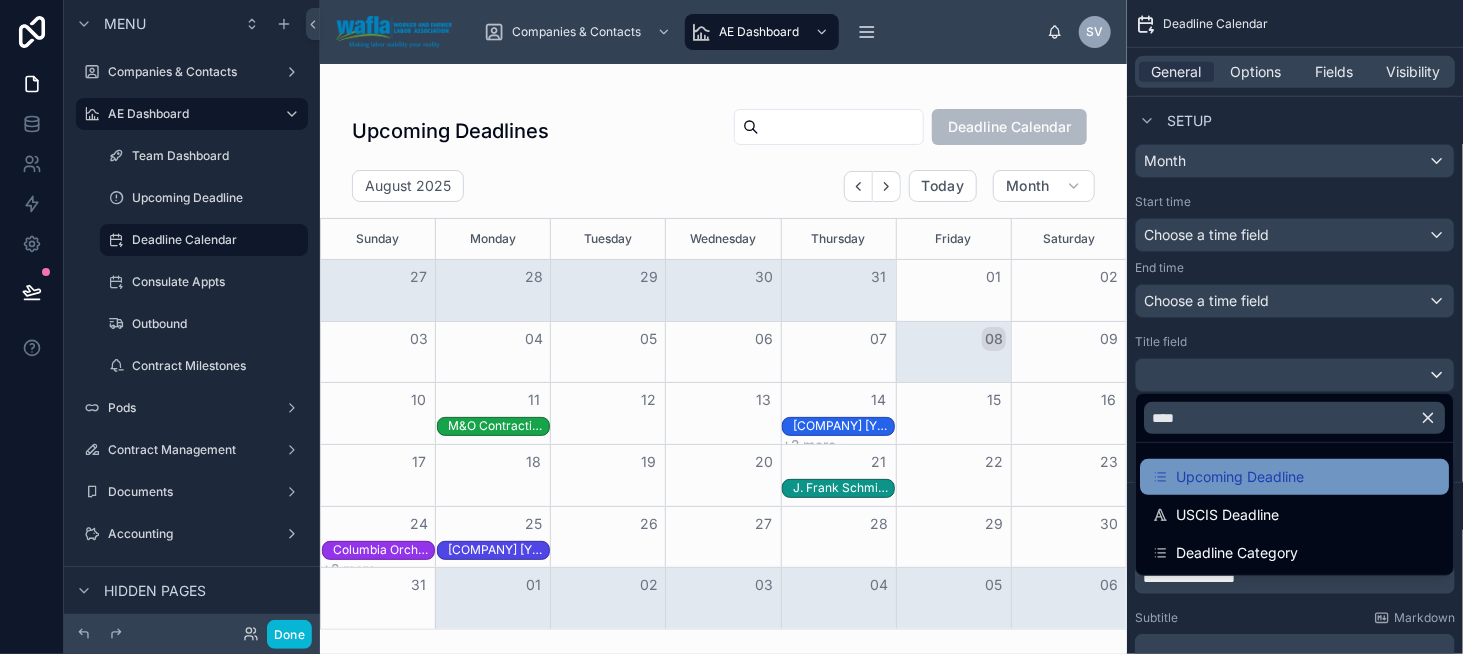 click on "Upcoming Deadline" at bounding box center (1240, 477) 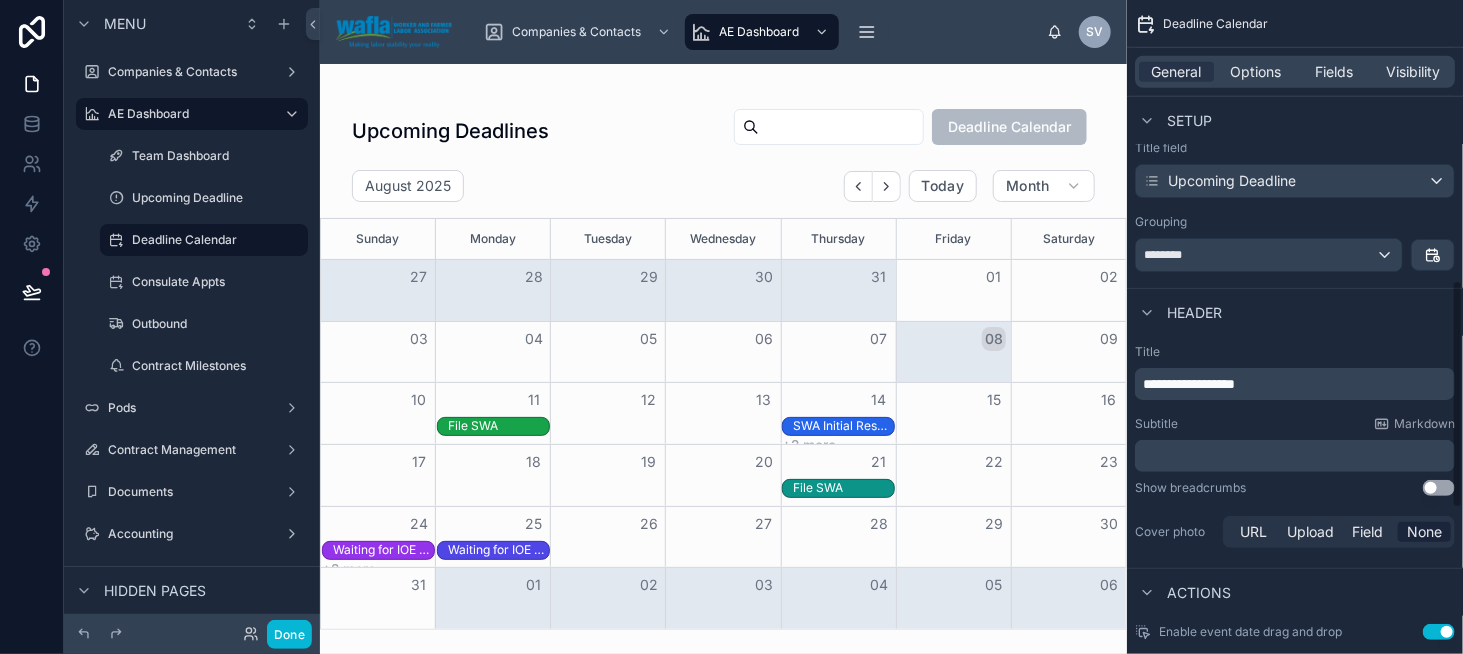 scroll, scrollTop: 800, scrollLeft: 0, axis: vertical 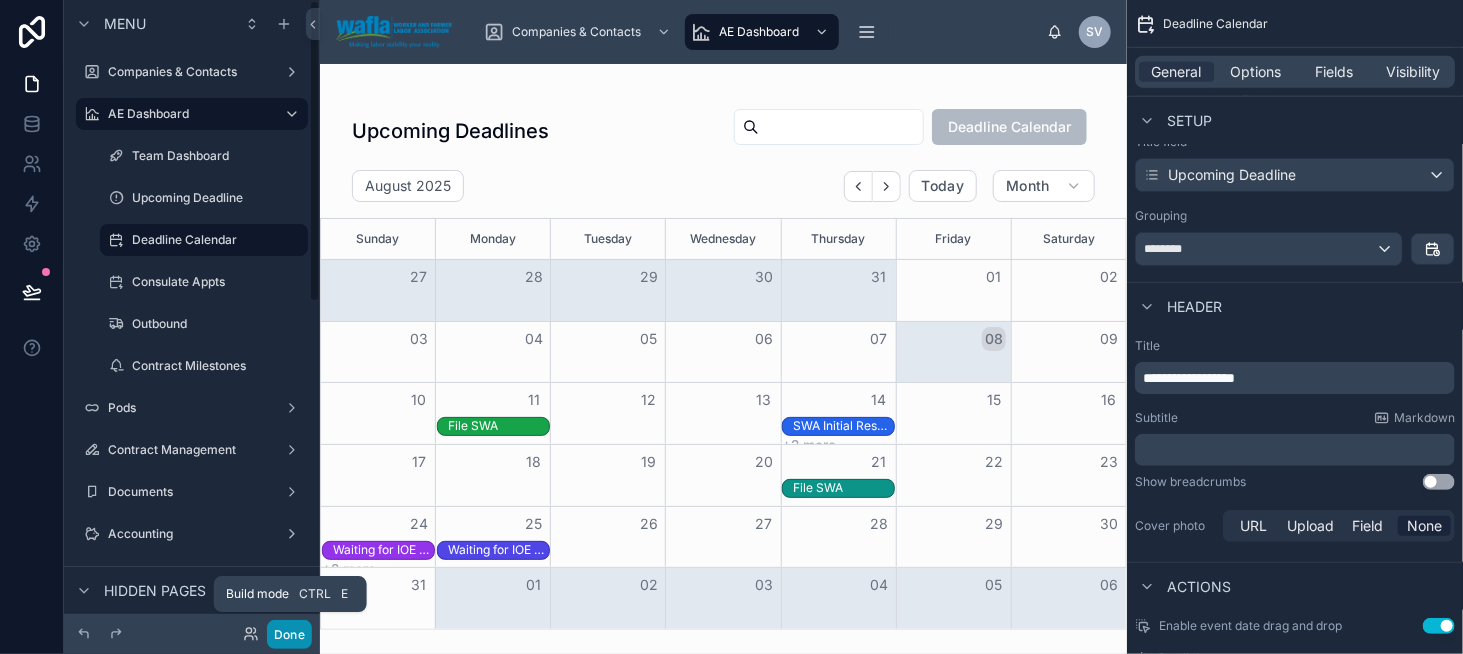click on "Done" at bounding box center (289, 634) 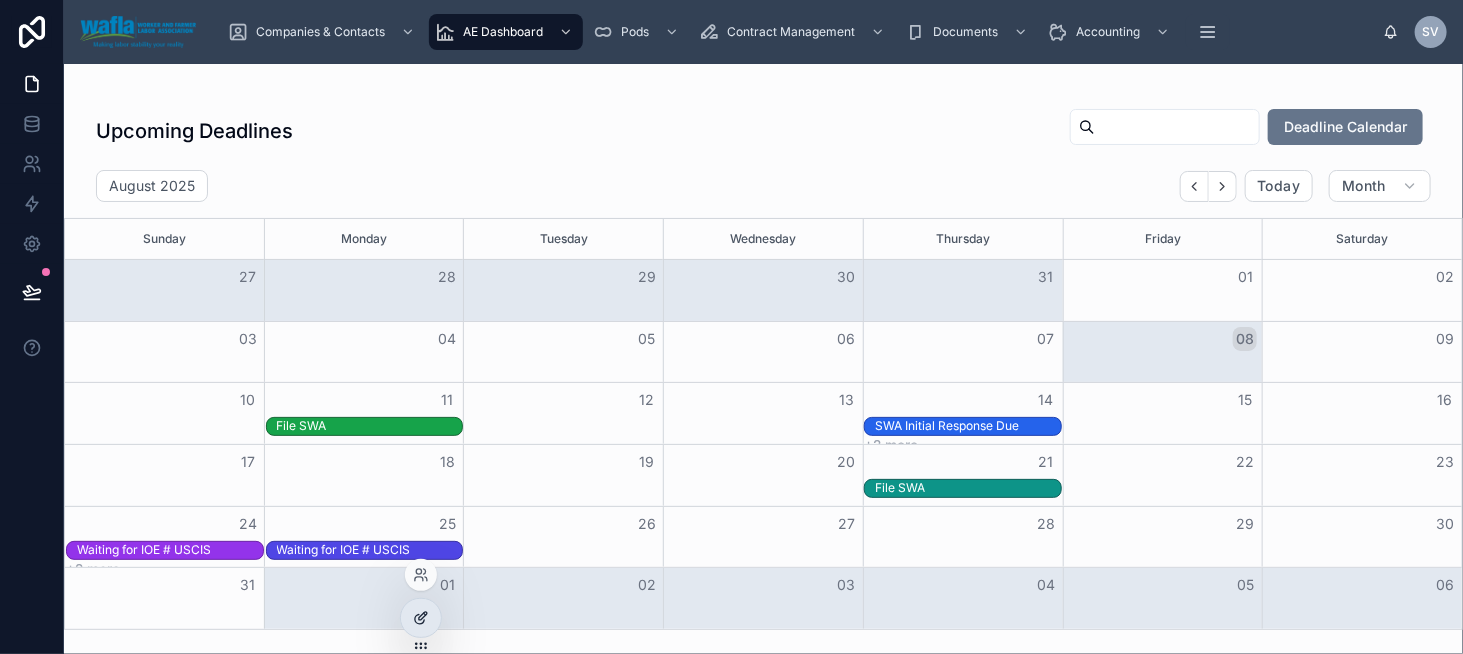 click 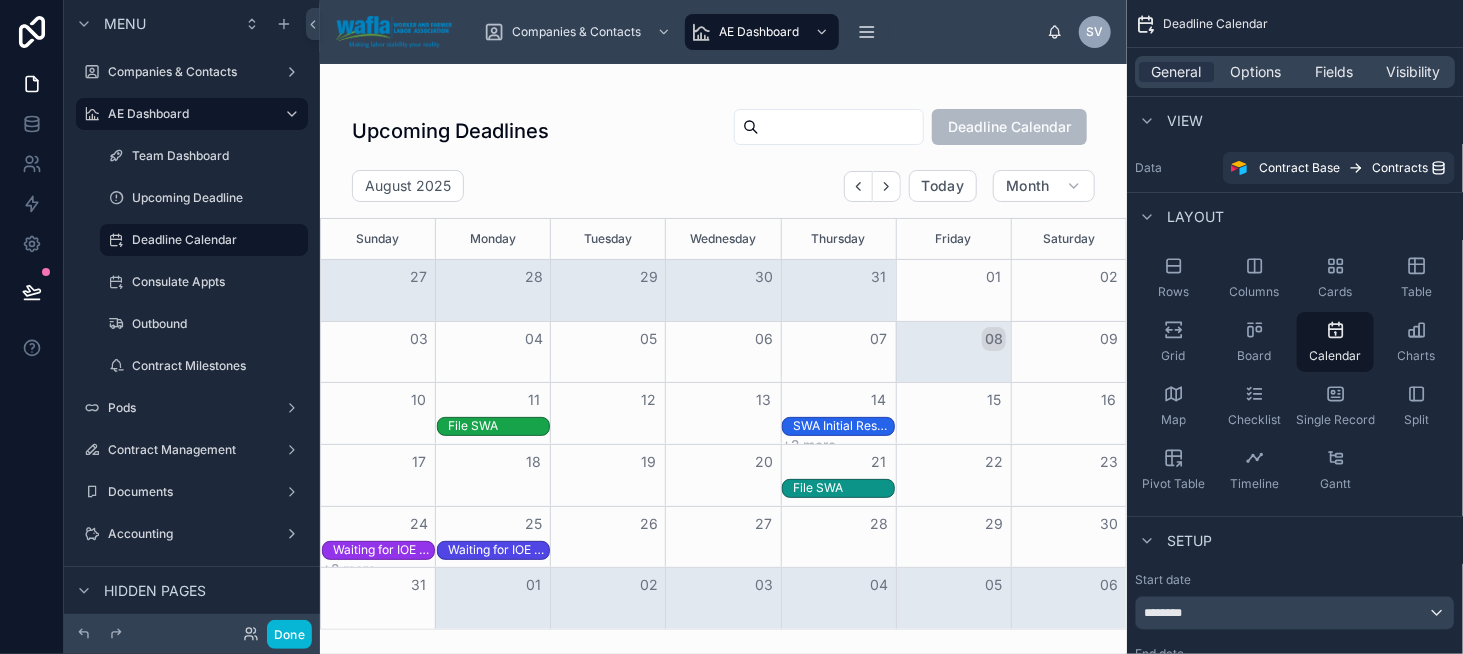 click at bounding box center (723, 359) 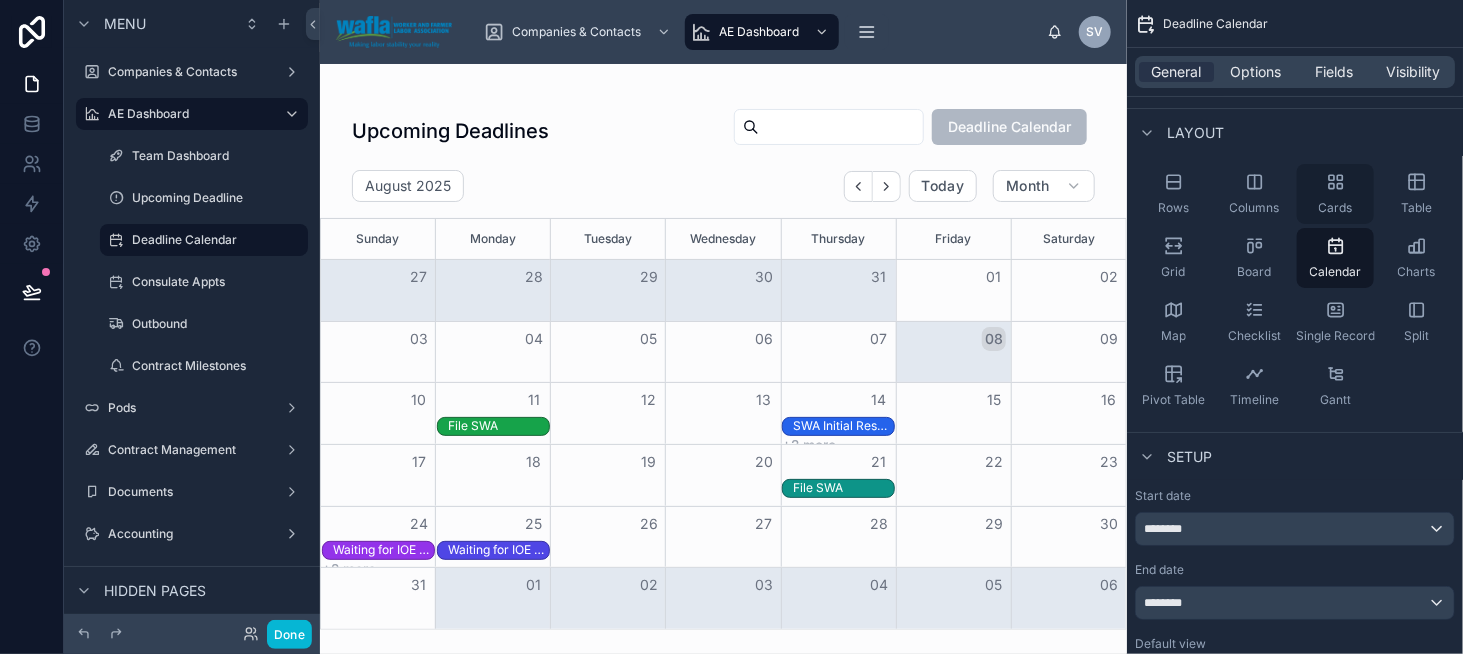 scroll, scrollTop: 300, scrollLeft: 0, axis: vertical 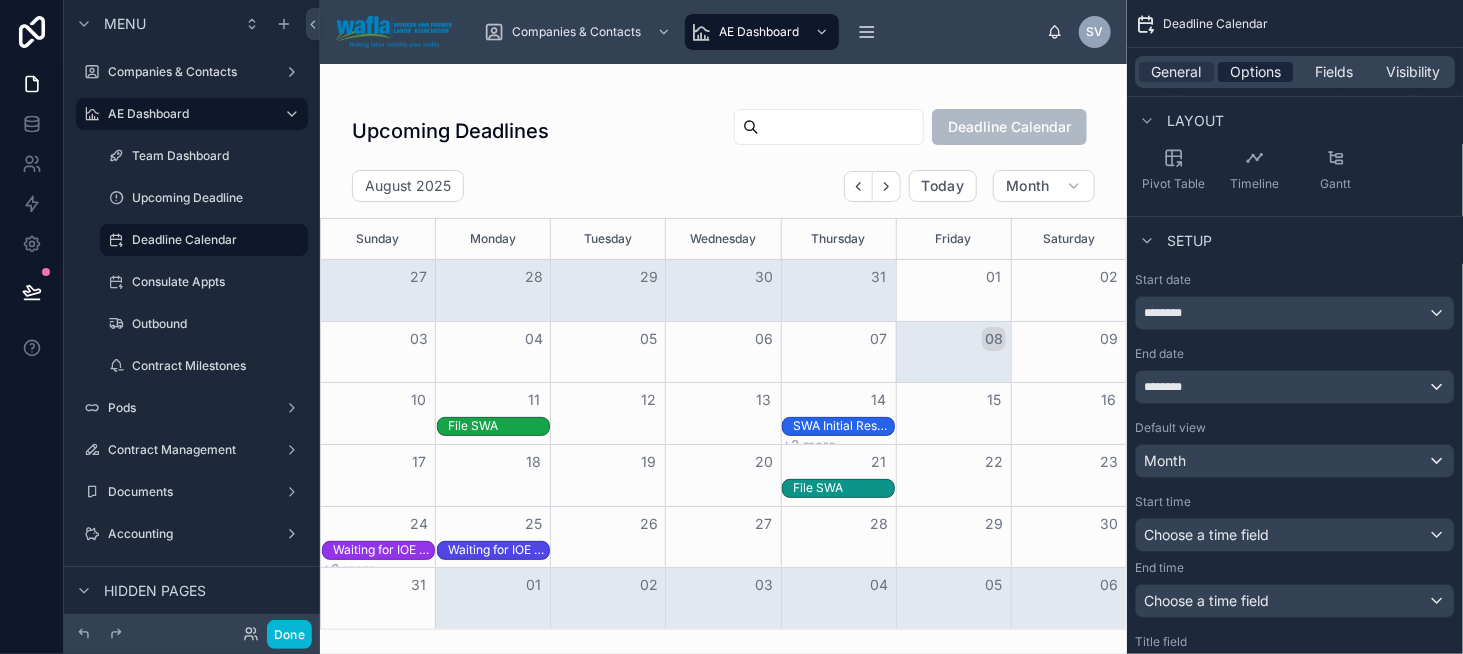 click on "Options" at bounding box center (1255, 72) 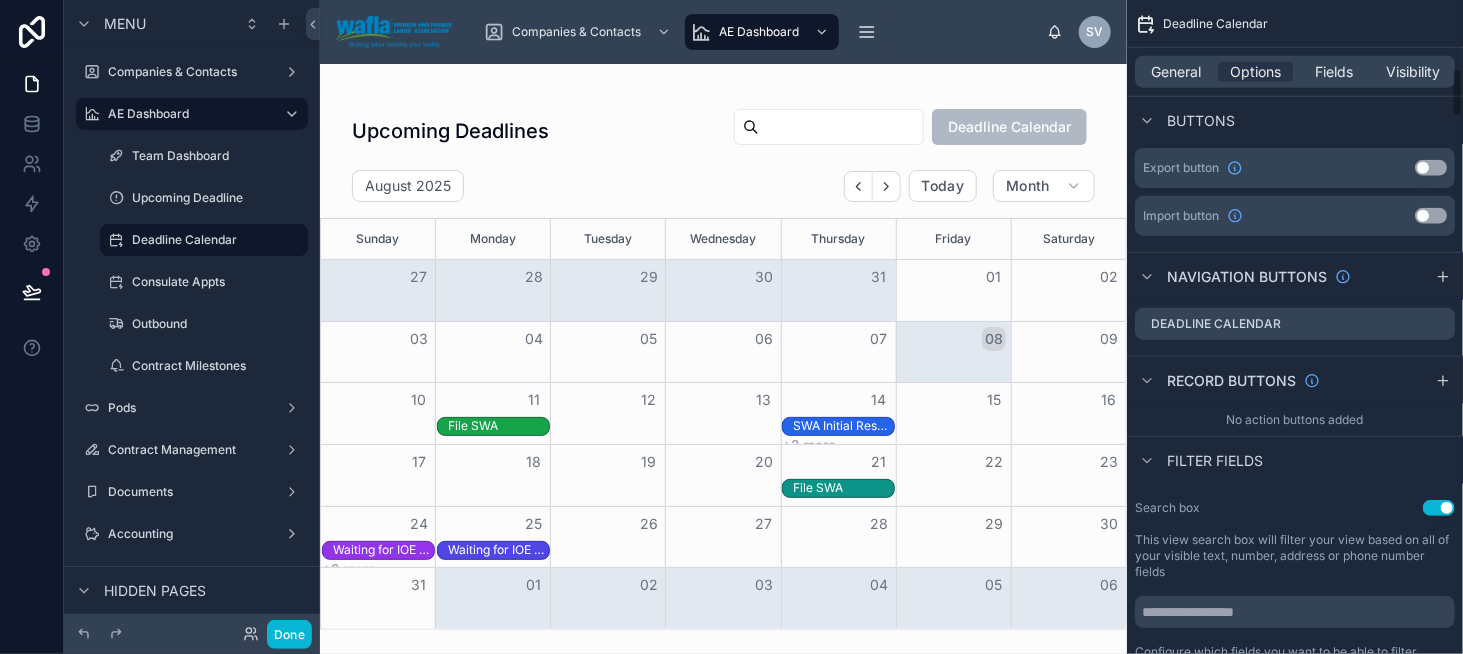 scroll, scrollTop: 900, scrollLeft: 0, axis: vertical 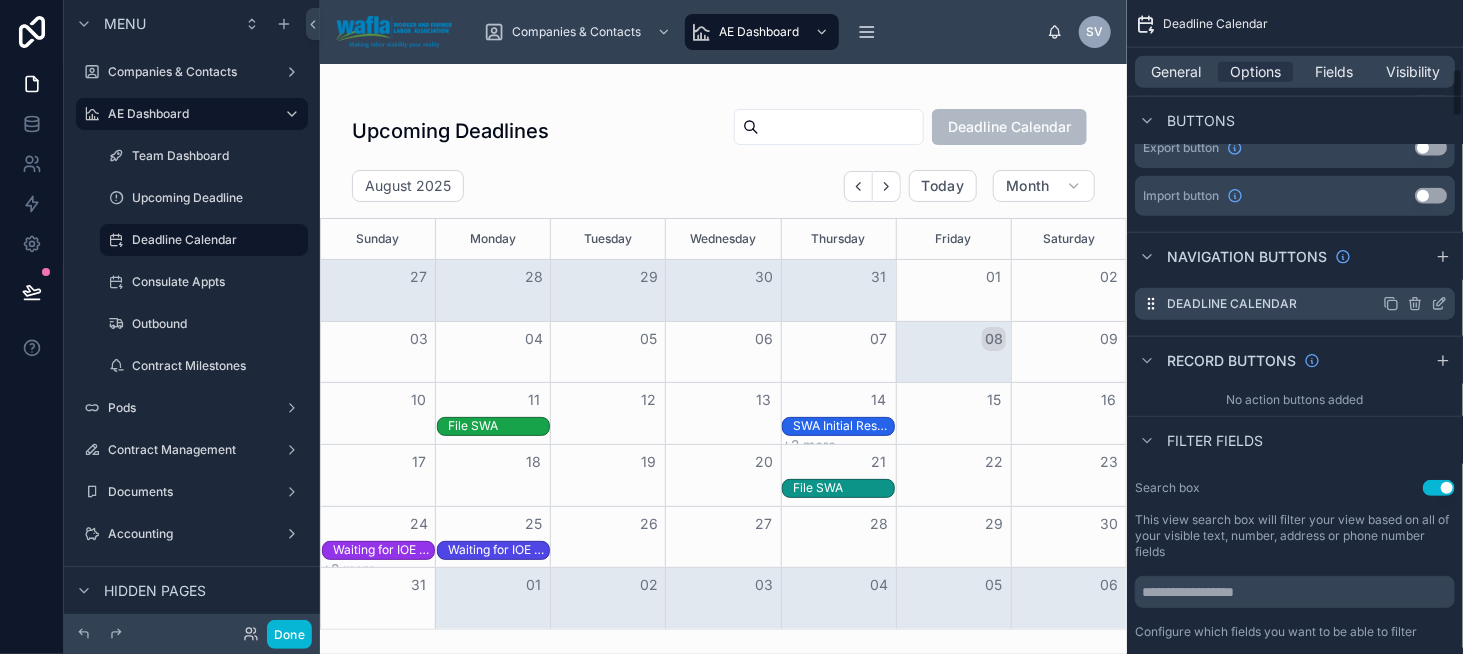 click 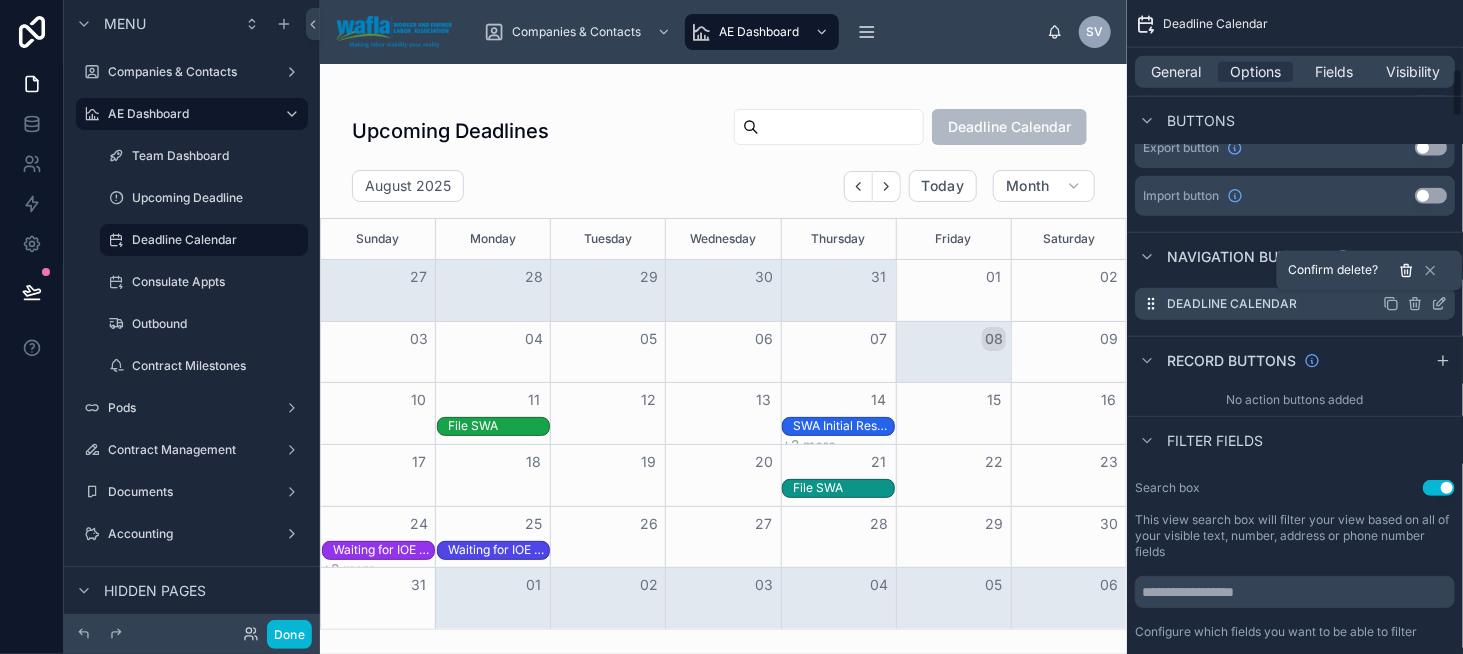 click 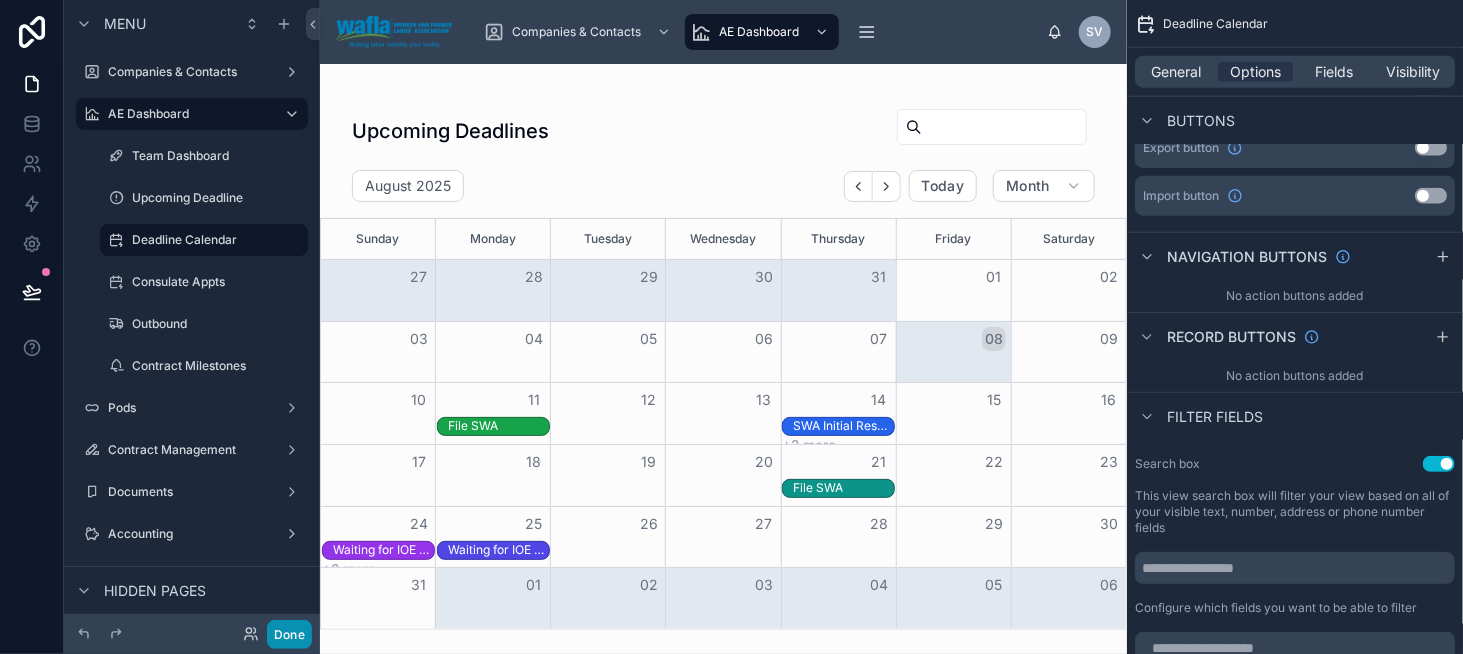 click on "Done" at bounding box center [289, 634] 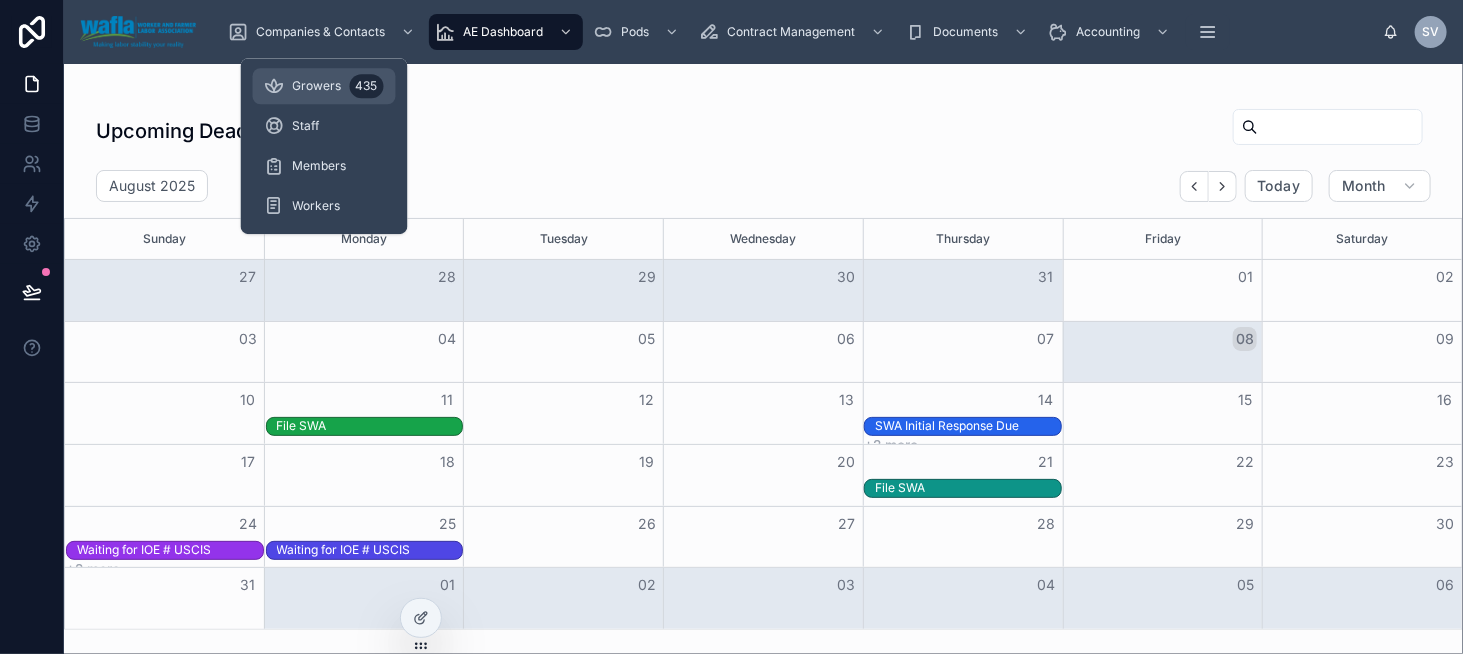 click on "Growers" at bounding box center (317, 86) 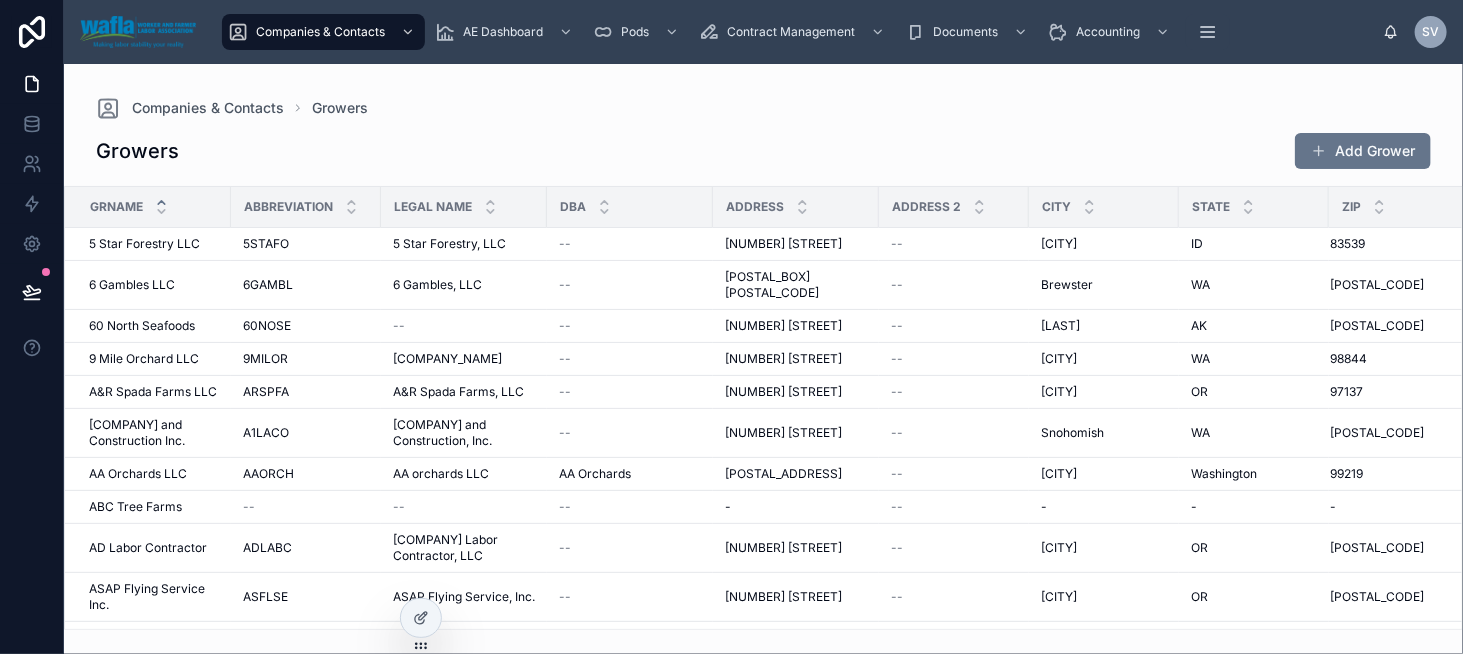 click on "Companies & Contacts Growers" at bounding box center [763, 108] 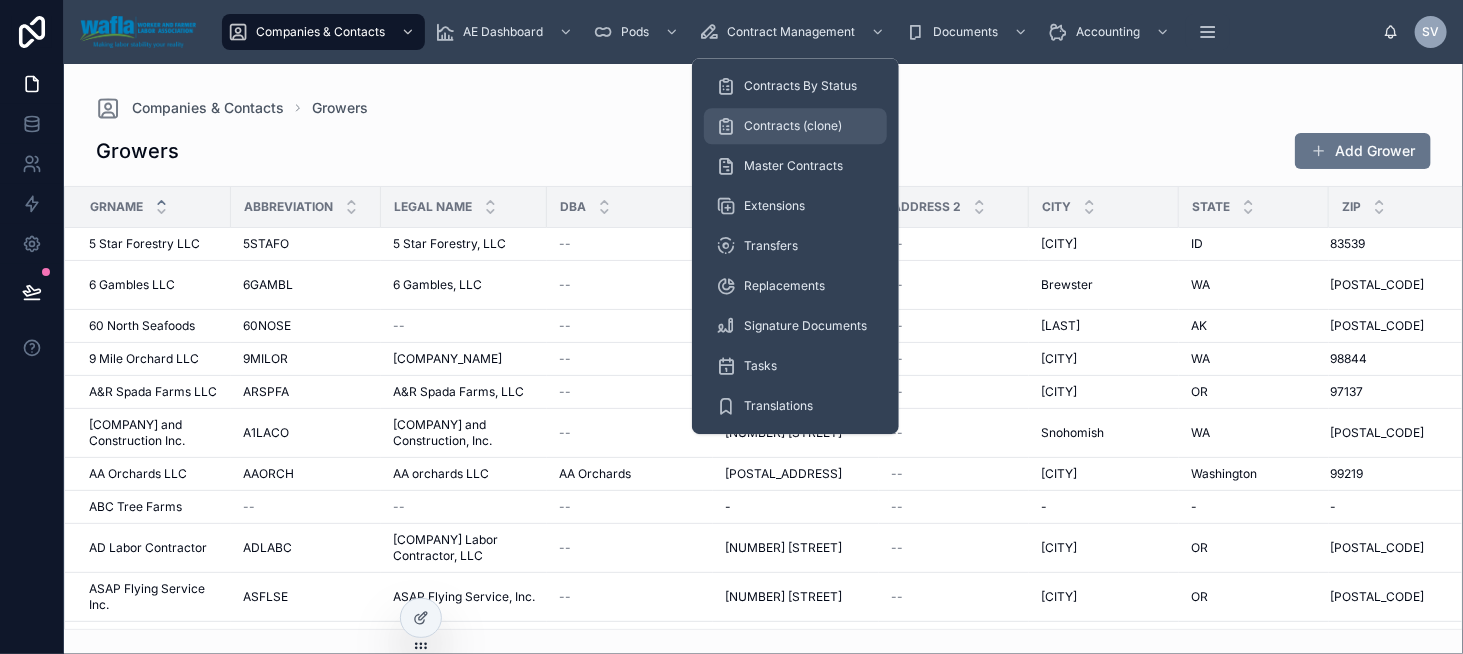 click on "Contracts (clone)" at bounding box center (793, 126) 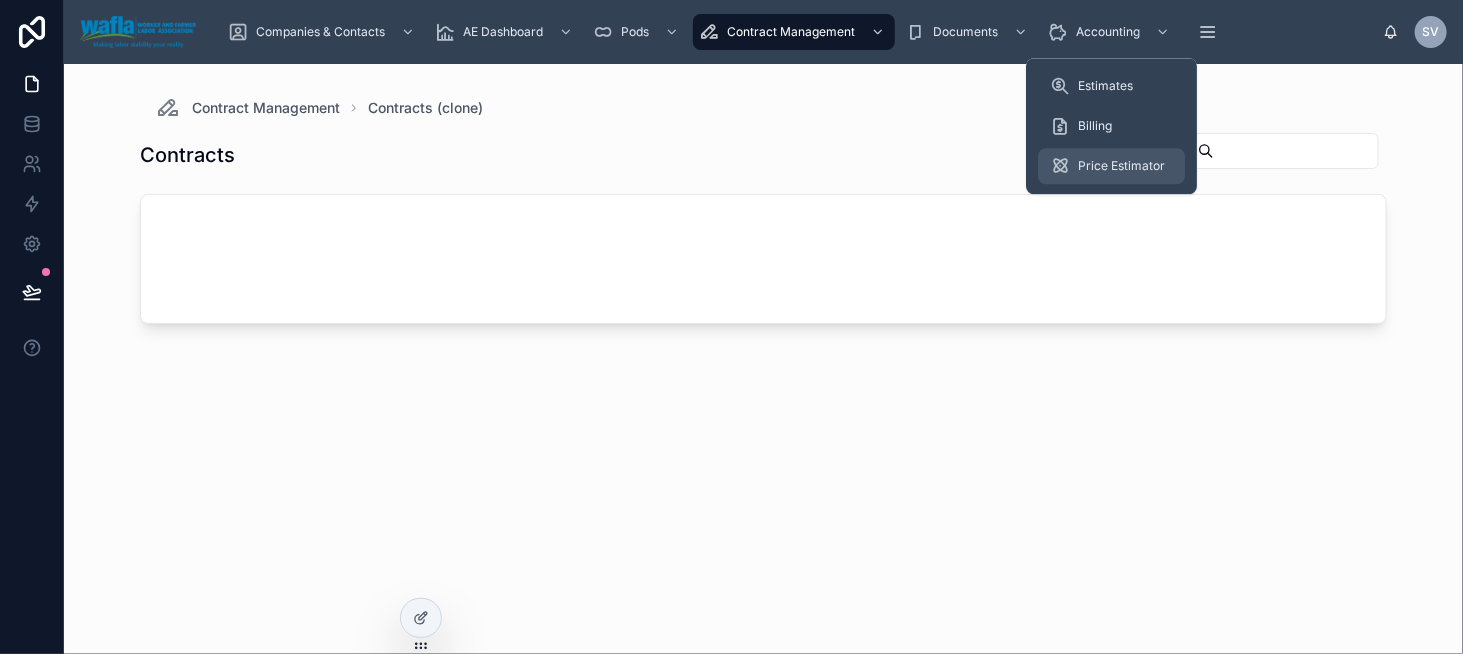 click on "Price Estimator" at bounding box center (1111, 166) 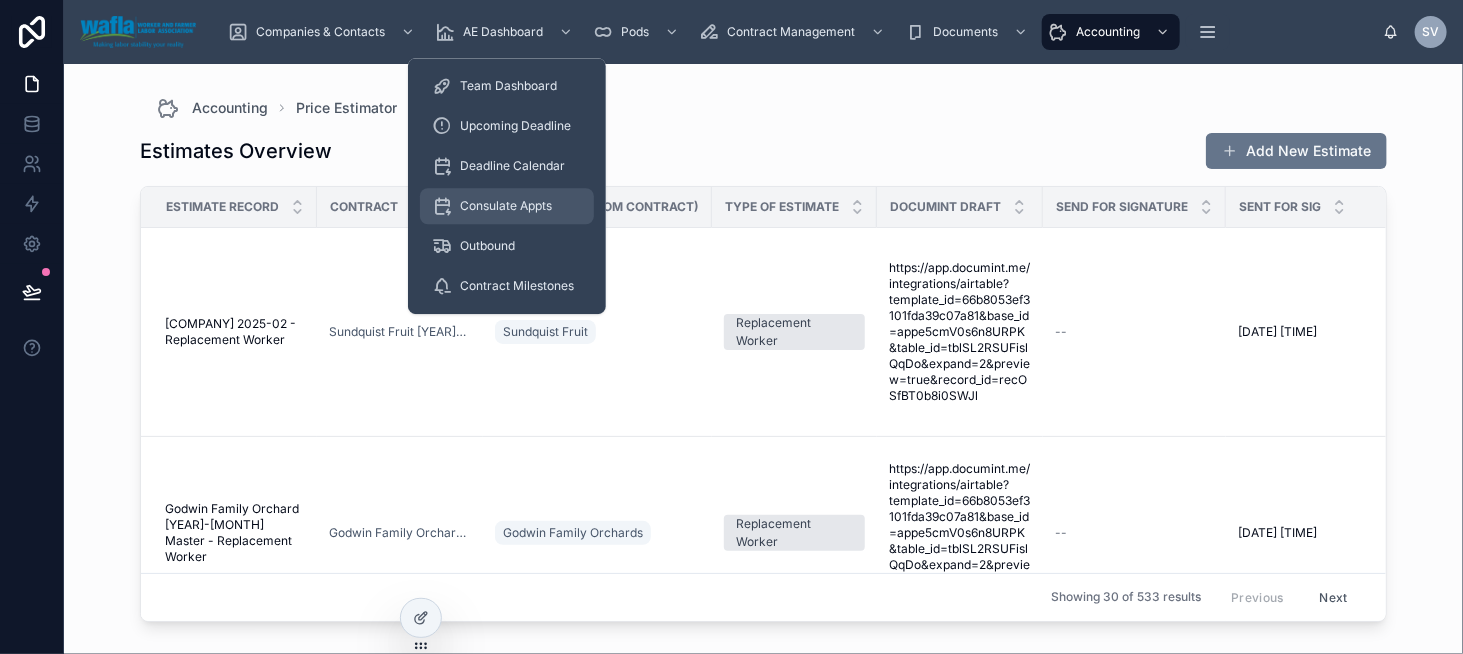 click on "Consulate Appts" at bounding box center (506, 206) 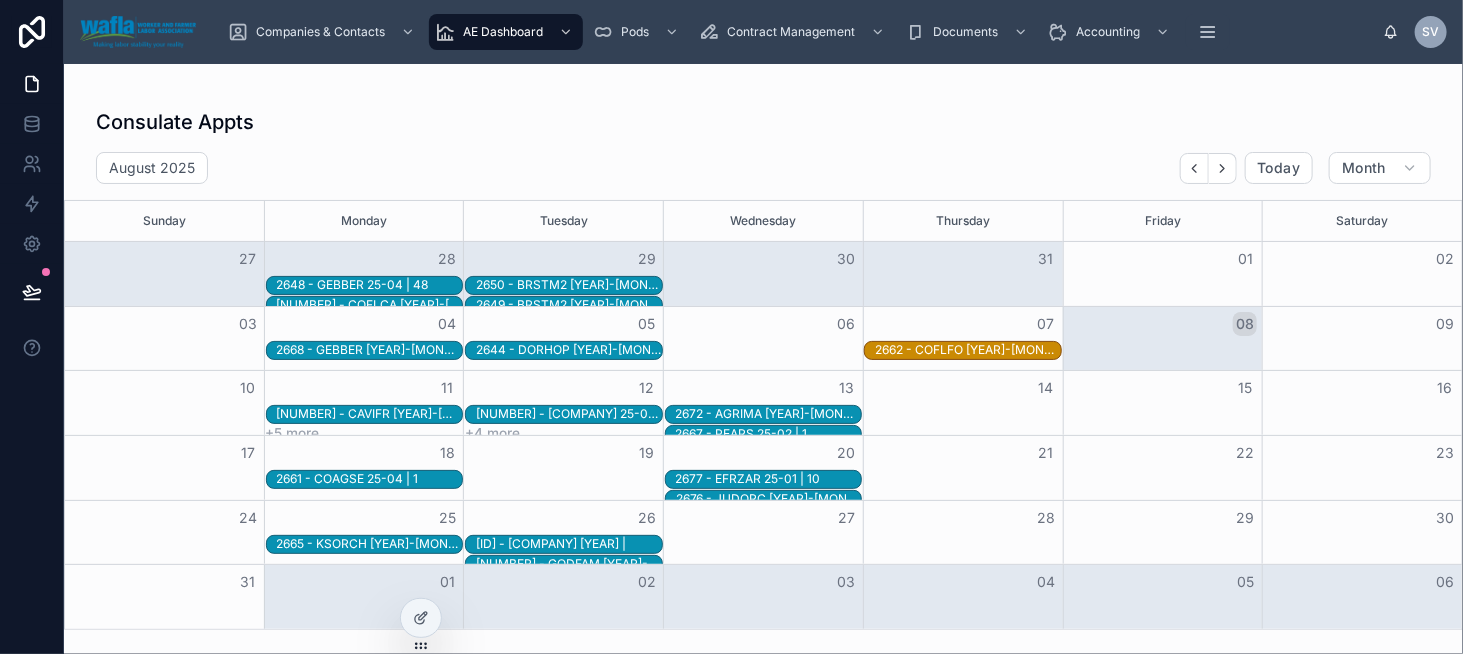 click on "Consulate Appts" at bounding box center (763, 122) 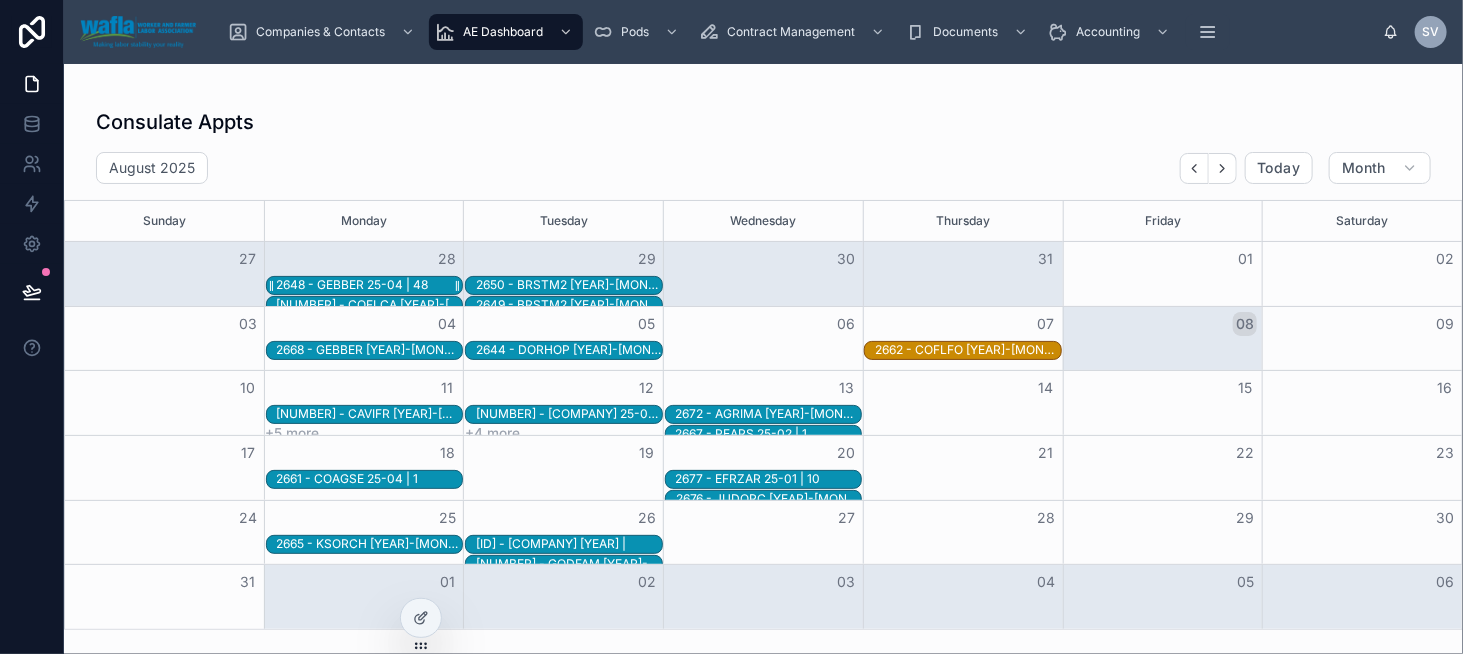 click on "2648 - GEBBER 25-04 | 48" at bounding box center [353, 285] 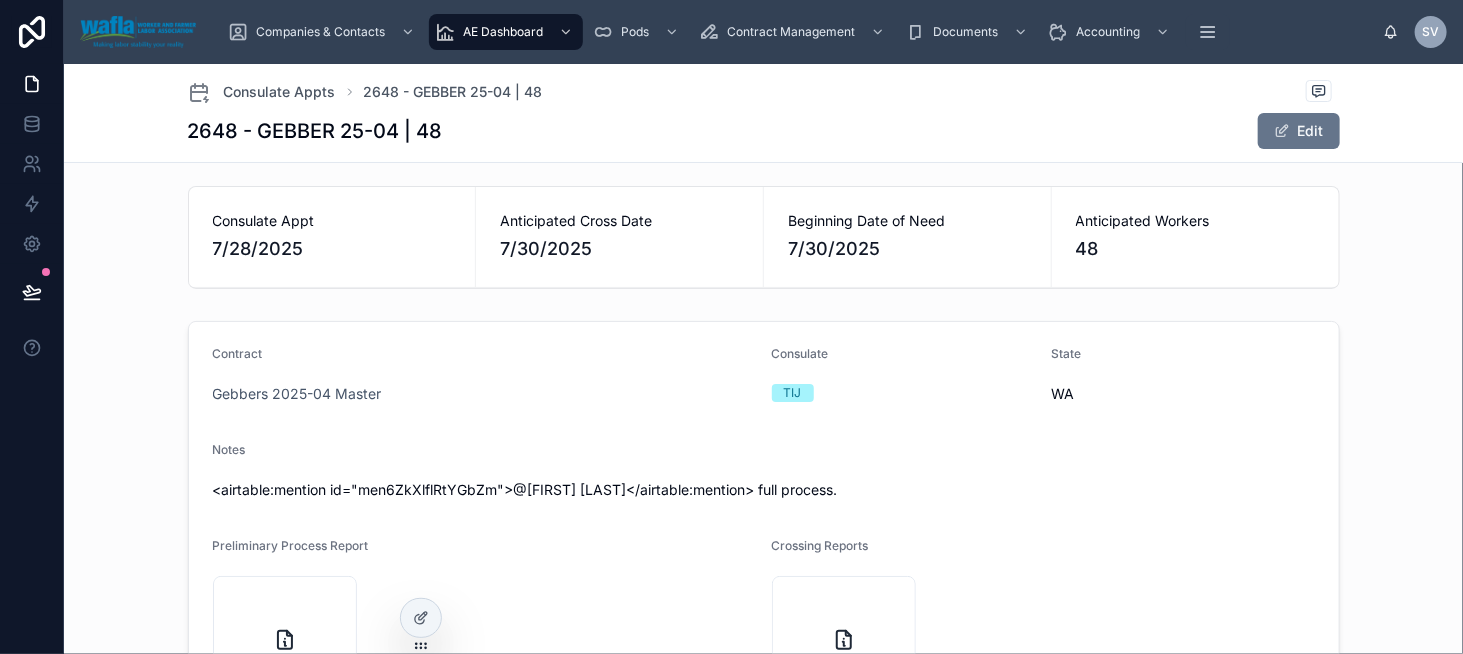 scroll, scrollTop: 0, scrollLeft: 0, axis: both 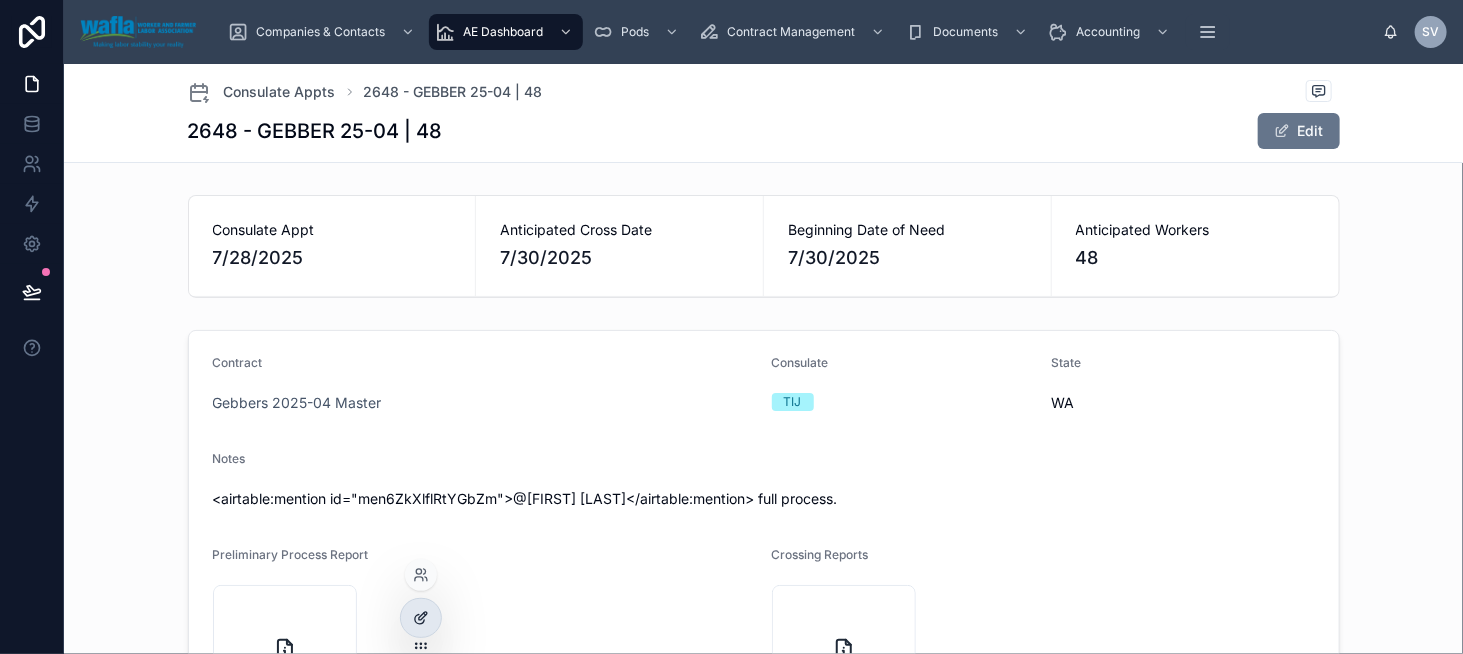 click at bounding box center [421, 618] 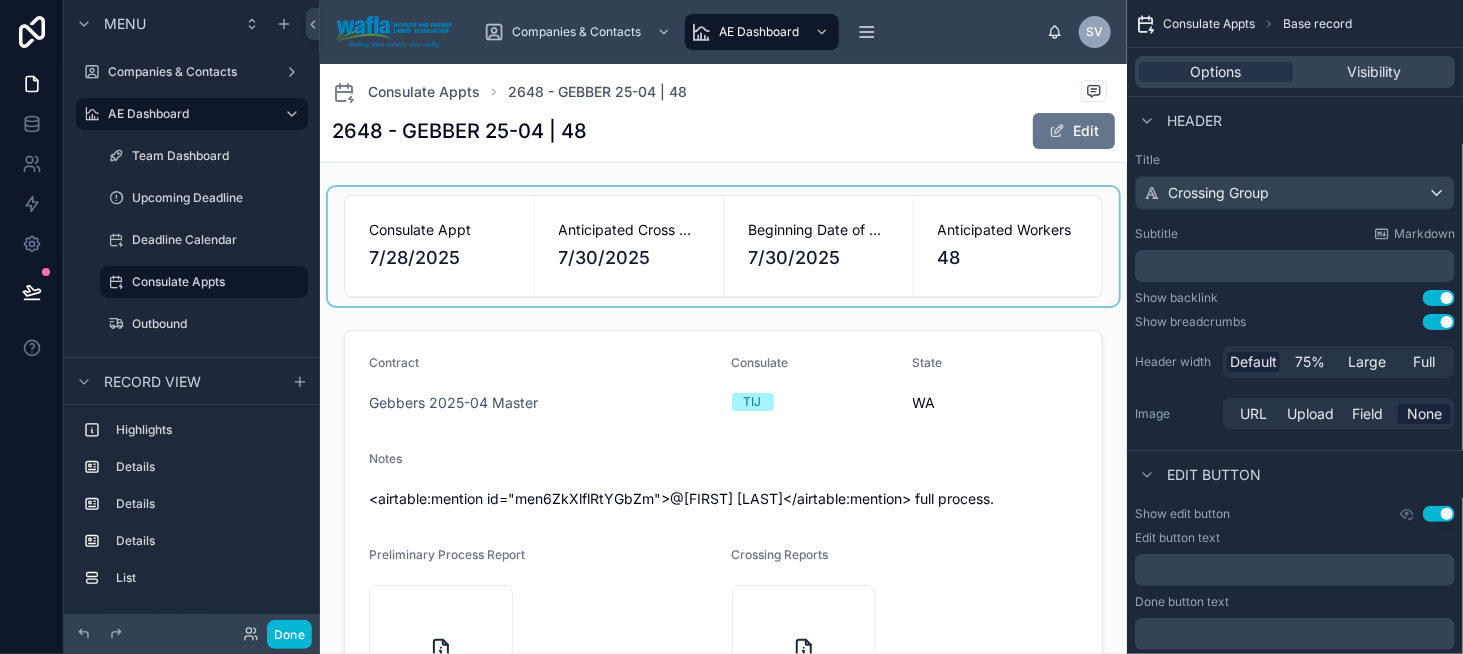 click at bounding box center [723, 246] 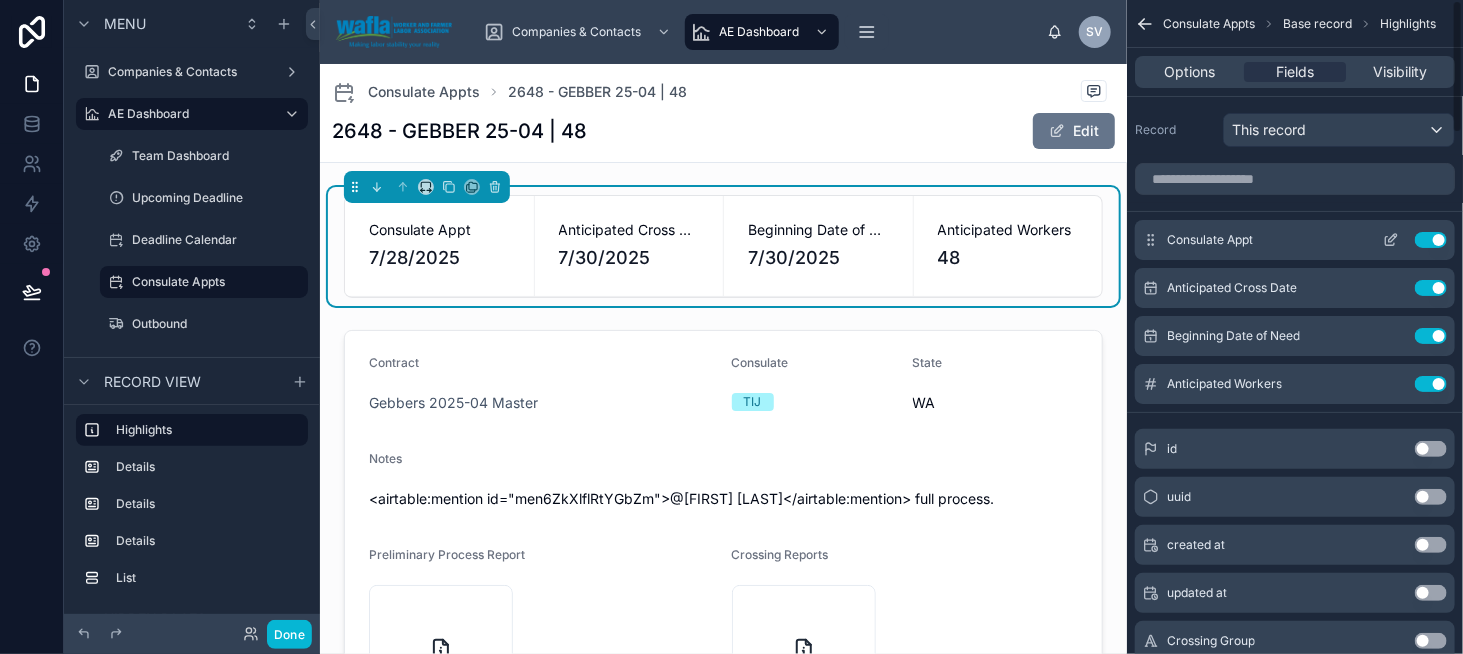 click 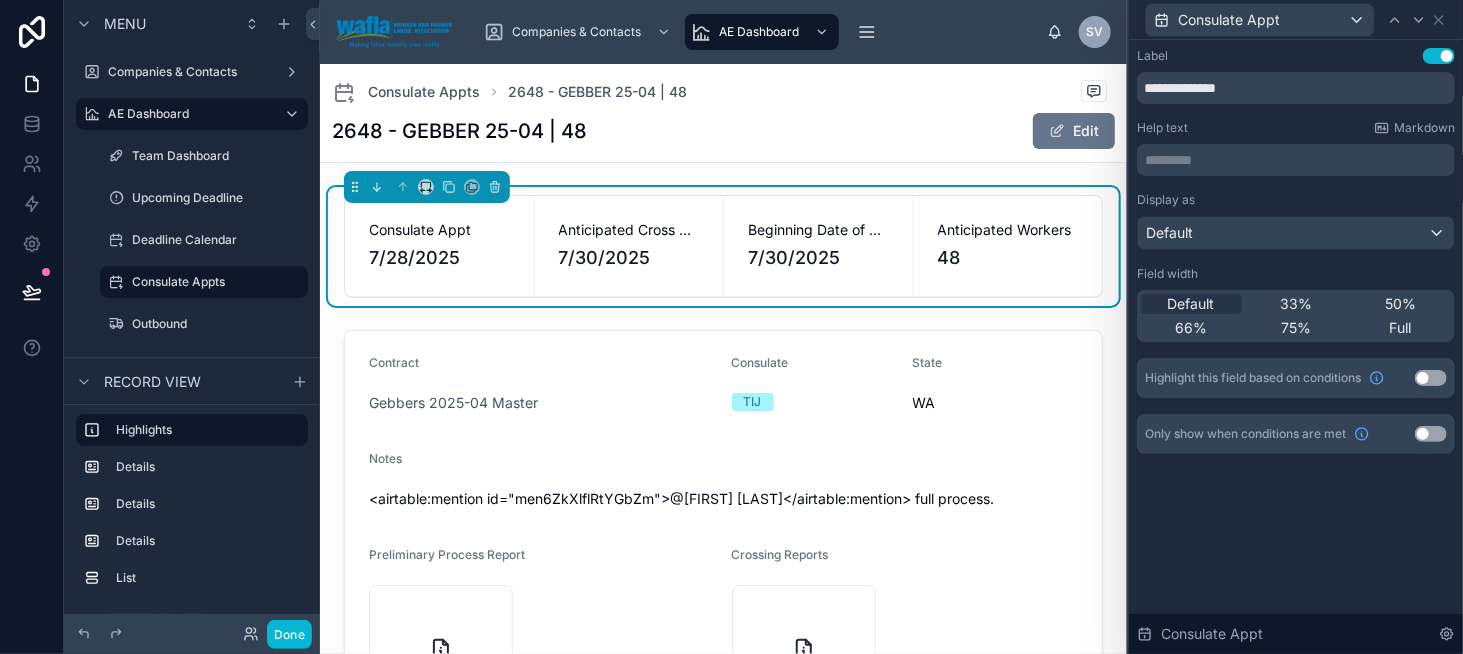 click on "Use setting" at bounding box center [1431, 378] 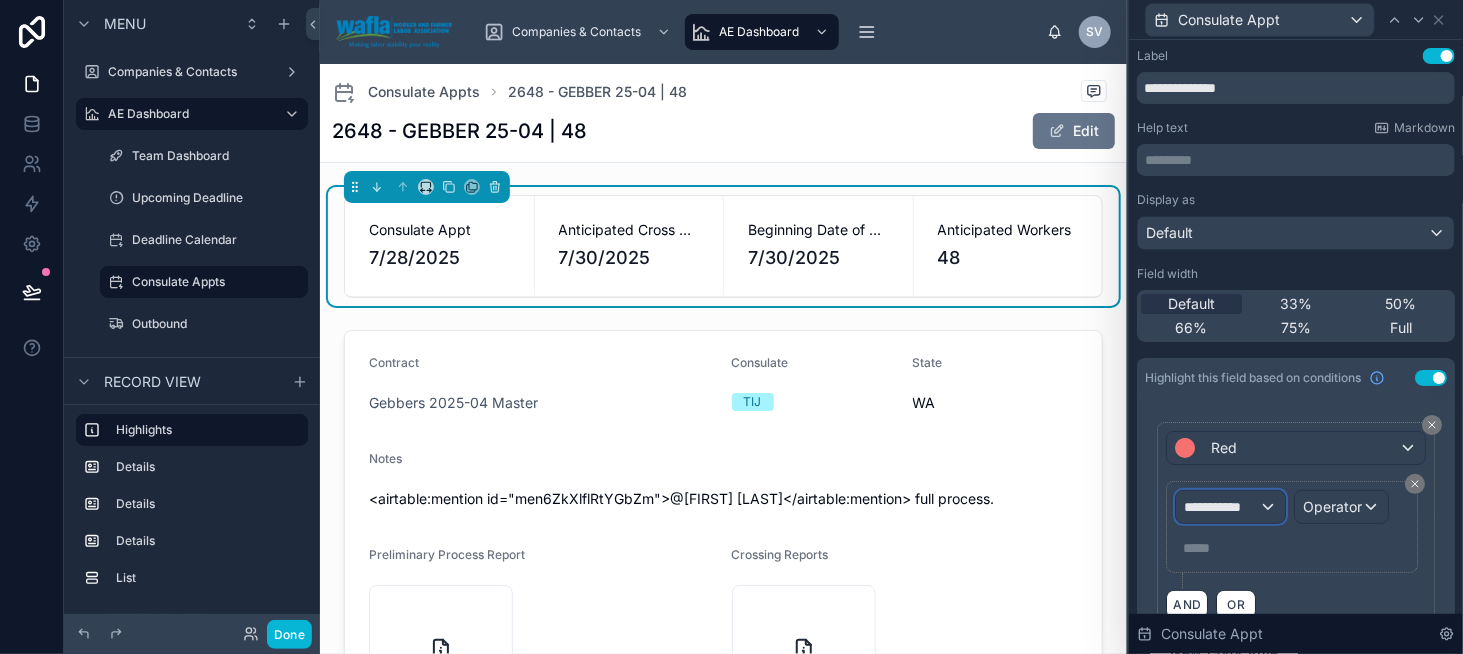 click on "**********" at bounding box center [1221, 507] 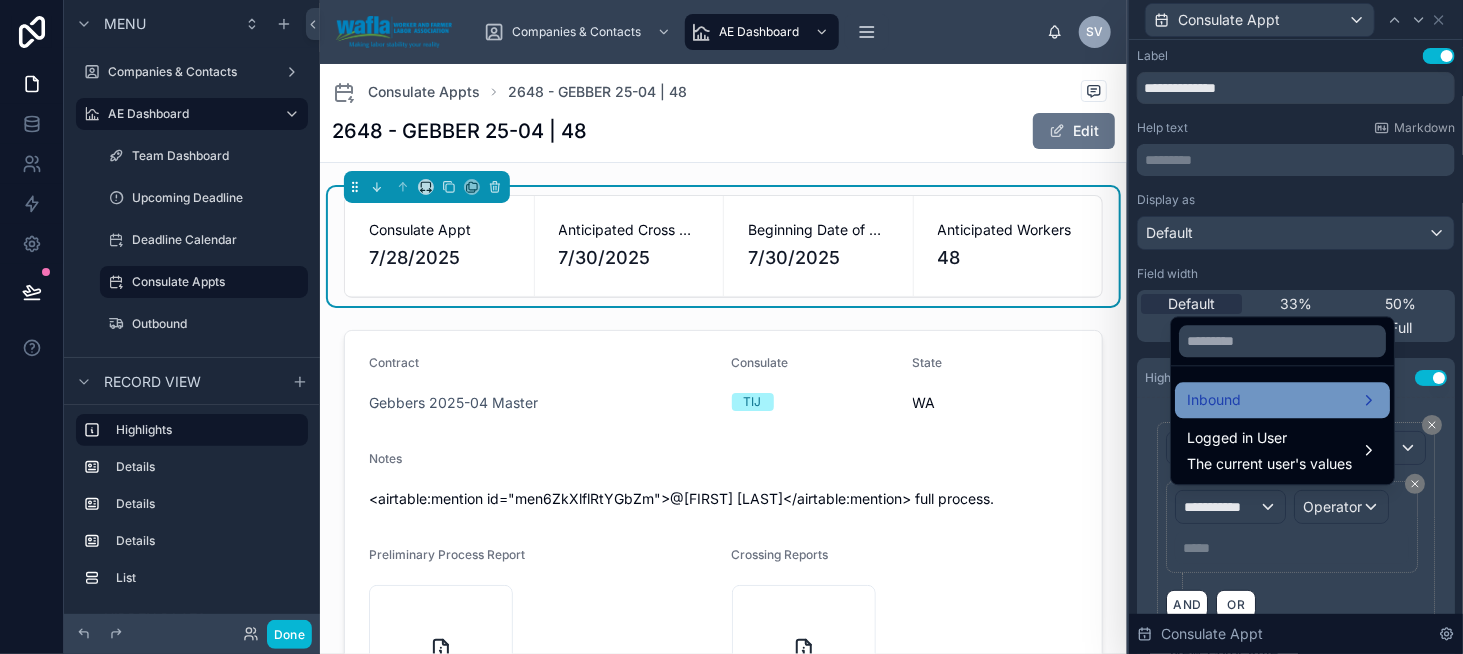 click on "Inbound" at bounding box center (1214, 400) 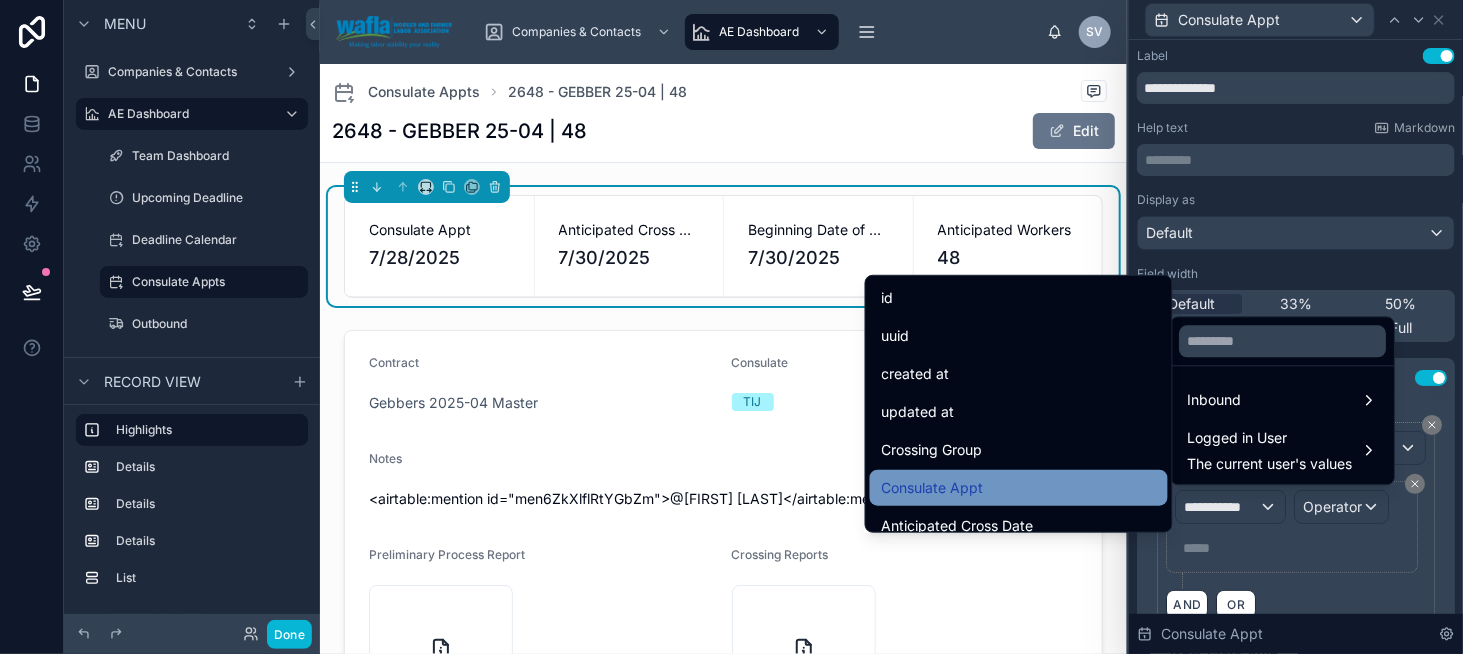 click on "Consulate Appt" at bounding box center (1019, 488) 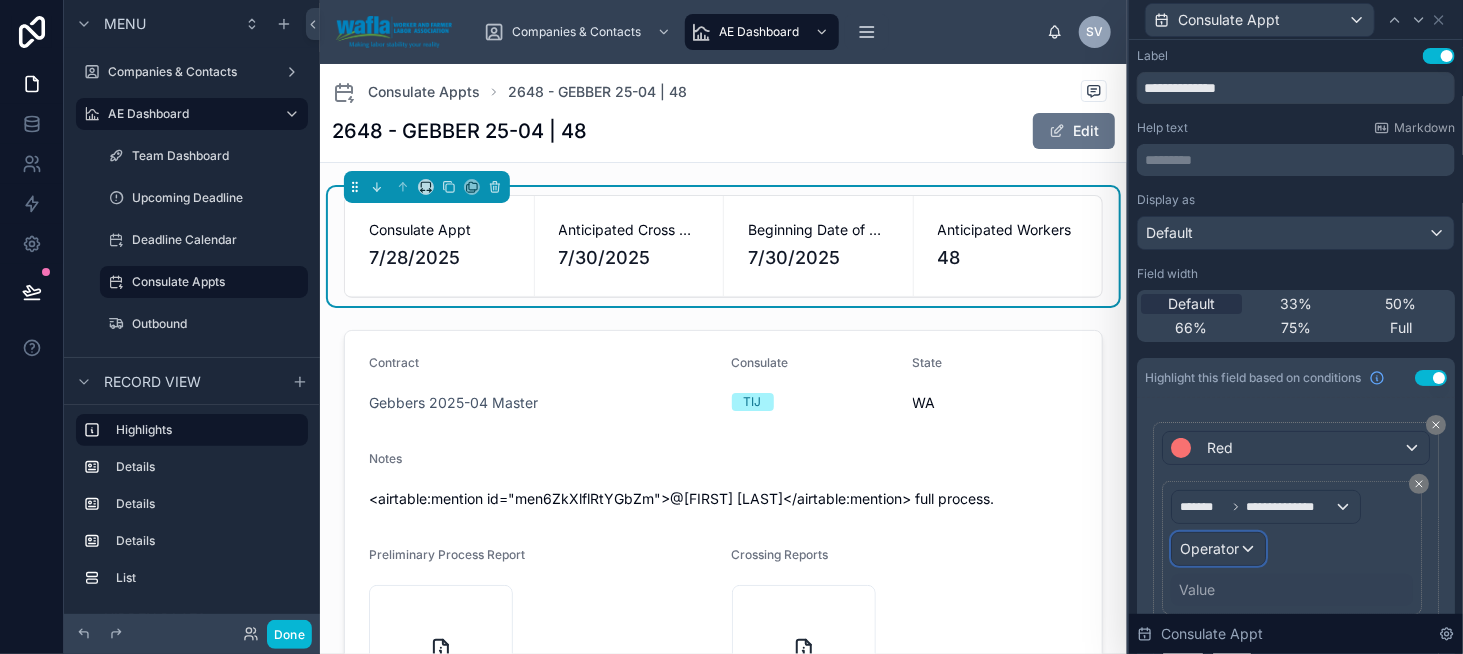 click on "Operator" at bounding box center [1209, 548] 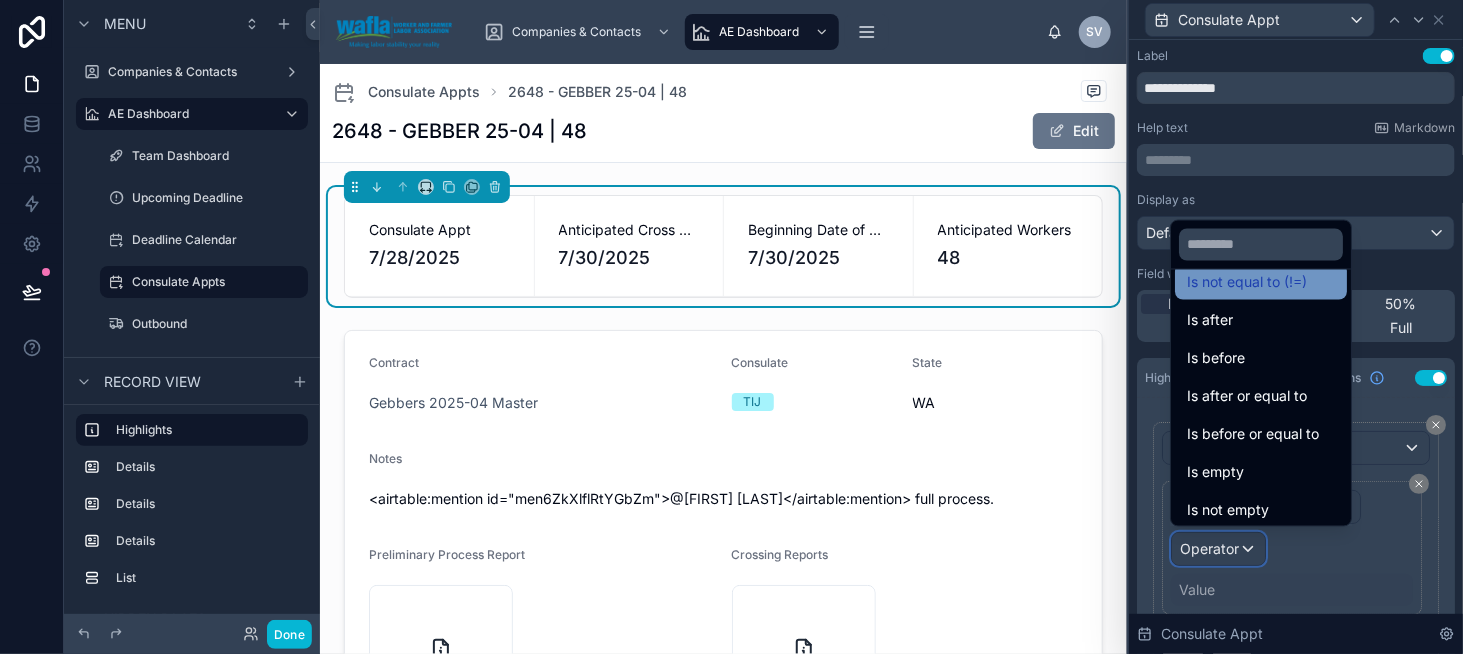 scroll, scrollTop: 66, scrollLeft: 0, axis: vertical 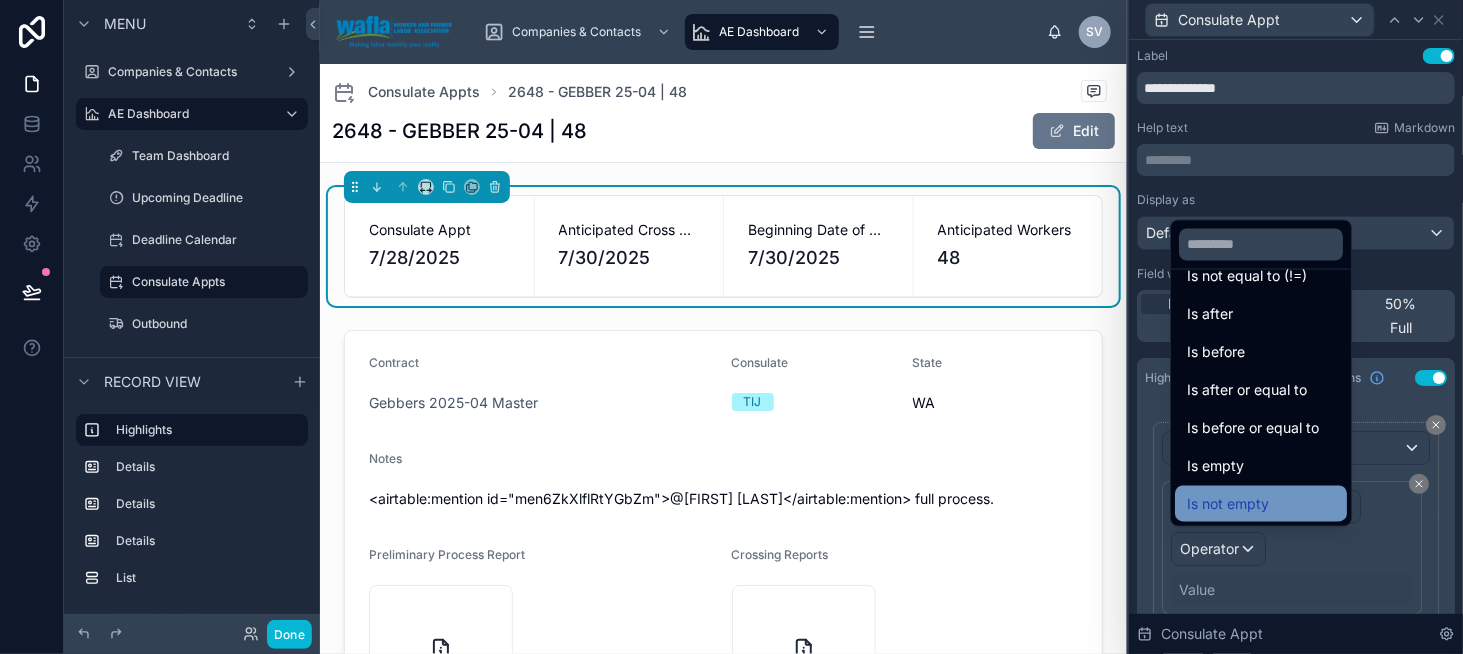 click on "Is not empty" at bounding box center (1228, 504) 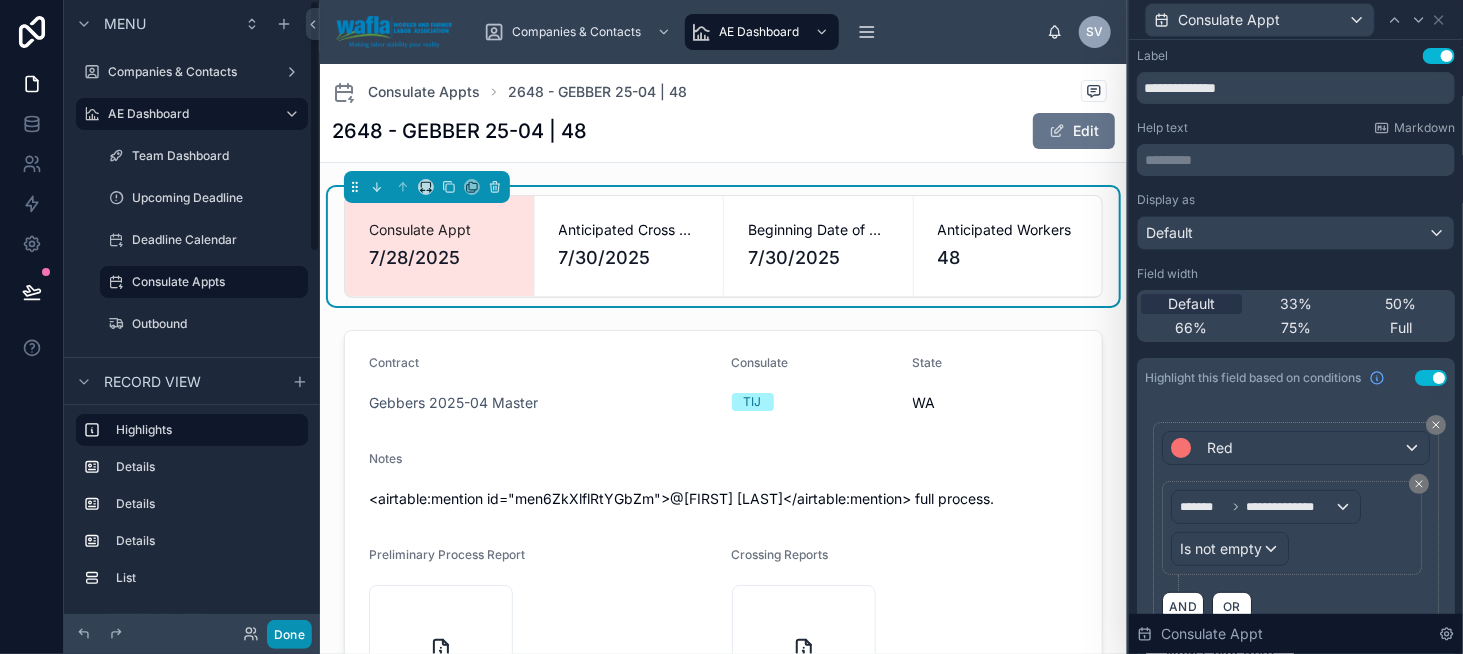 click on "Done" at bounding box center [289, 634] 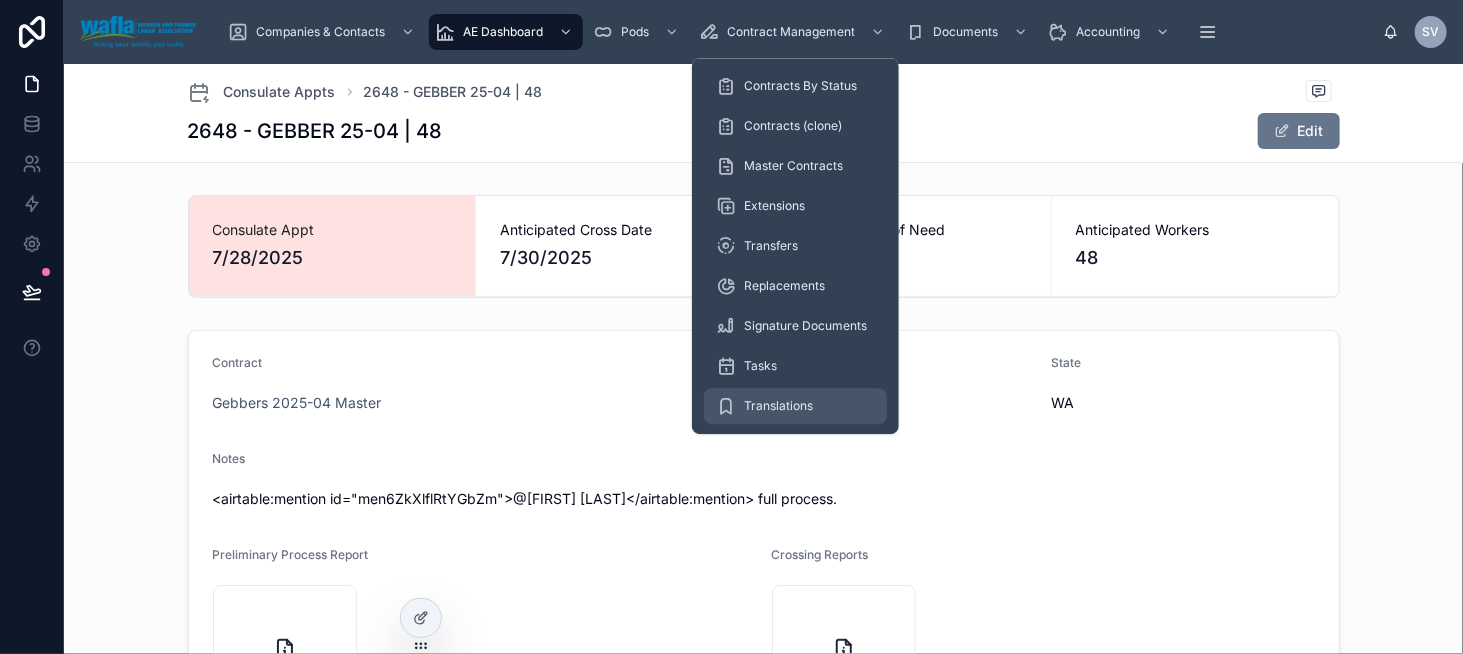 click on "Translations" at bounding box center (795, 406) 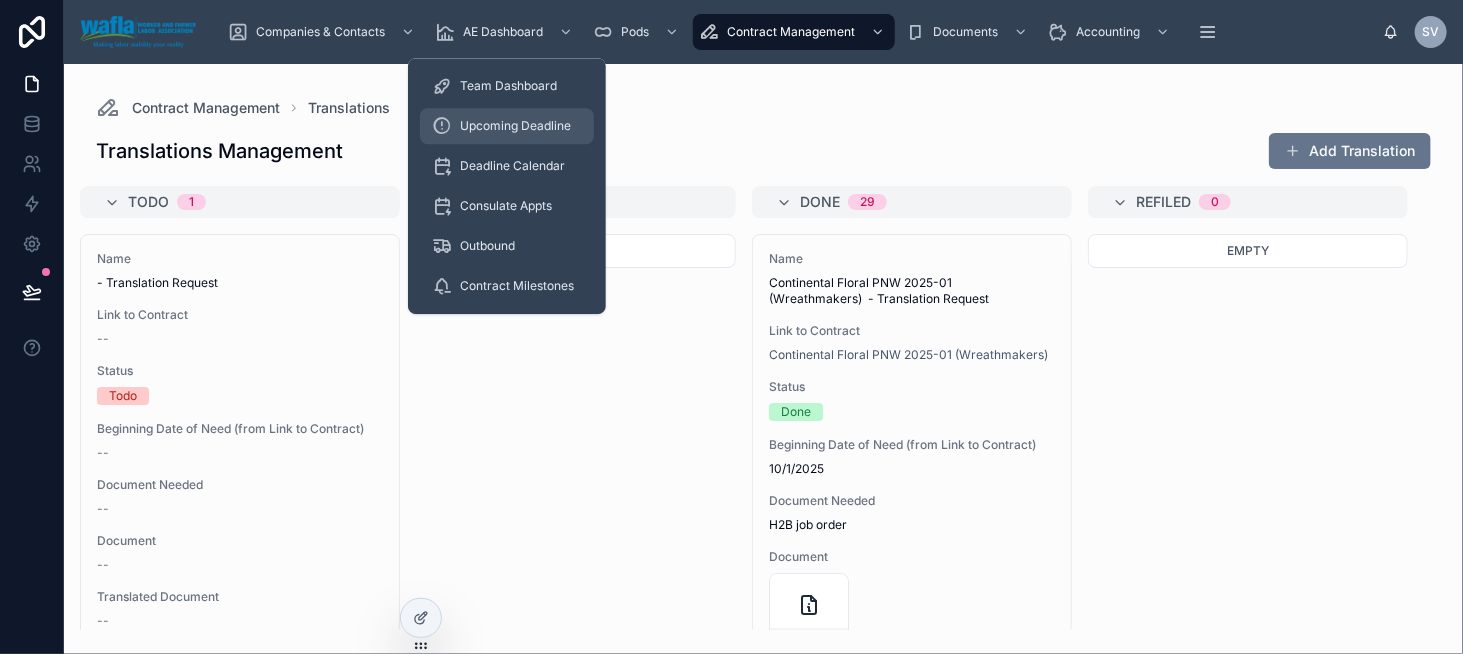 click on "Upcoming Deadline" at bounding box center (515, 126) 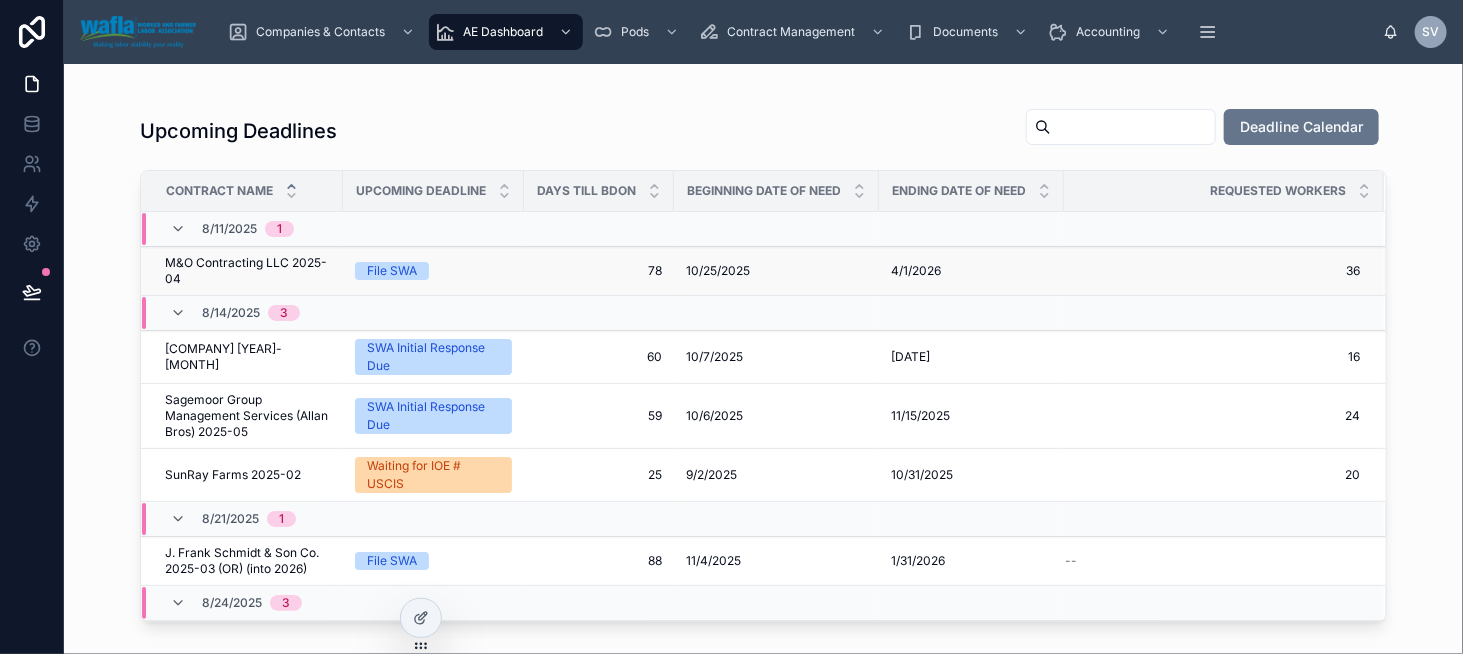 click on "M&O Contracting LLC 2025-04" at bounding box center (248, 271) 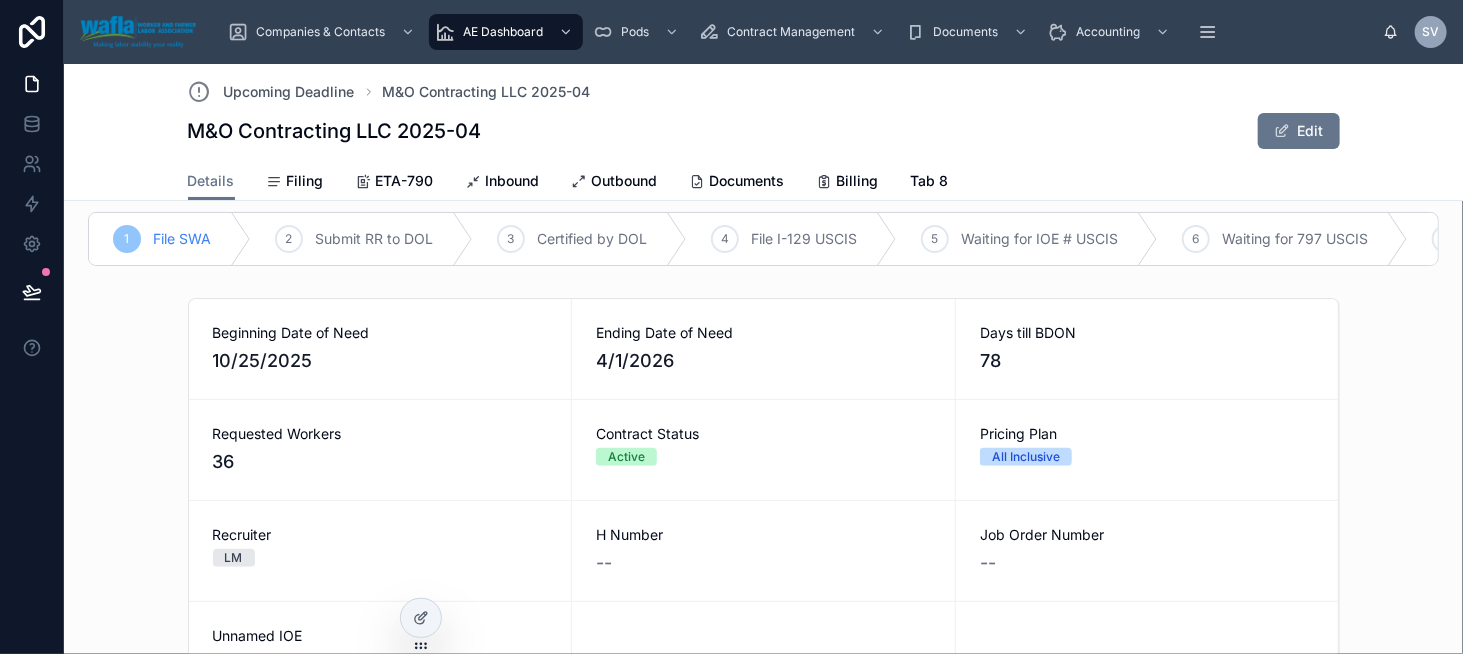 scroll, scrollTop: 0, scrollLeft: 0, axis: both 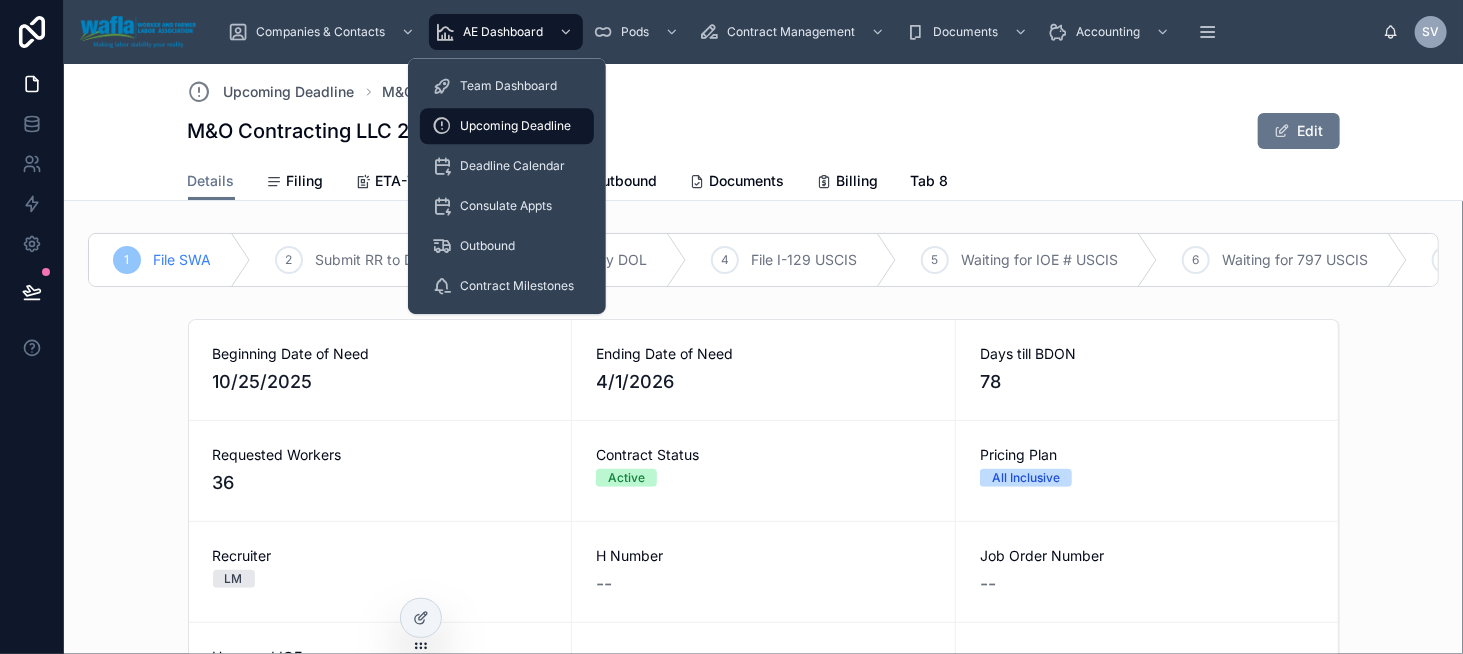 click on "Upcoming Deadline" at bounding box center [507, 126] 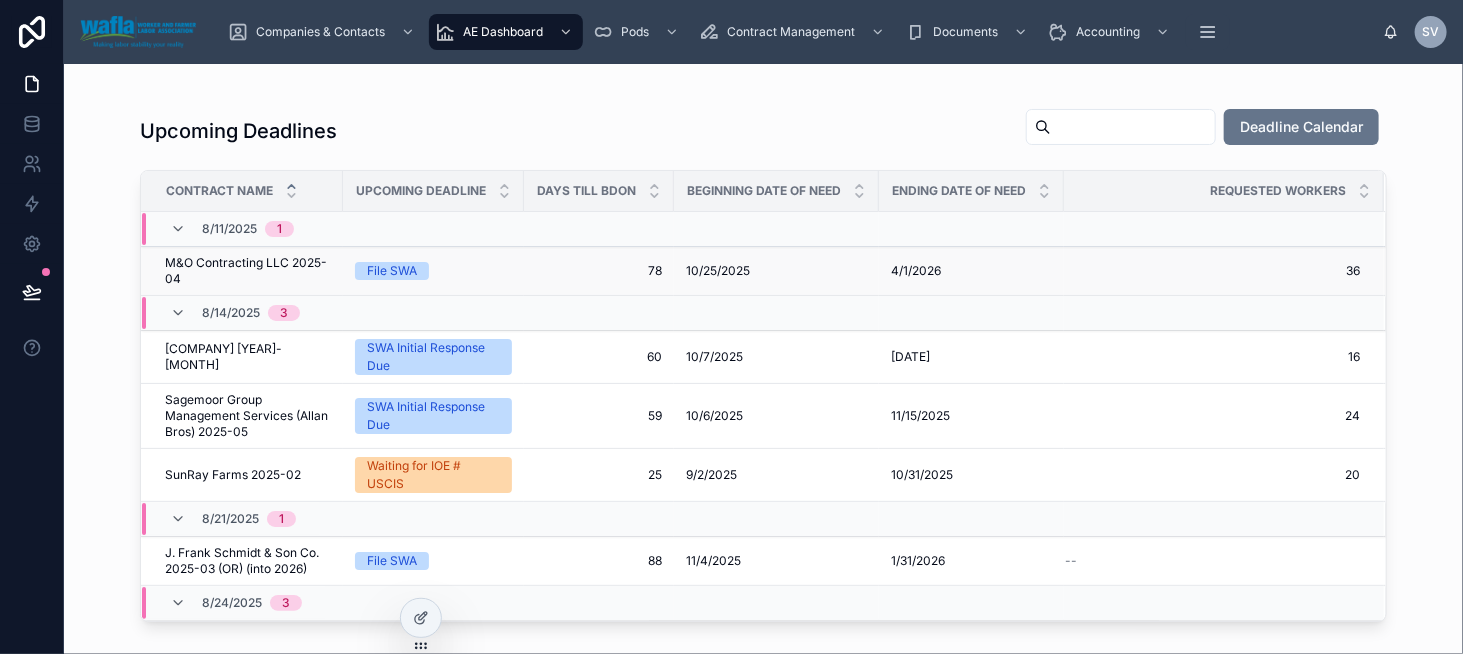 click on "M&O Contracting LLC 2025-04" at bounding box center [248, 271] 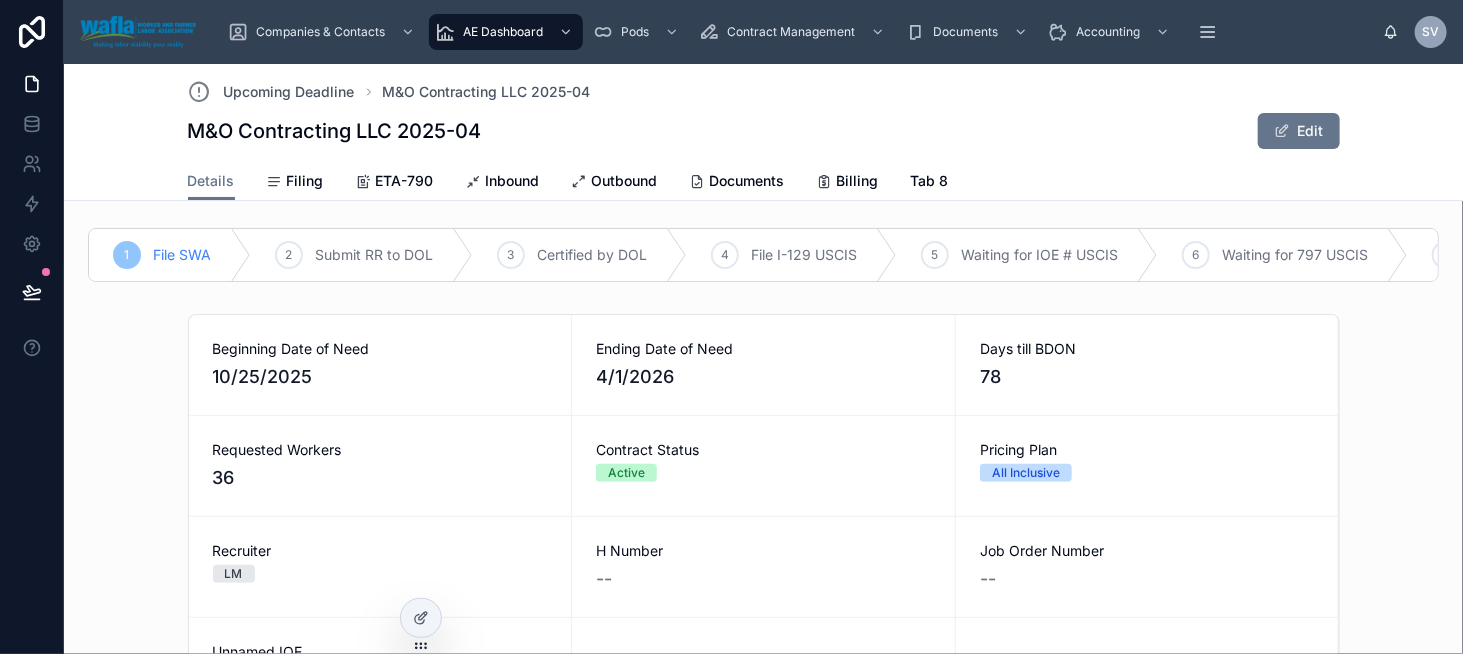 scroll, scrollTop: 0, scrollLeft: 0, axis: both 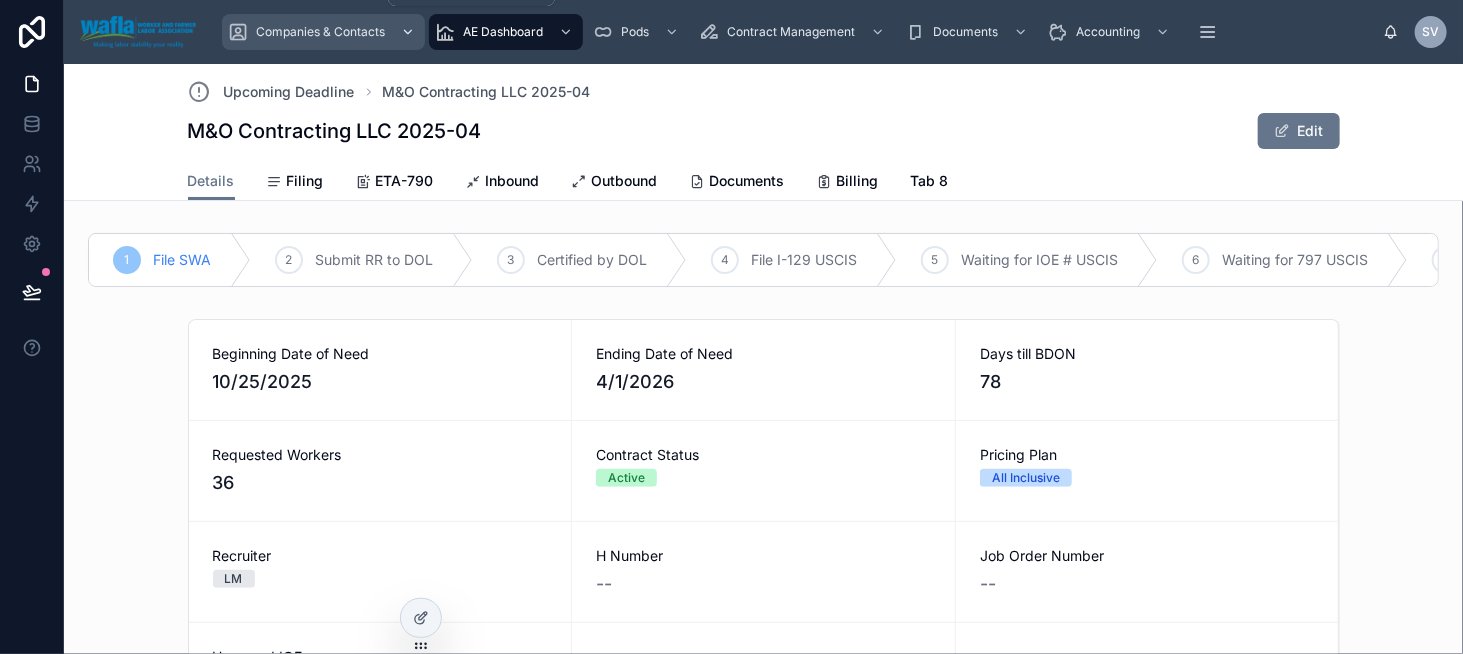 click on "Companies & Contacts" at bounding box center [320, 32] 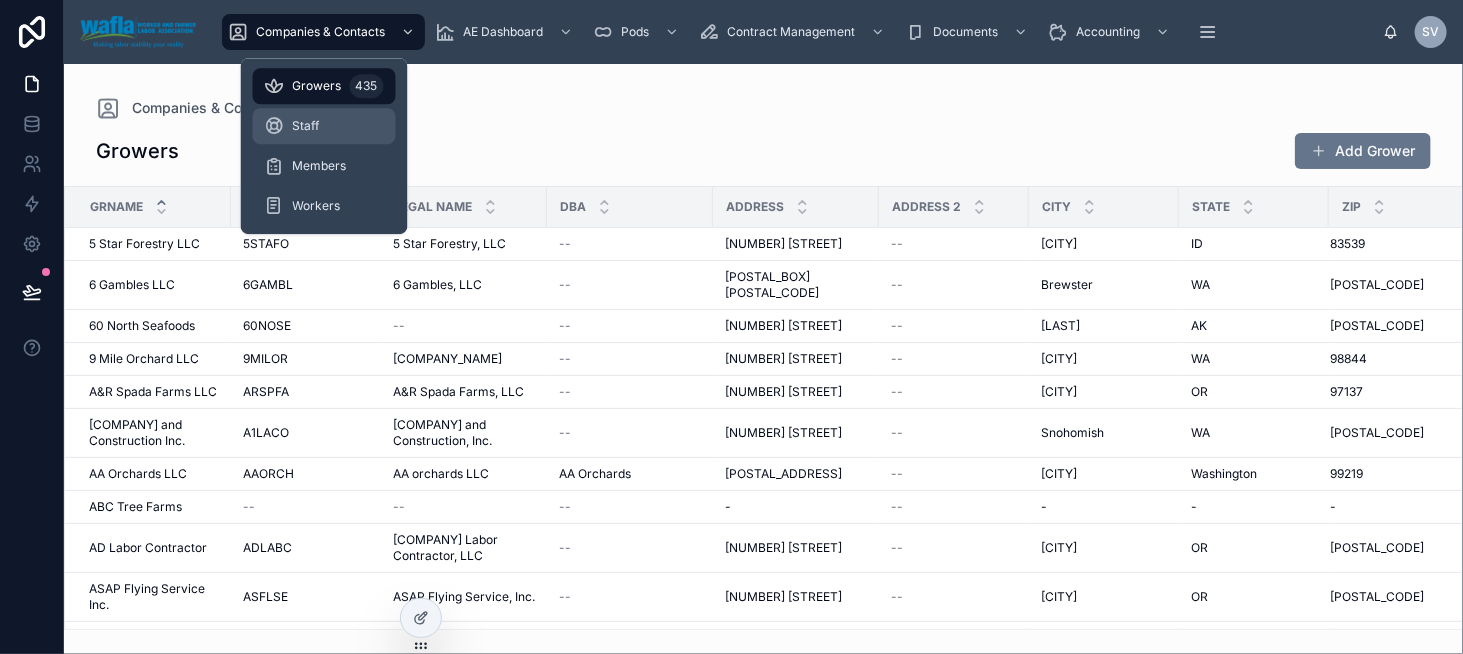 click on "Staff" at bounding box center [306, 126] 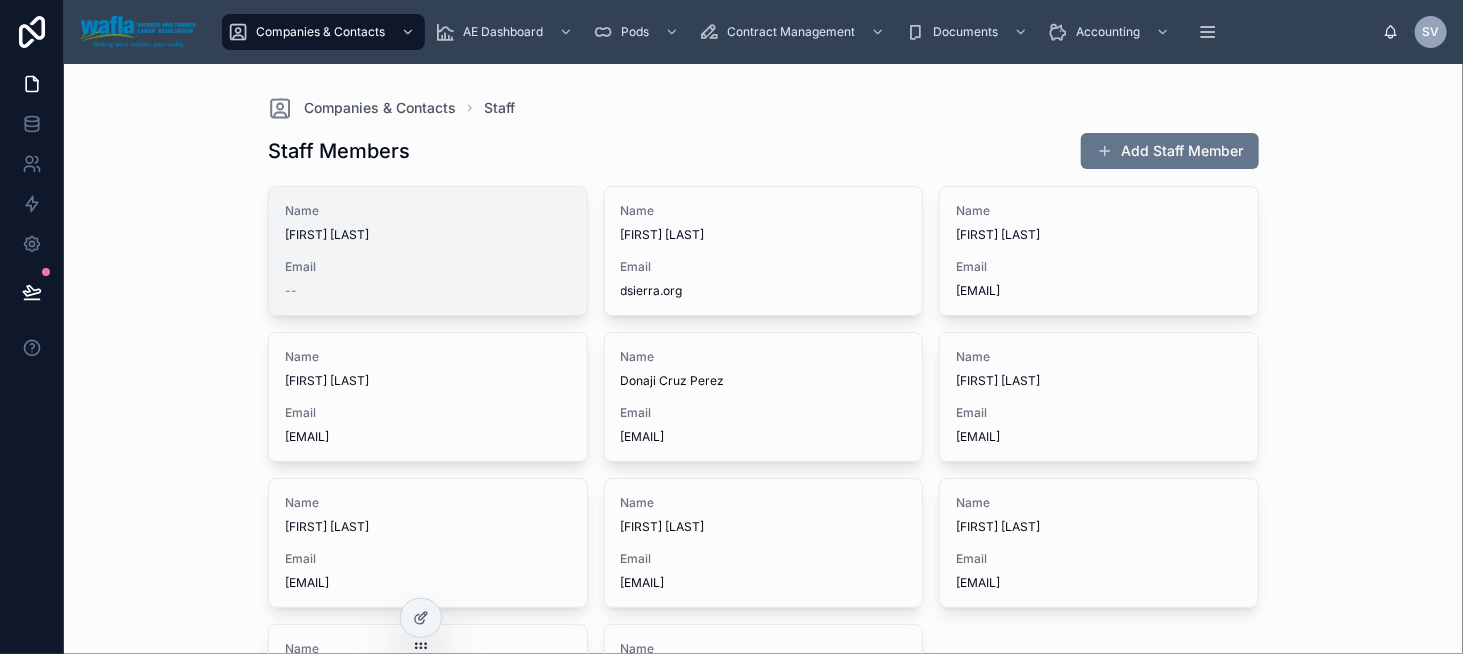 click on "Name [FIRST] [LAST] Email --" at bounding box center (428, 251) 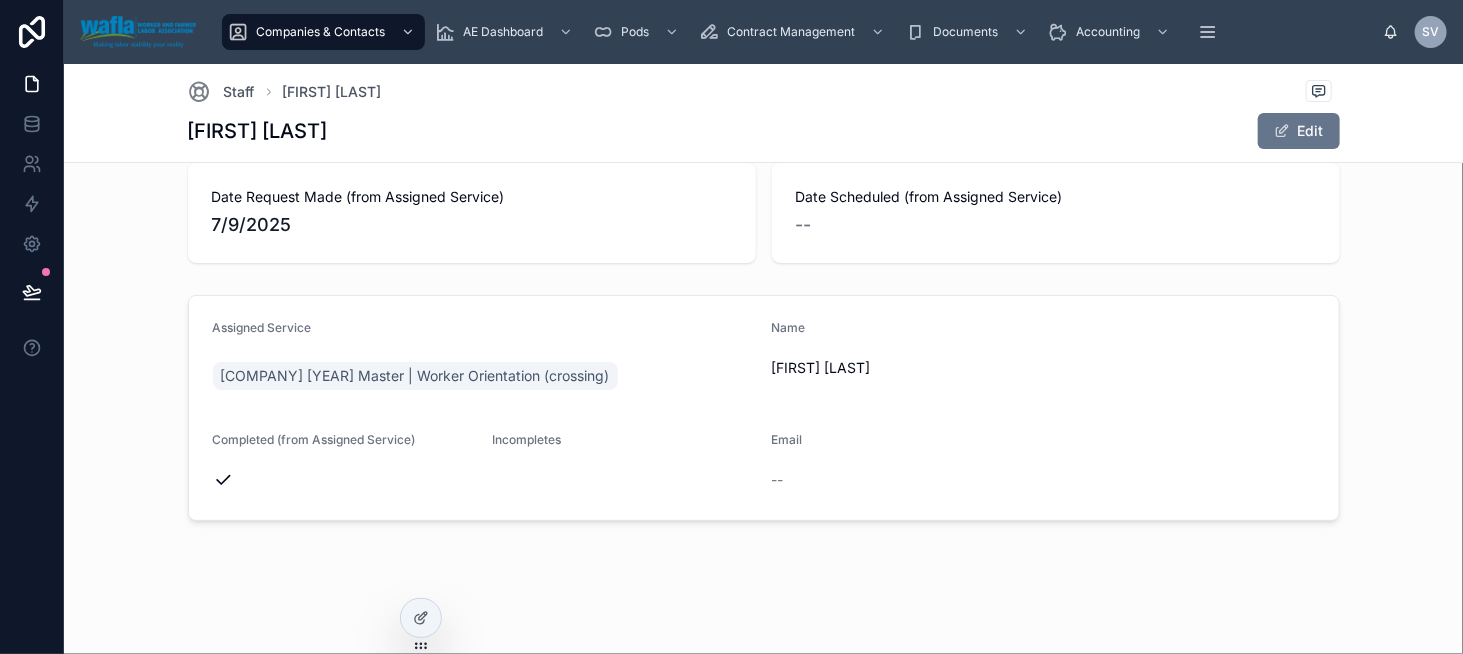 scroll, scrollTop: 33, scrollLeft: 0, axis: vertical 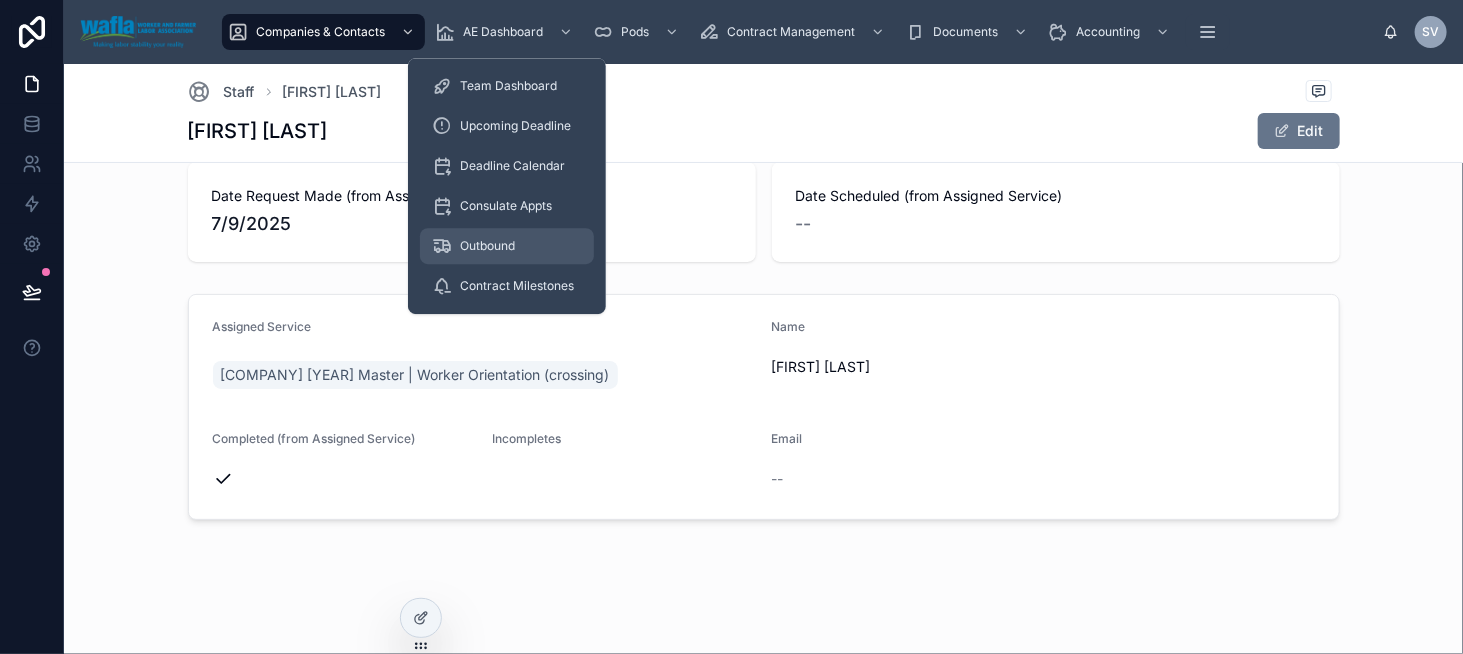click on "Outbound" at bounding box center [487, 246] 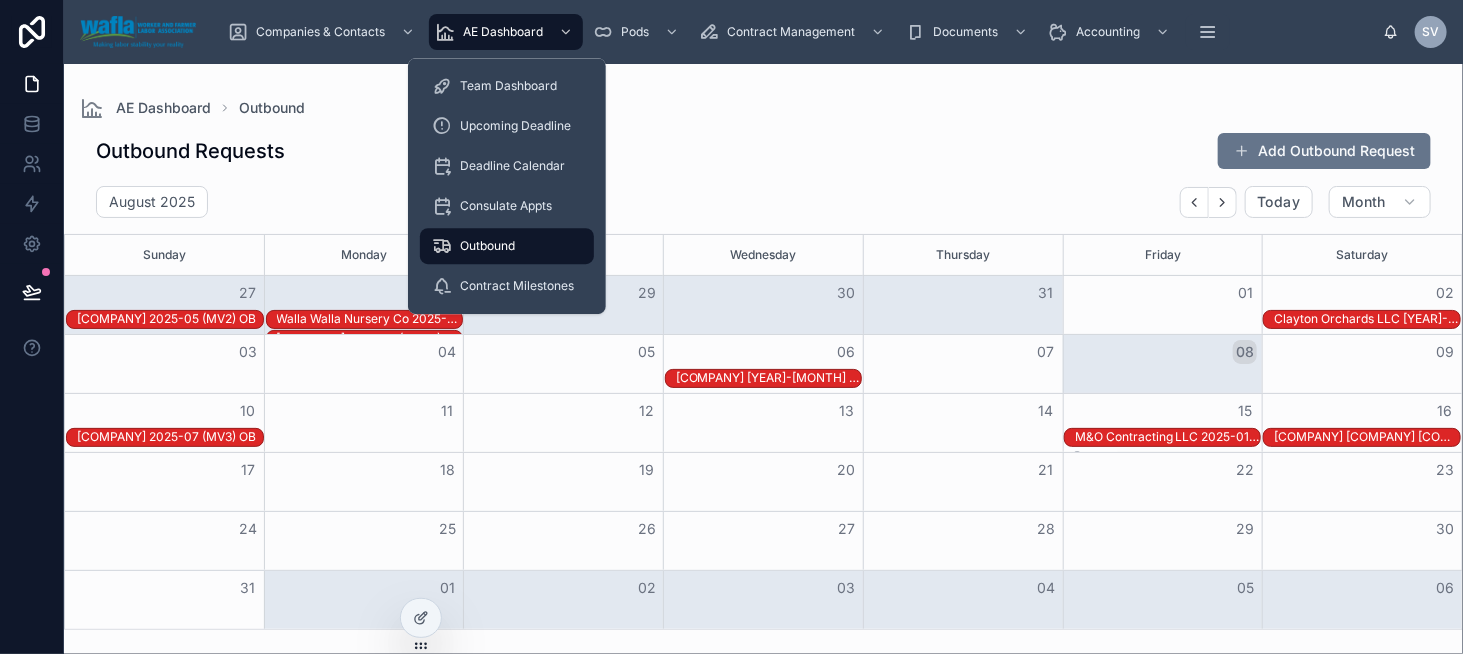 scroll, scrollTop: 0, scrollLeft: 0, axis: both 